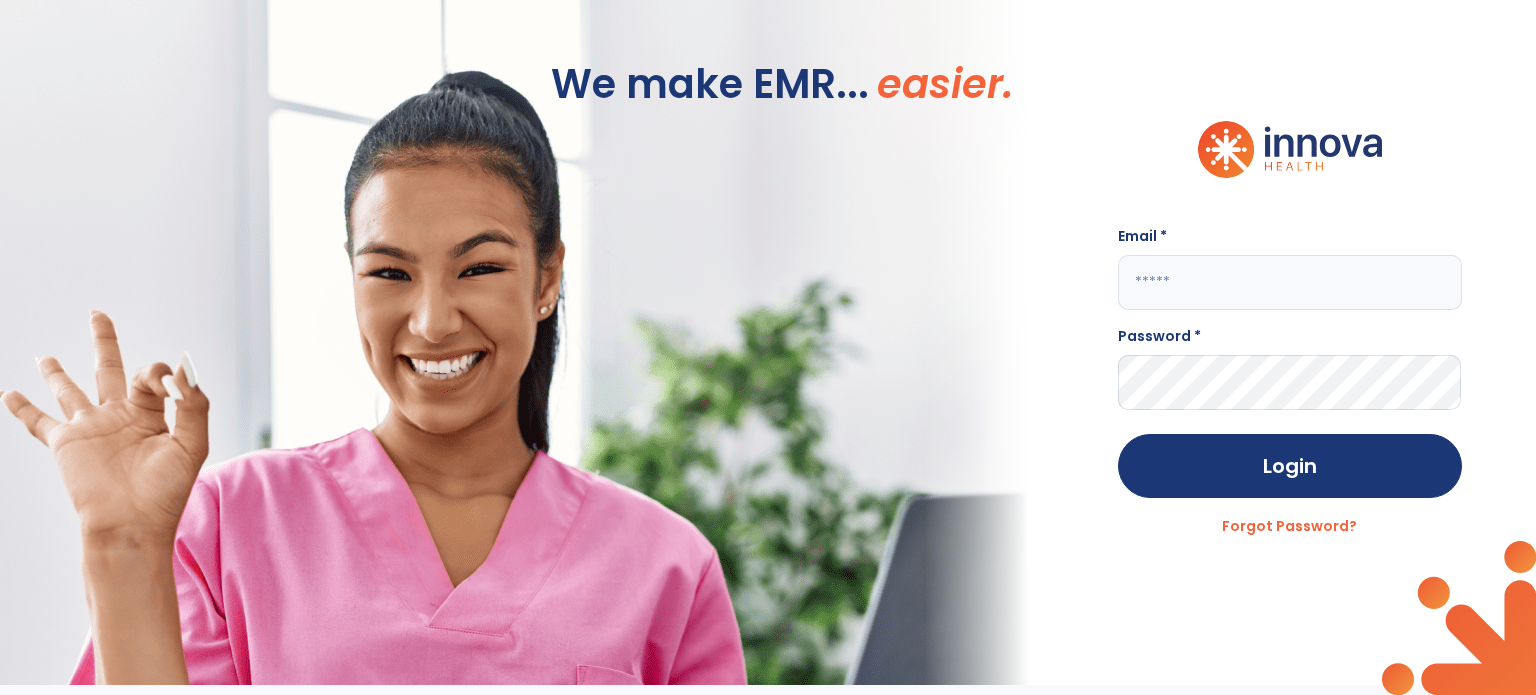 scroll, scrollTop: 0, scrollLeft: 0, axis: both 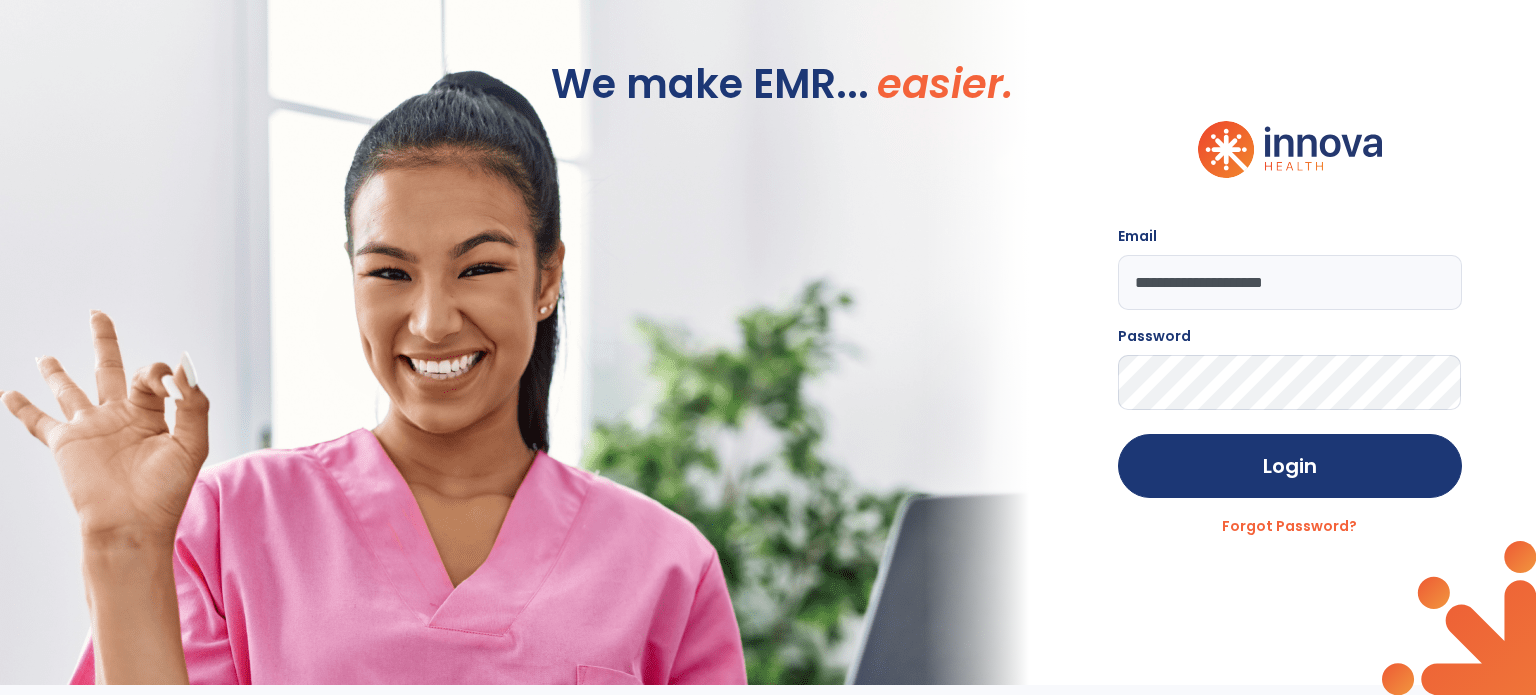 click on "Login" 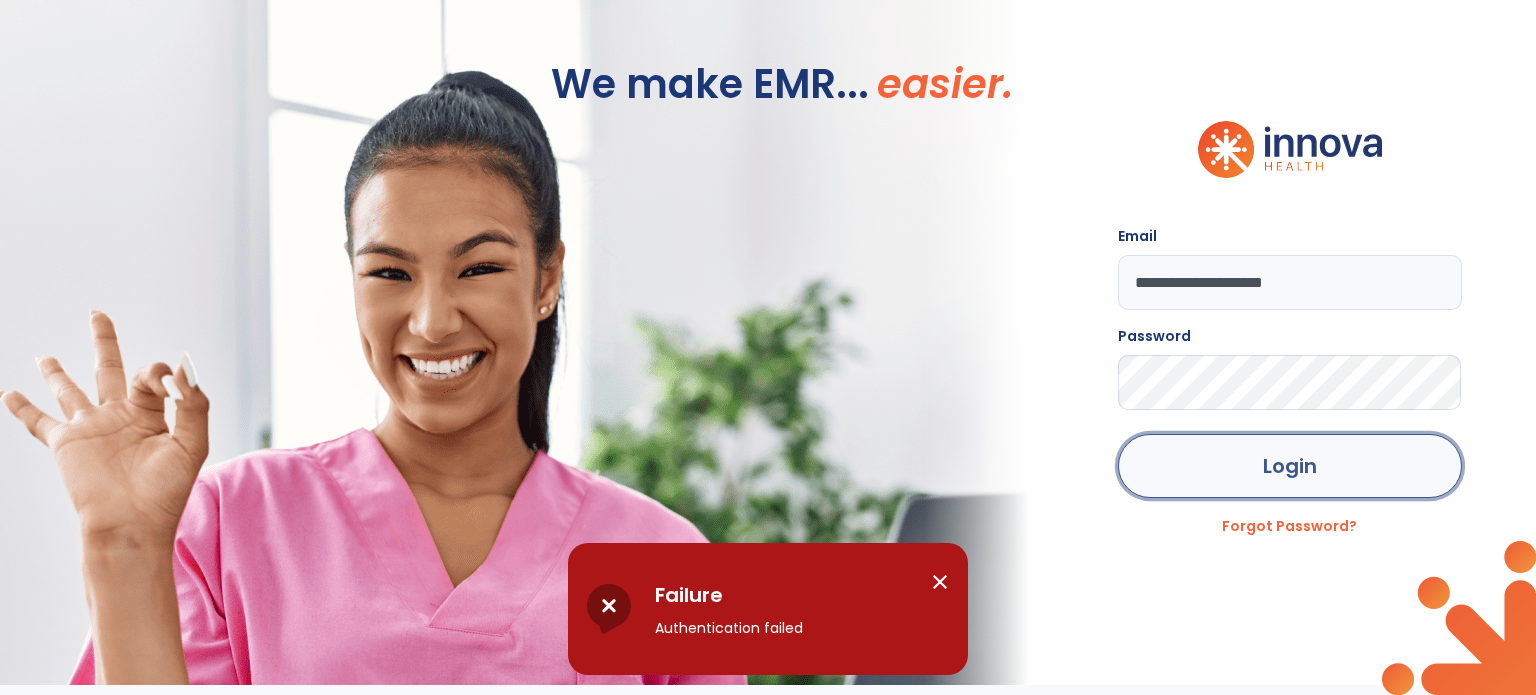 click on "Login" 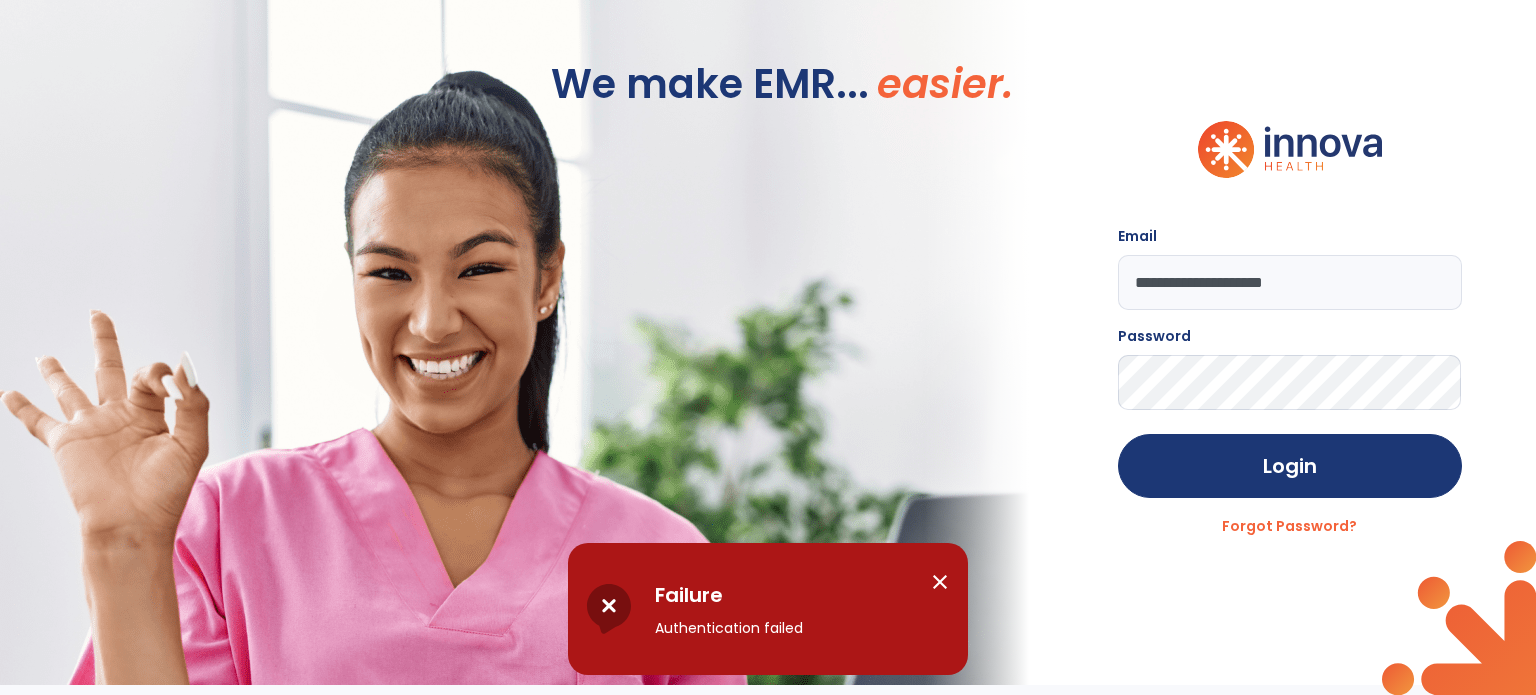 click on "**********" 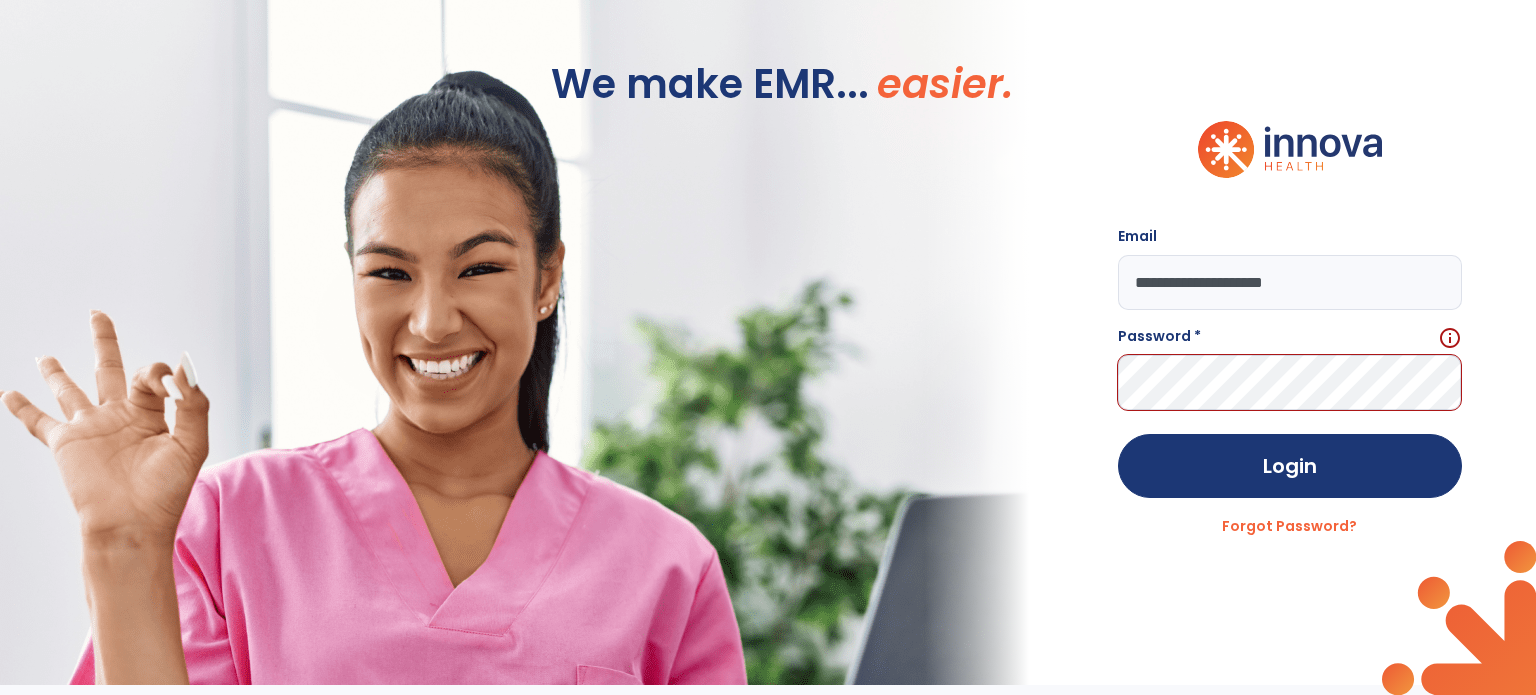 click on "**********" 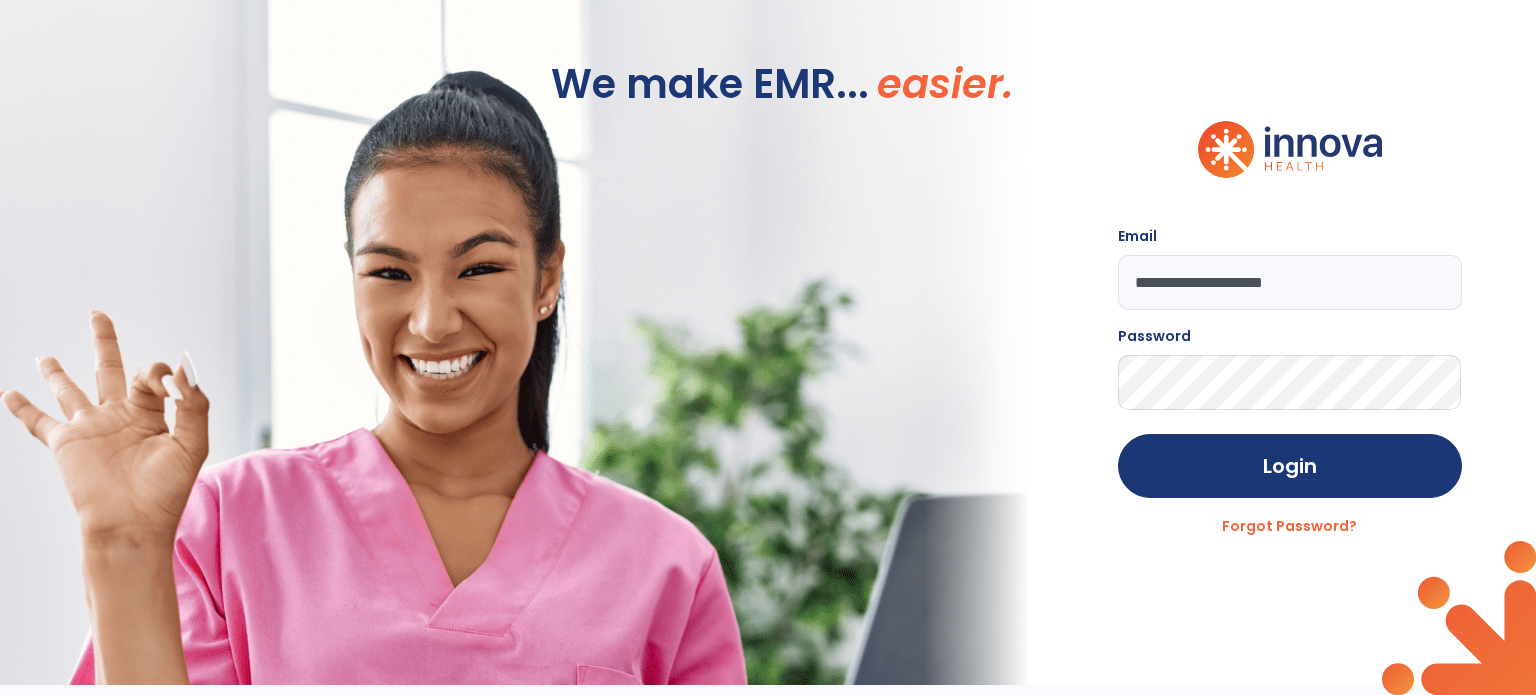 click on "Login" 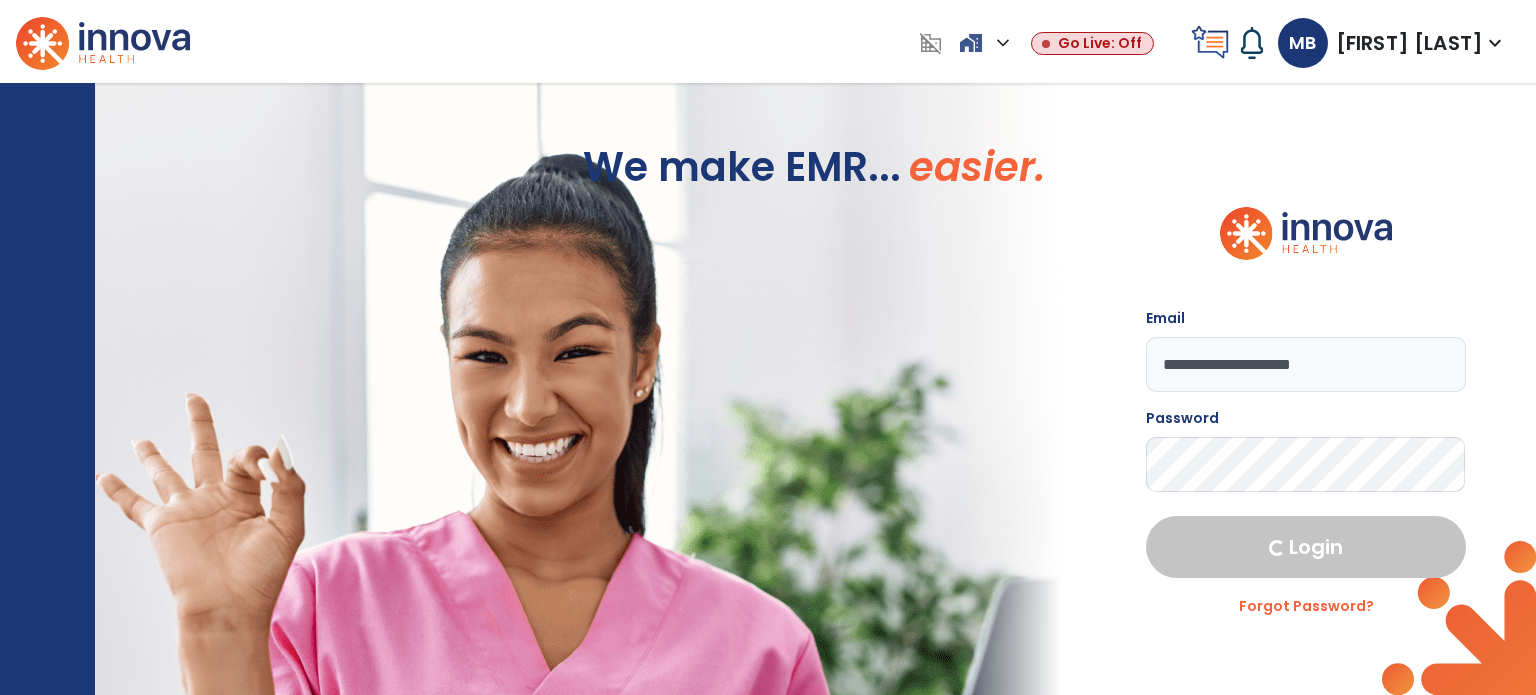 select on "****" 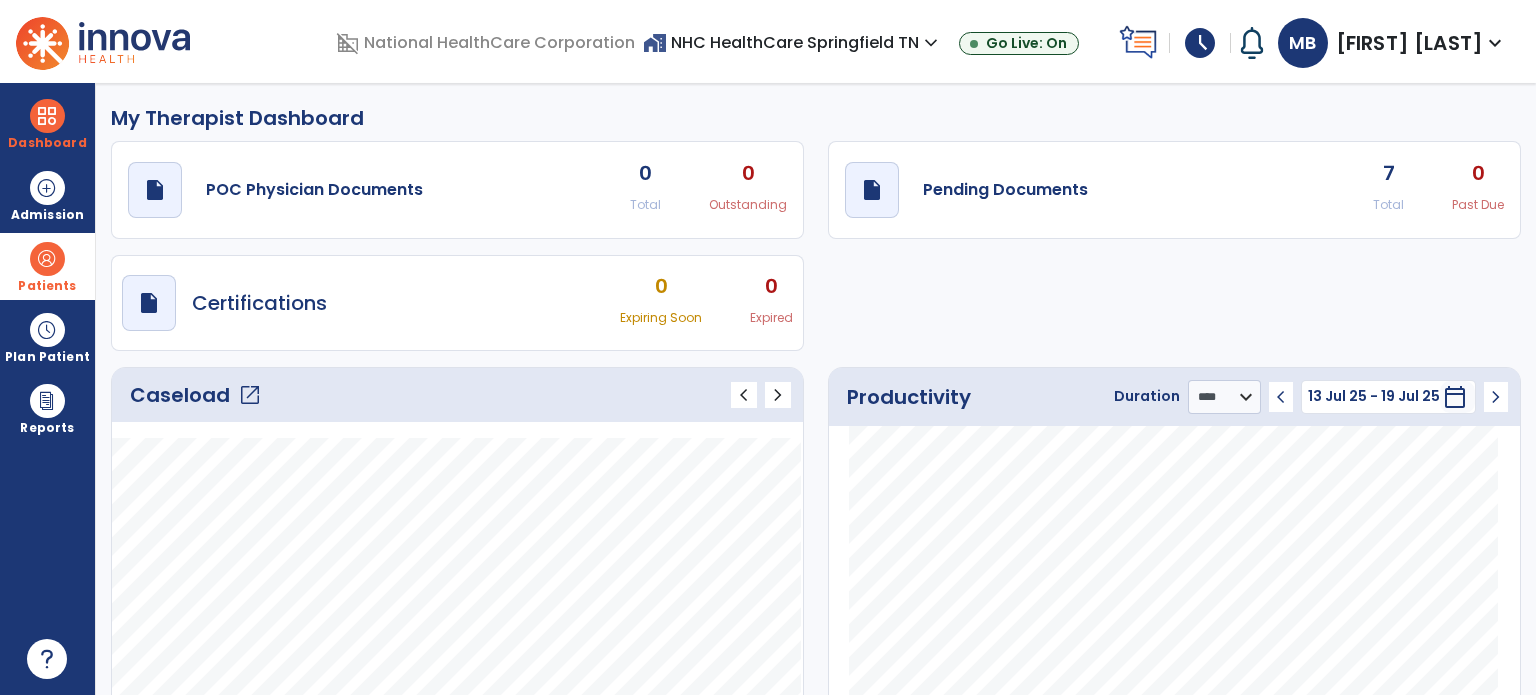 click at bounding box center (47, 259) 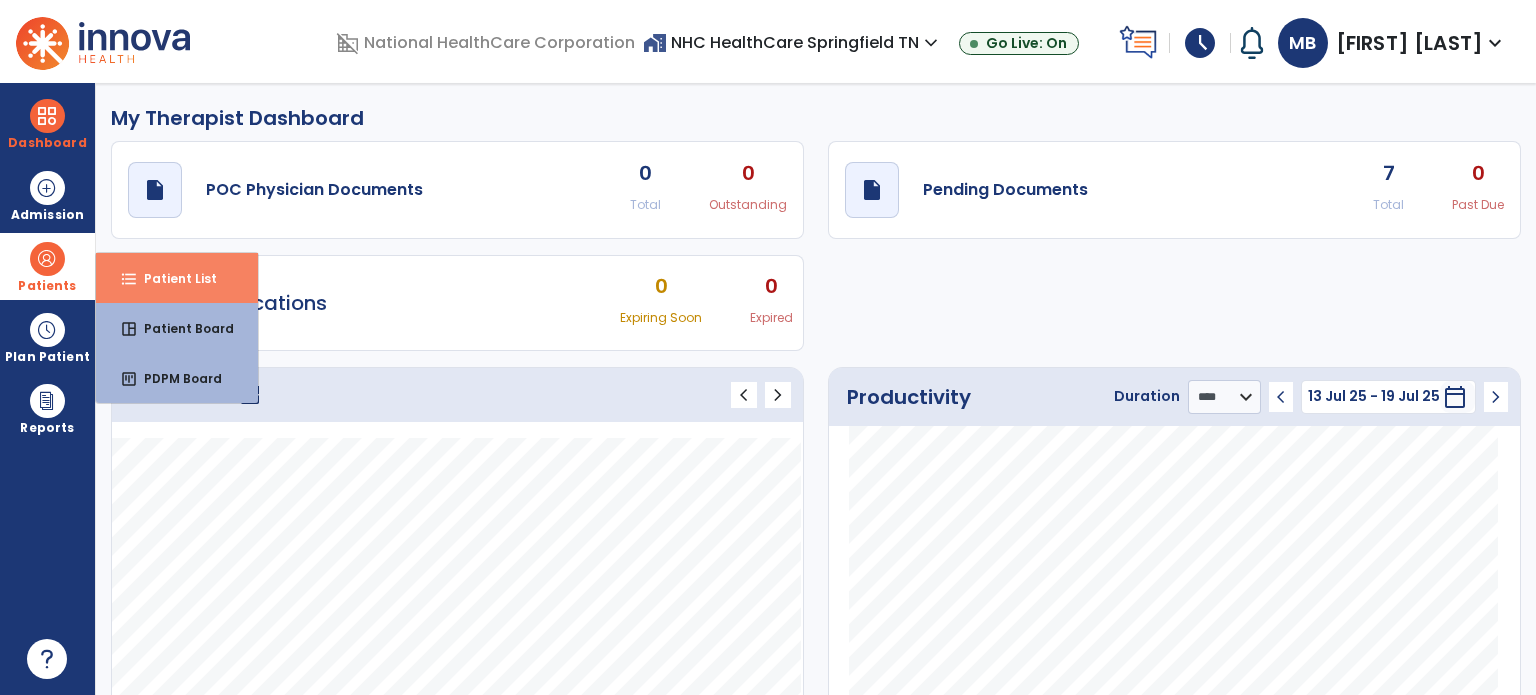 click on "Patient List" at bounding box center [172, 278] 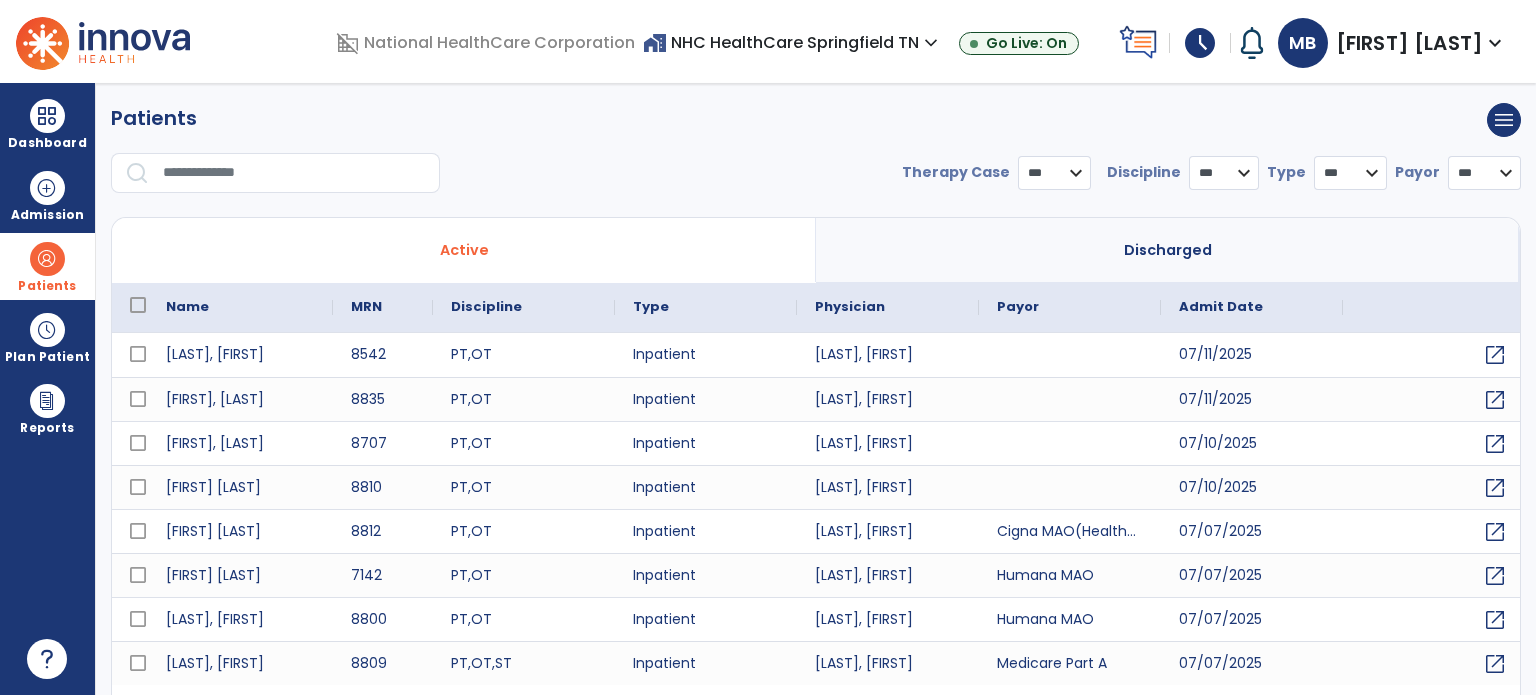 select on "***" 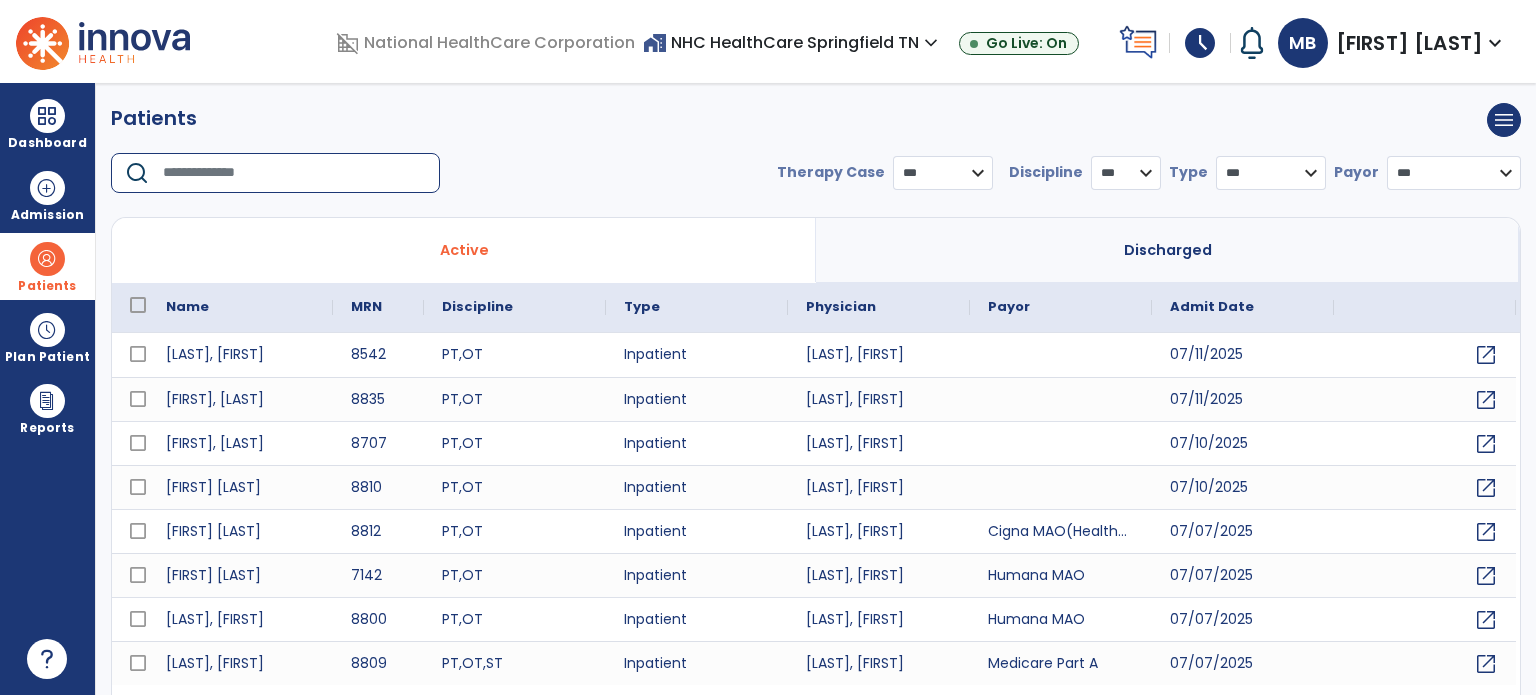 click at bounding box center [294, 173] 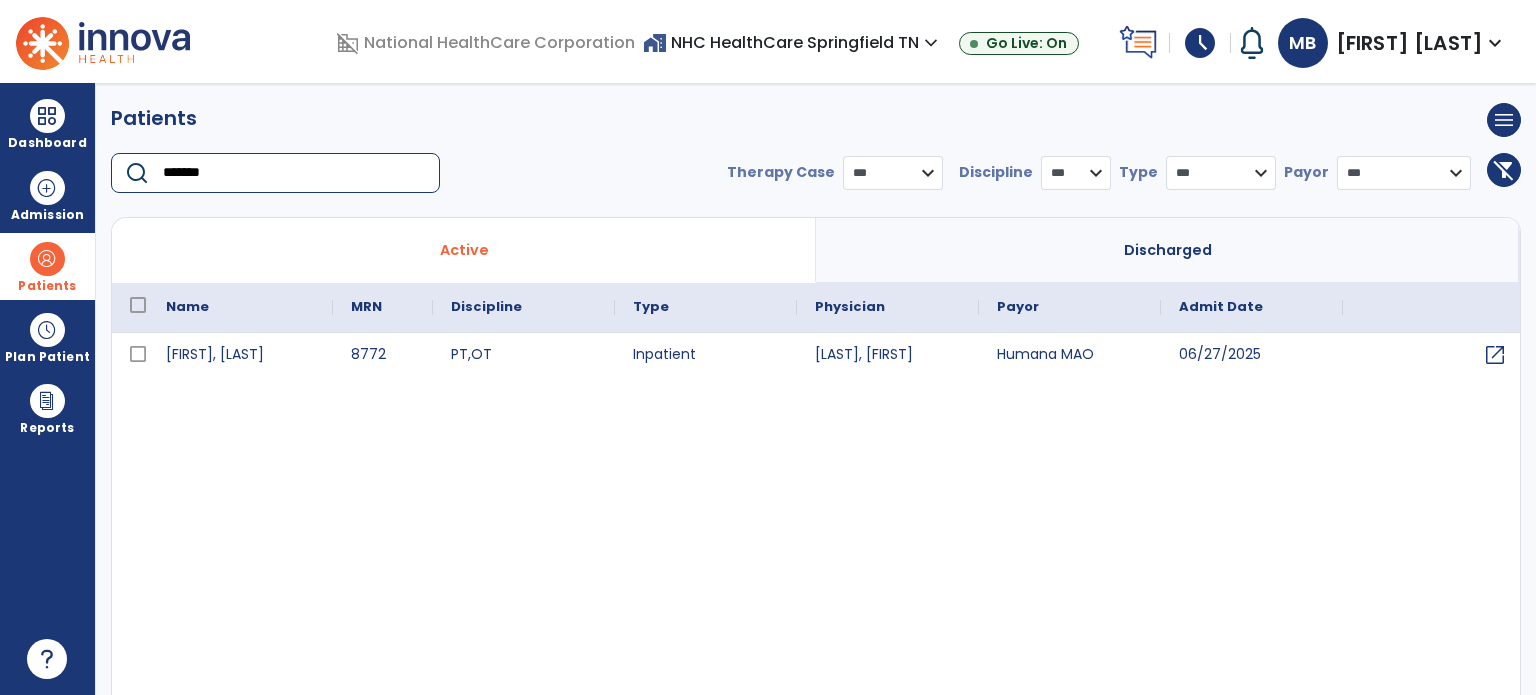 type on "*******" 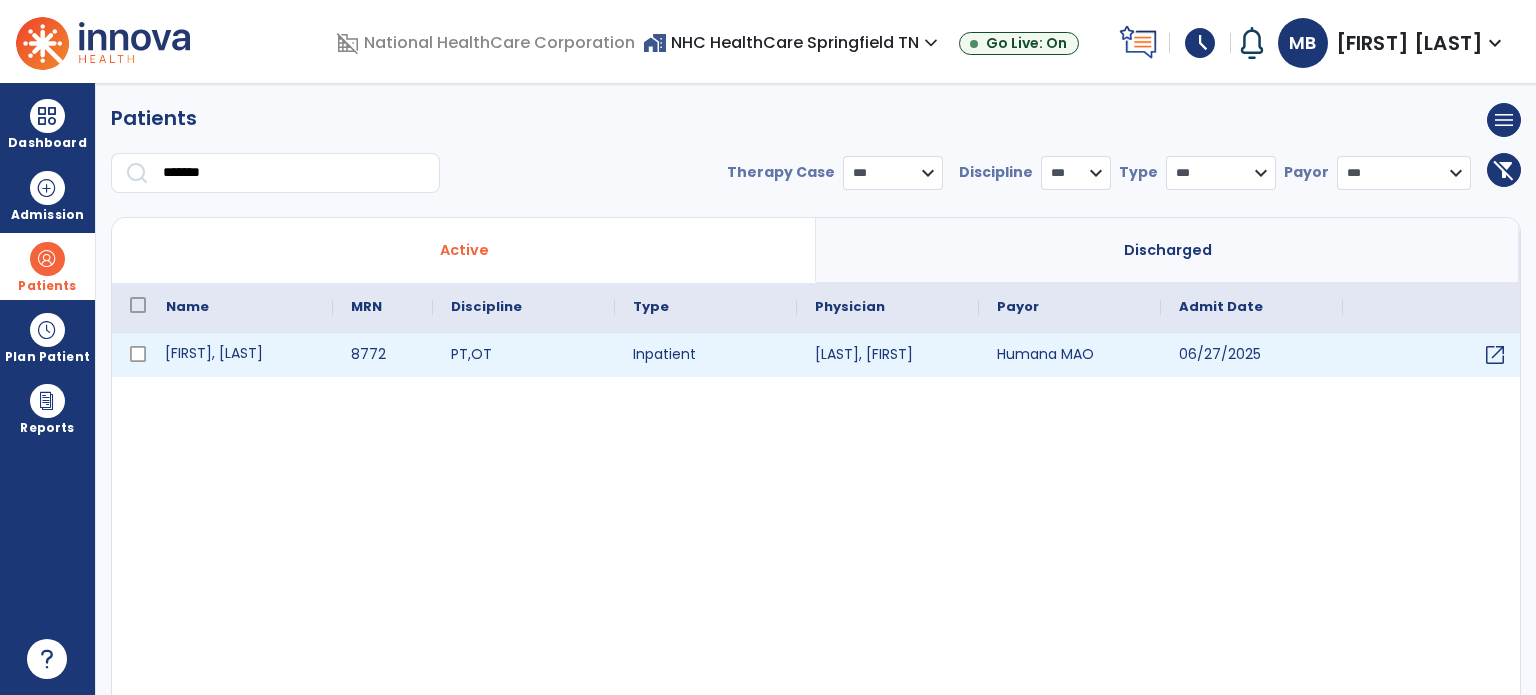 click on "[FIRST], [LAST]" at bounding box center (240, 355) 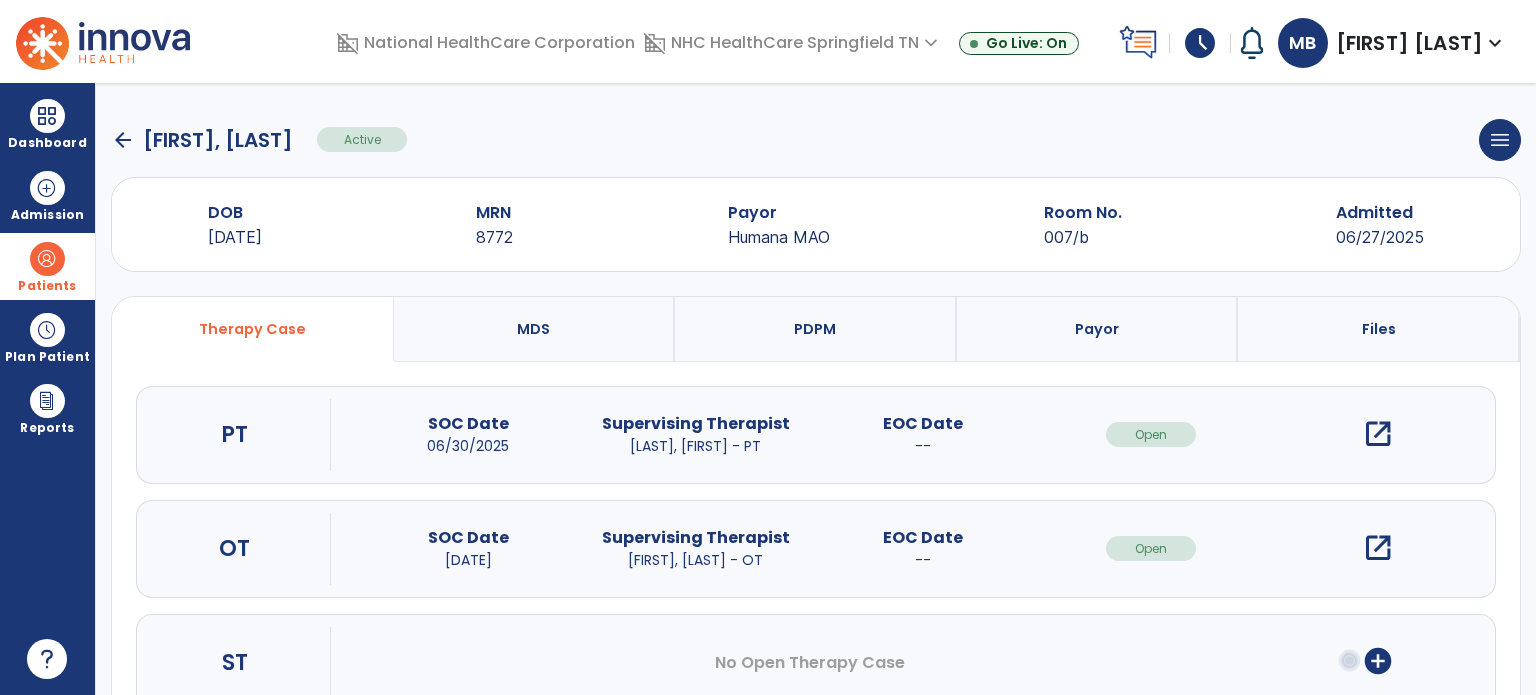 click on "open_in_new" at bounding box center [1378, 434] 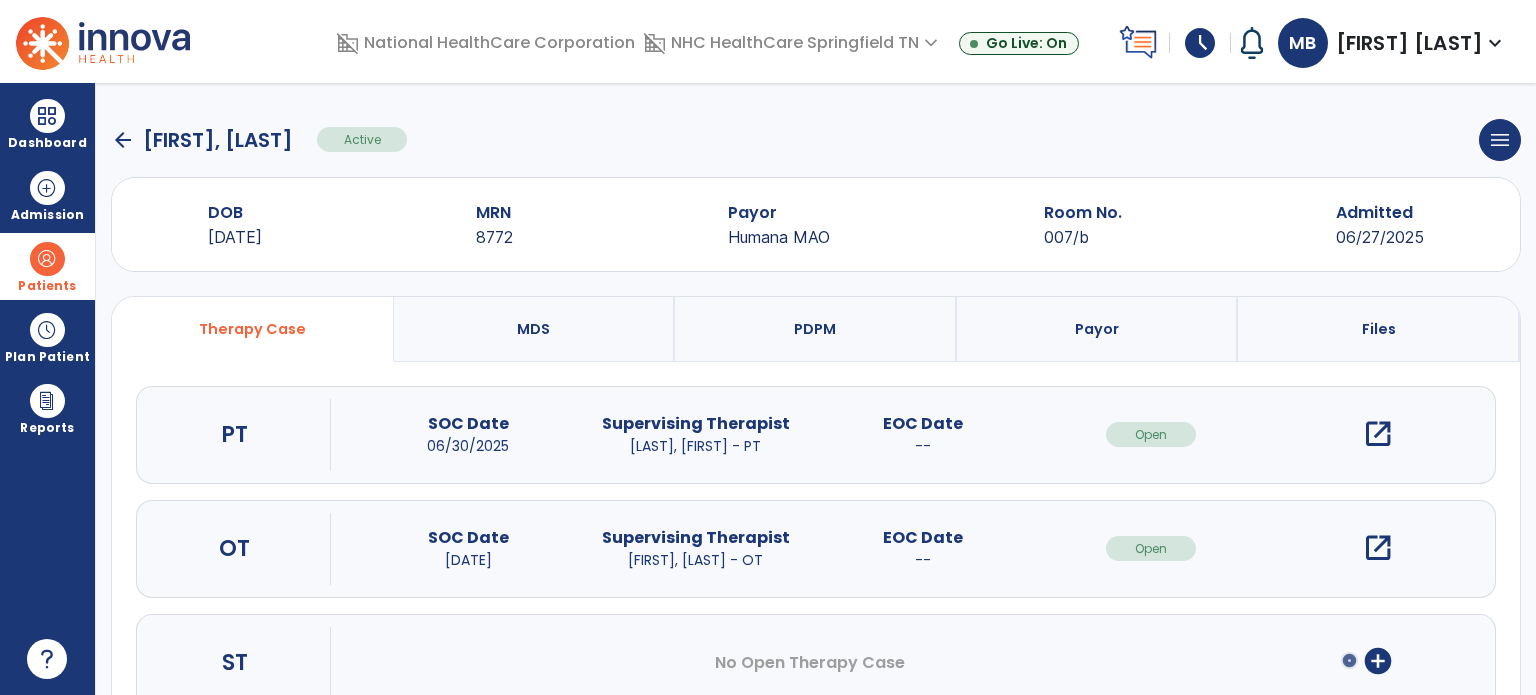 click on "open_in_new" at bounding box center [1378, 434] 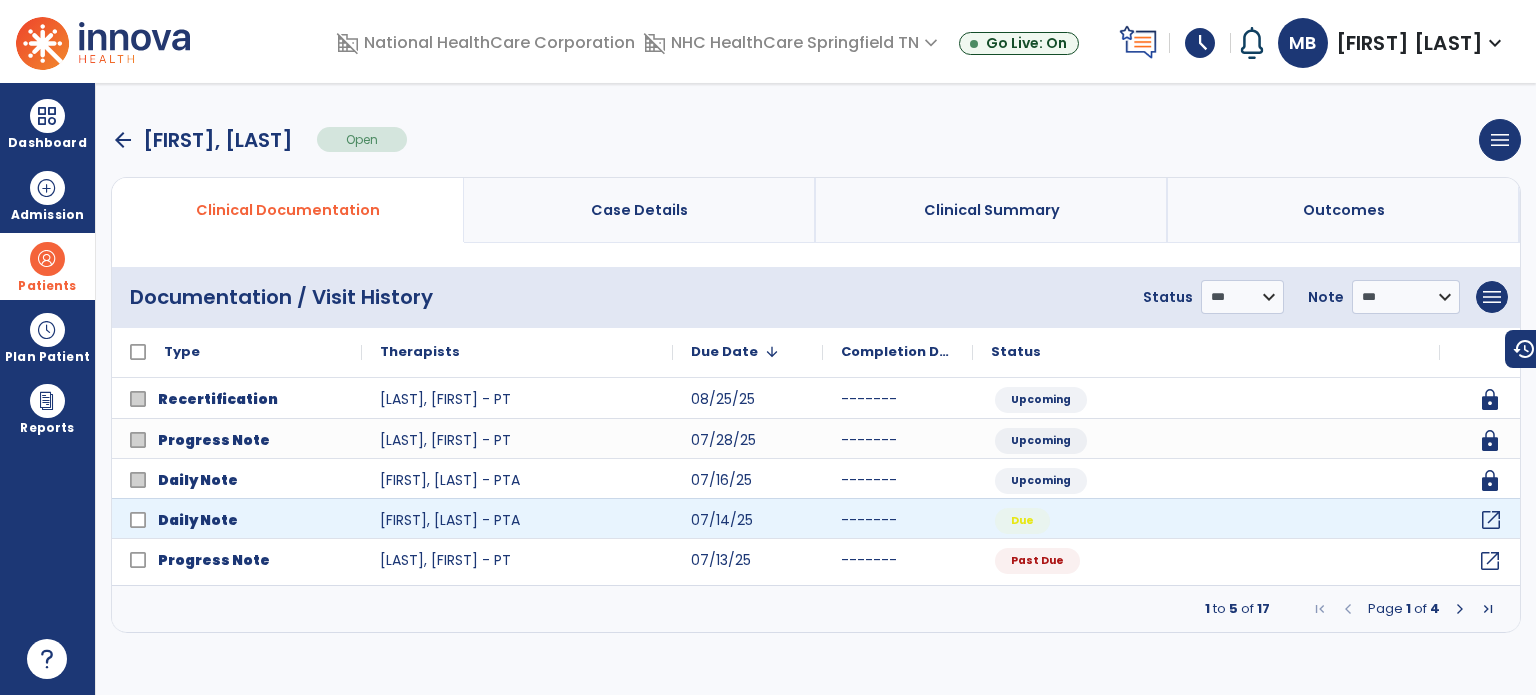 click on "open_in_new" 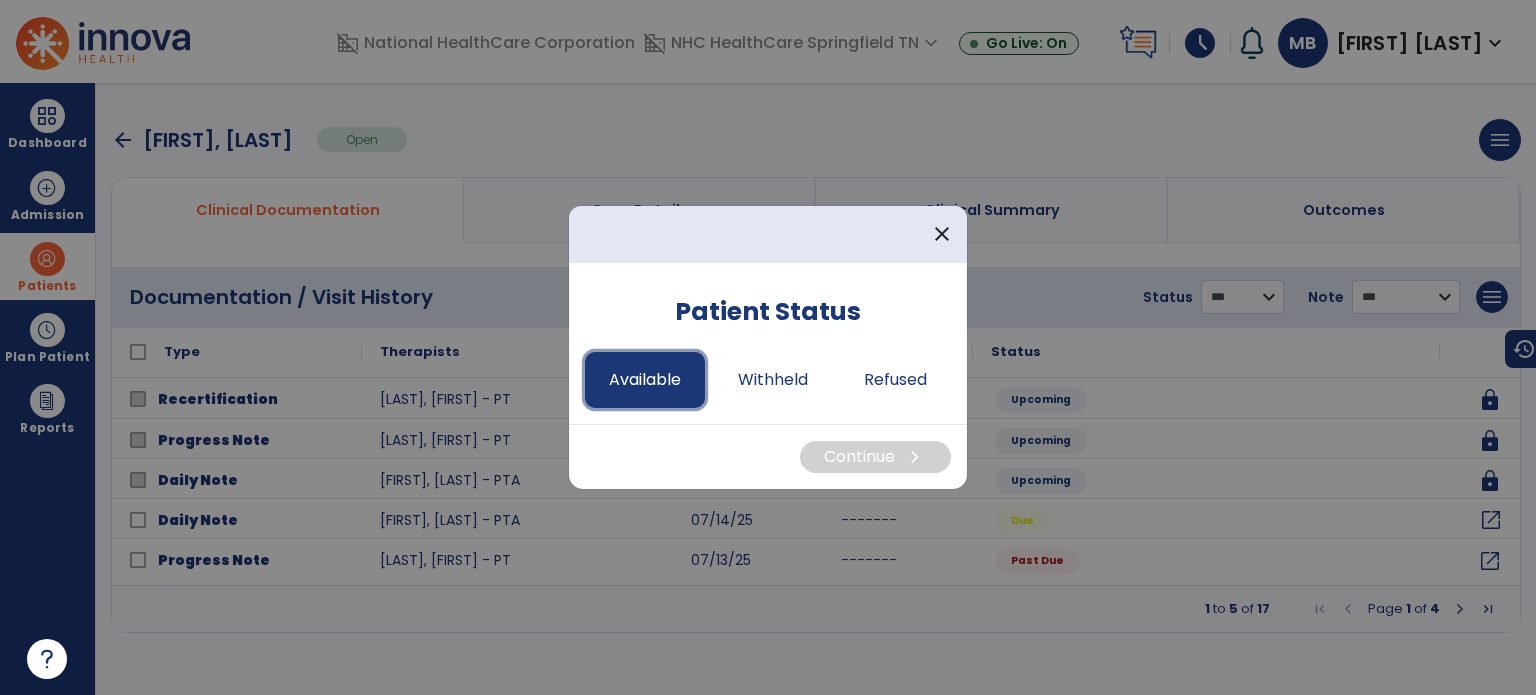 click on "Available" at bounding box center [645, 380] 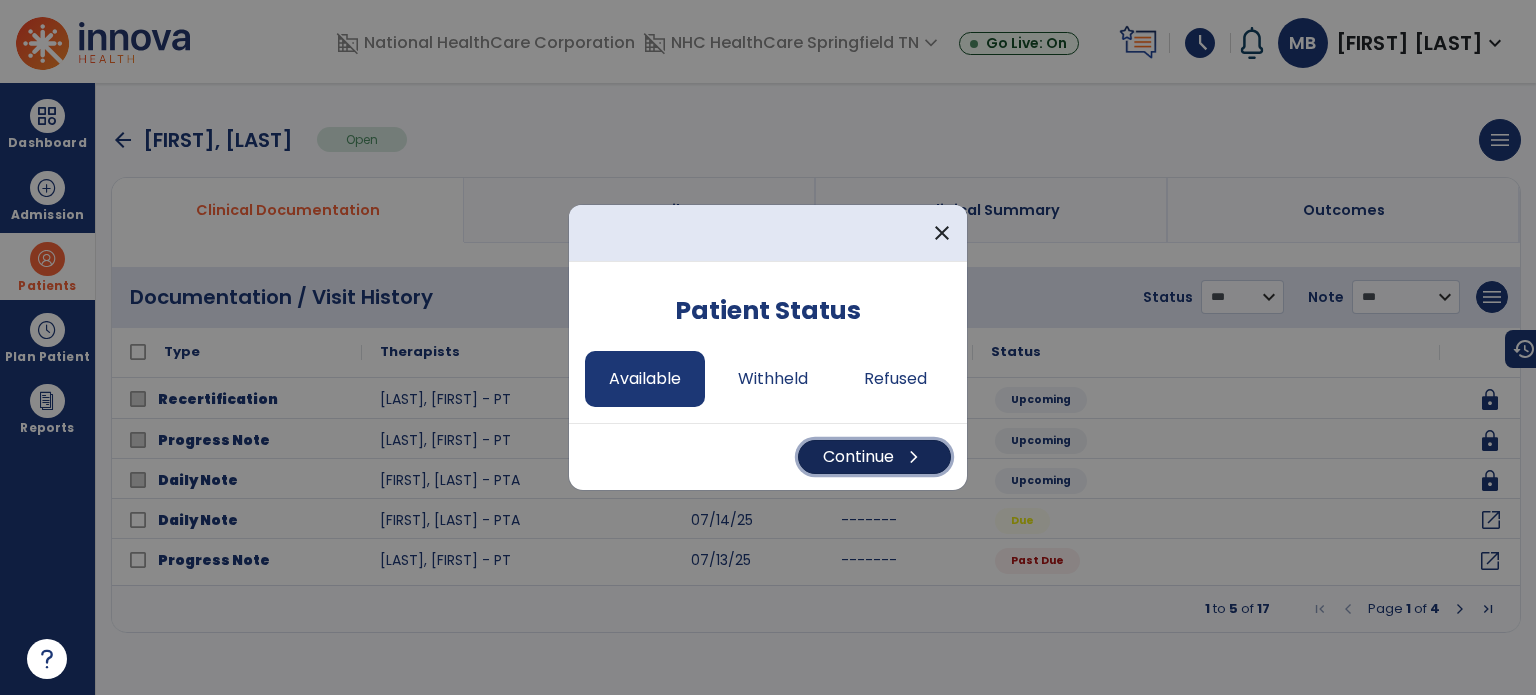 click on "Continue   chevron_right" at bounding box center [874, 457] 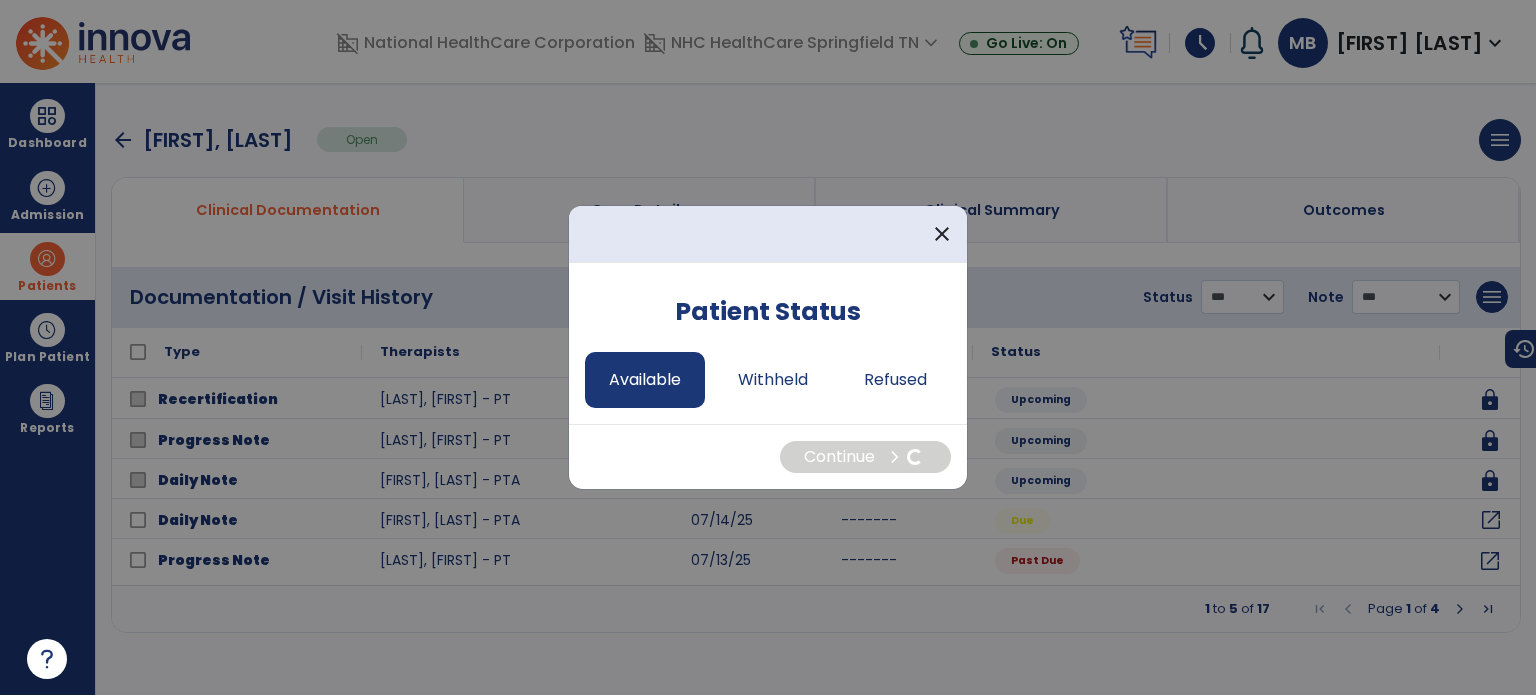 select on "*" 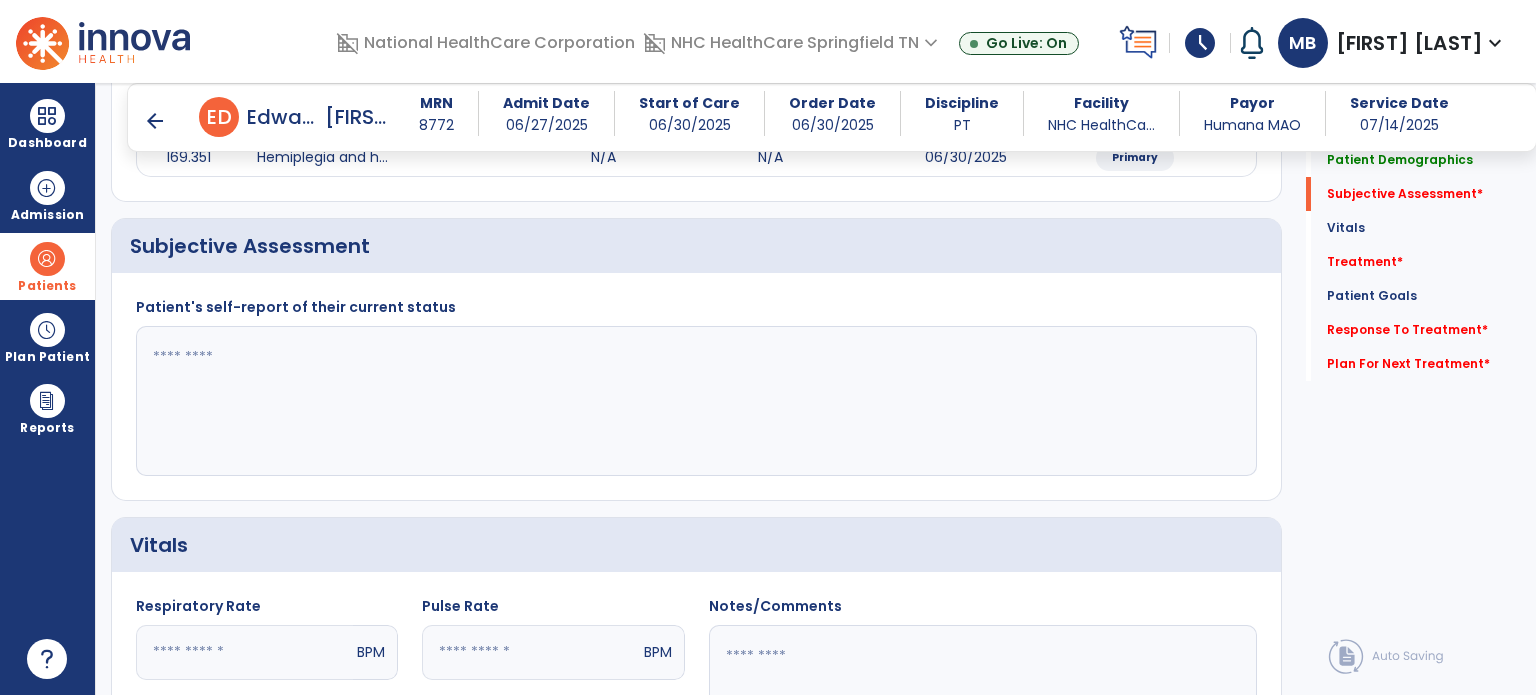 scroll, scrollTop: 308, scrollLeft: 0, axis: vertical 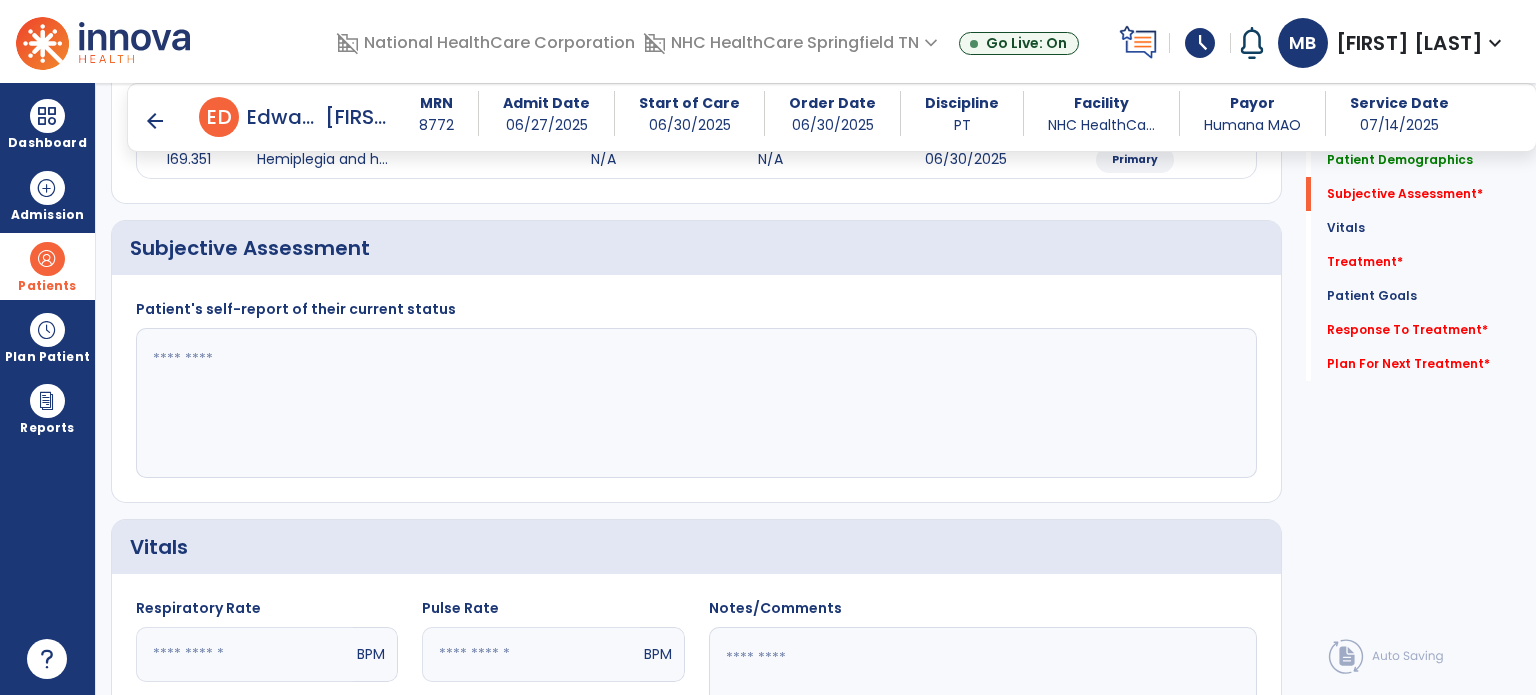click 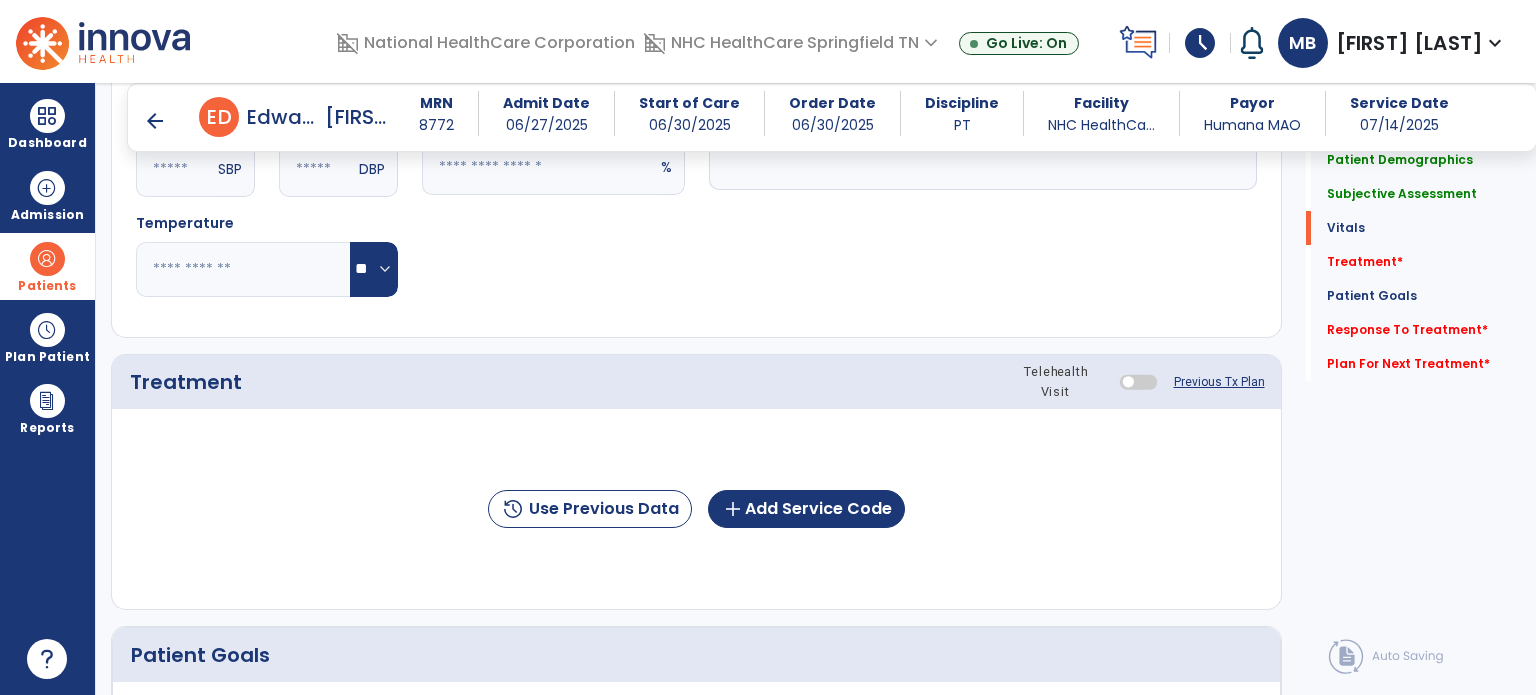 scroll, scrollTop: 895, scrollLeft: 0, axis: vertical 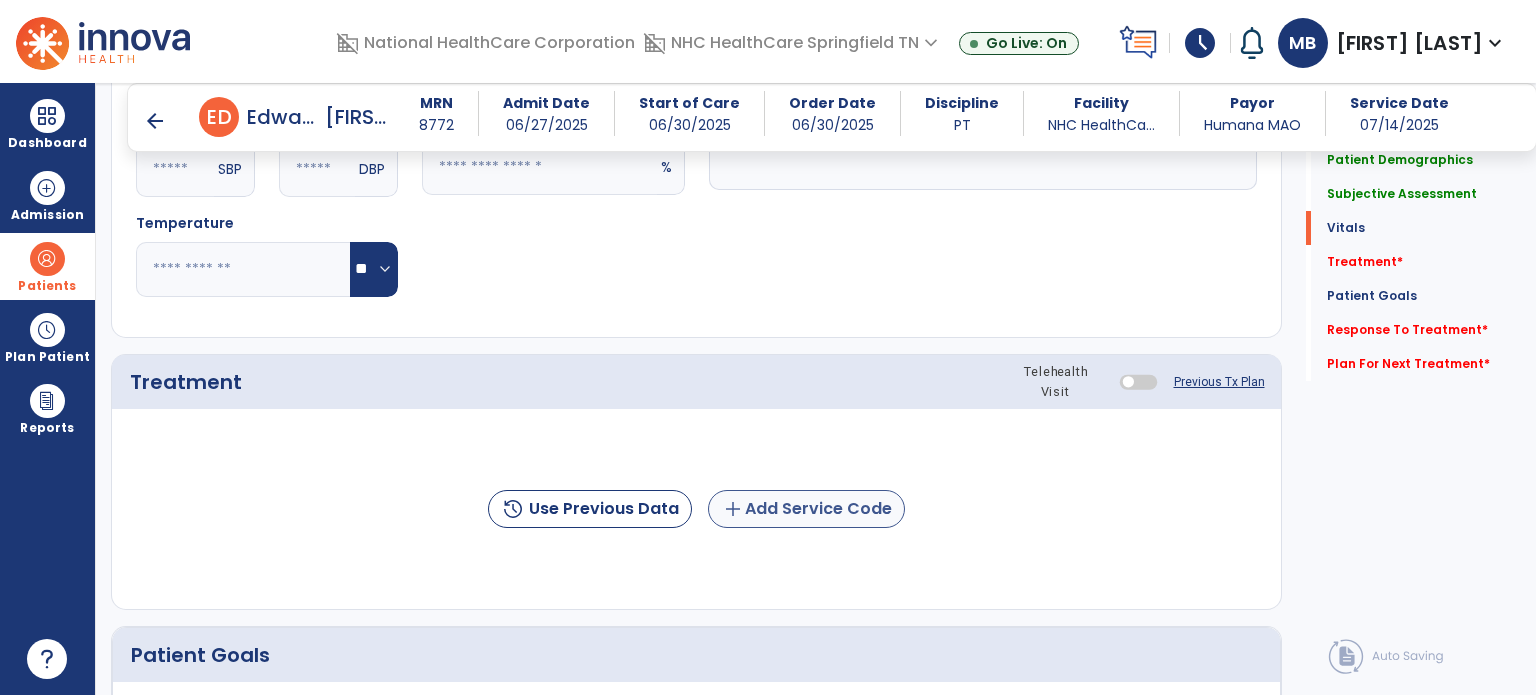 type on "**********" 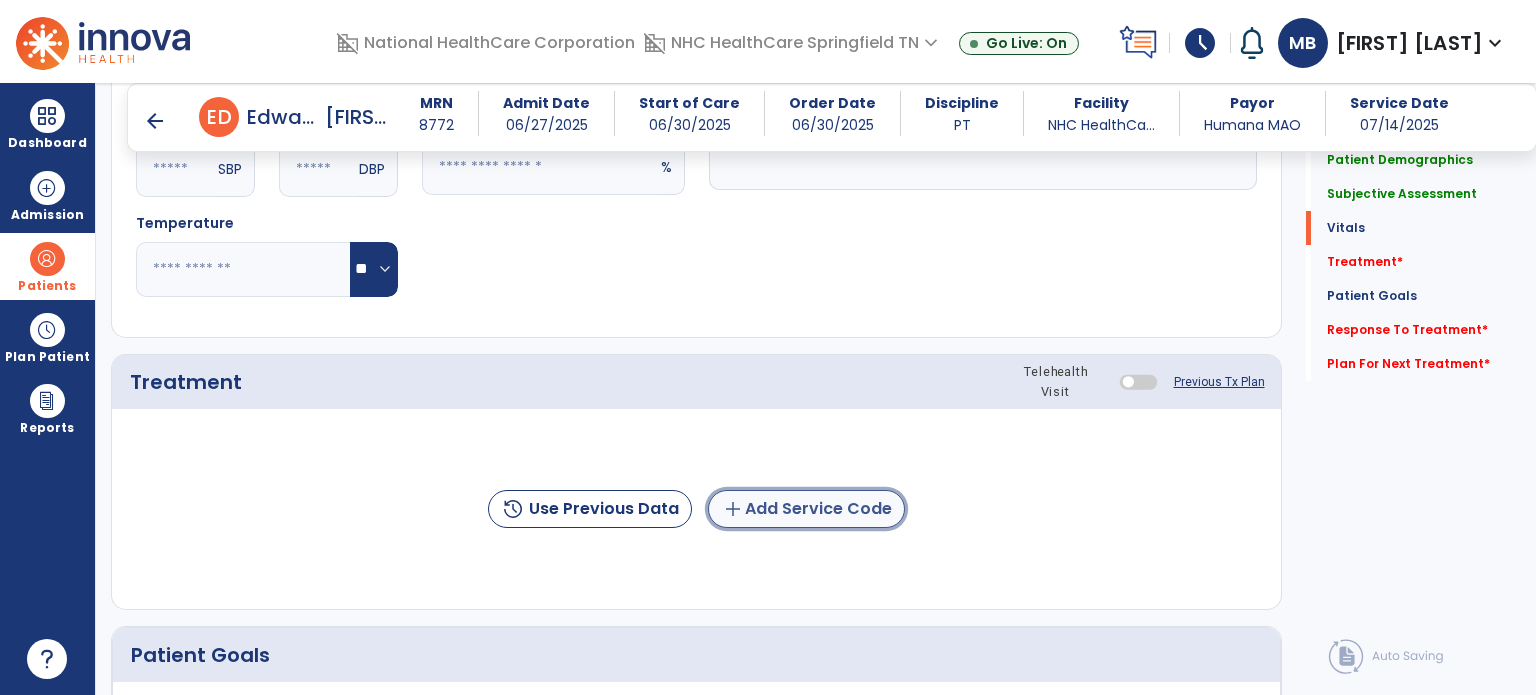 click on "add  Add Service Code" 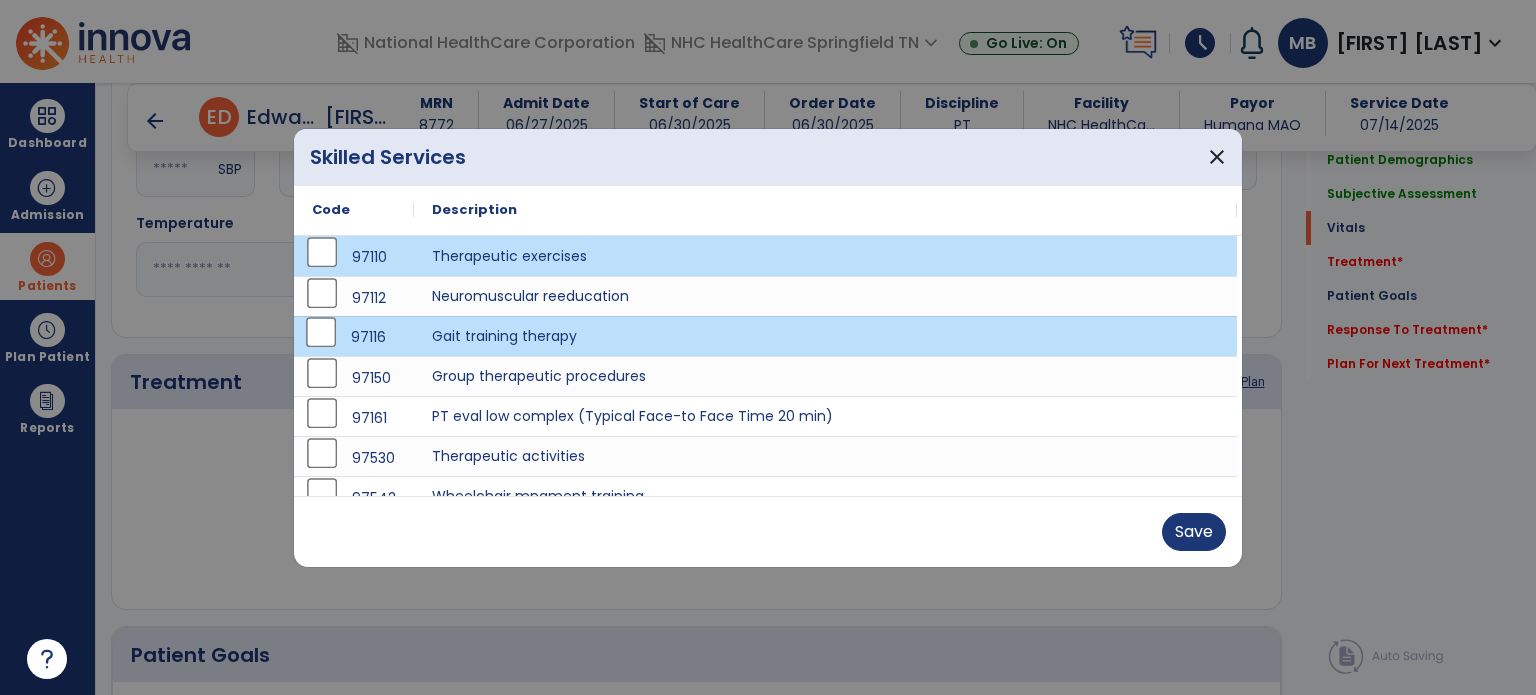 scroll, scrollTop: 3, scrollLeft: 0, axis: vertical 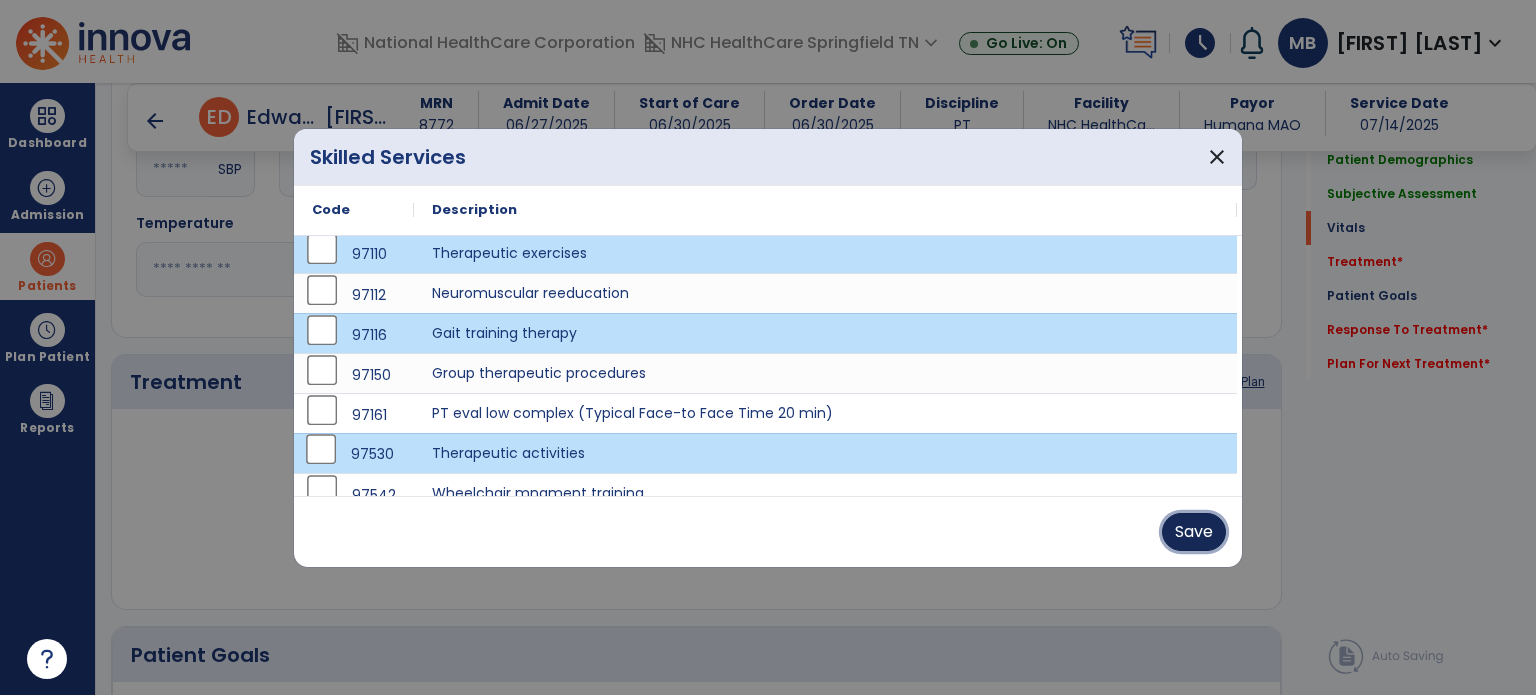click on "Save" at bounding box center [1194, 532] 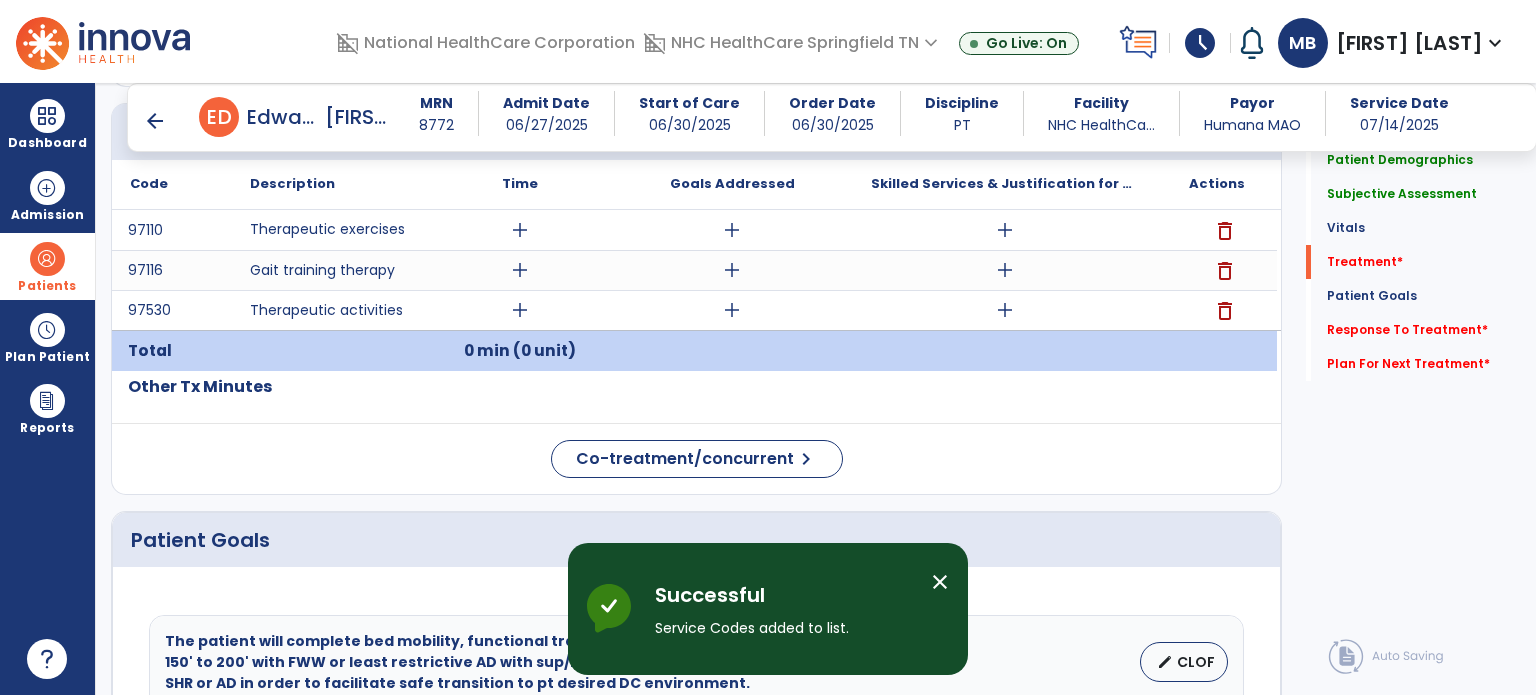 scroll, scrollTop: 1148, scrollLeft: 0, axis: vertical 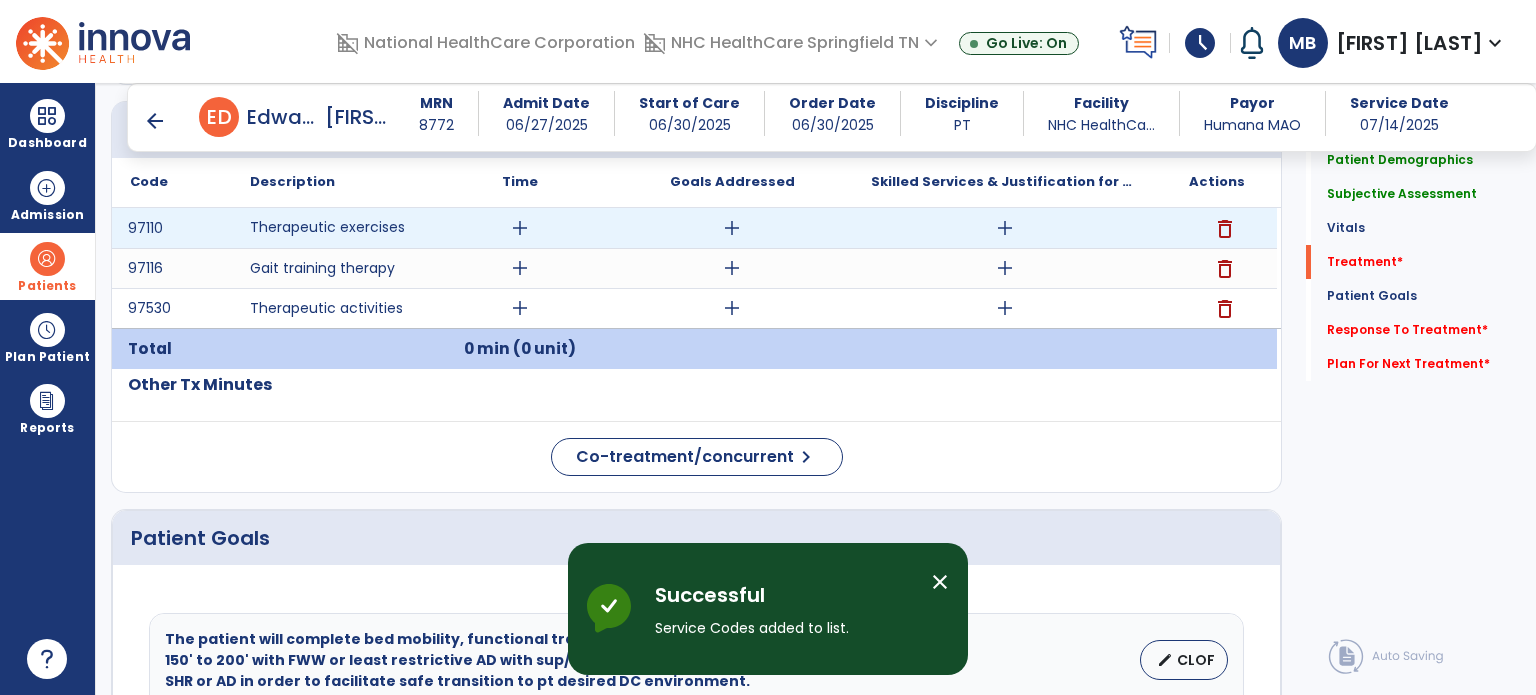 click on "add" at bounding box center (520, 228) 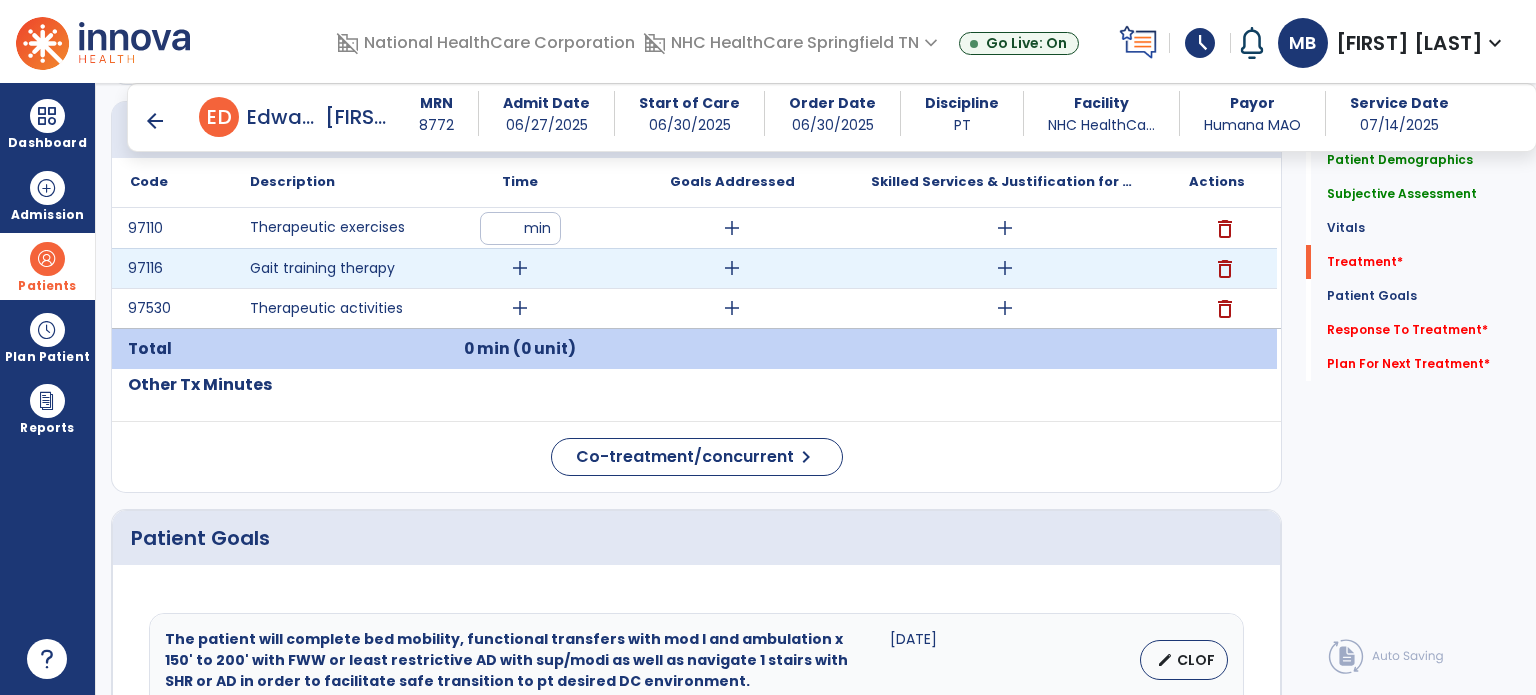 type on "**" 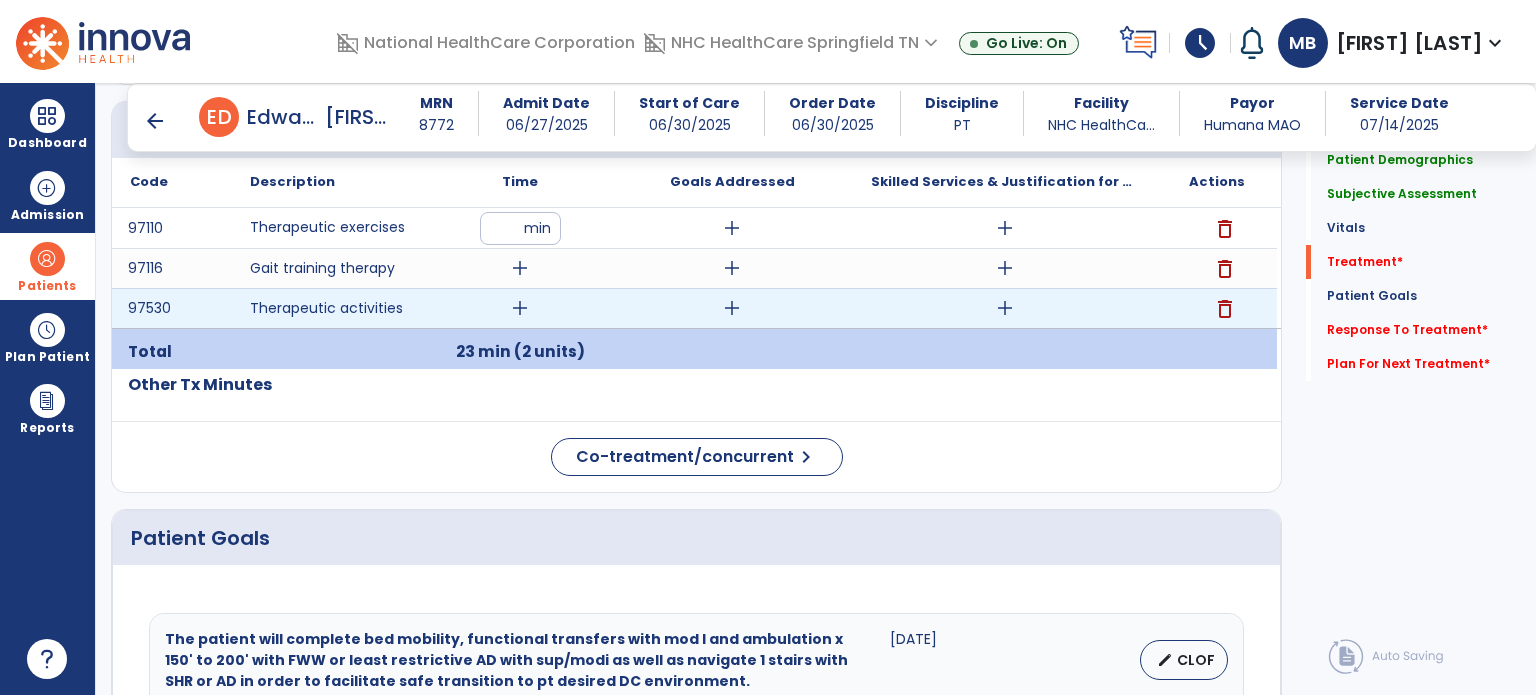 click on "add" at bounding box center [520, 308] 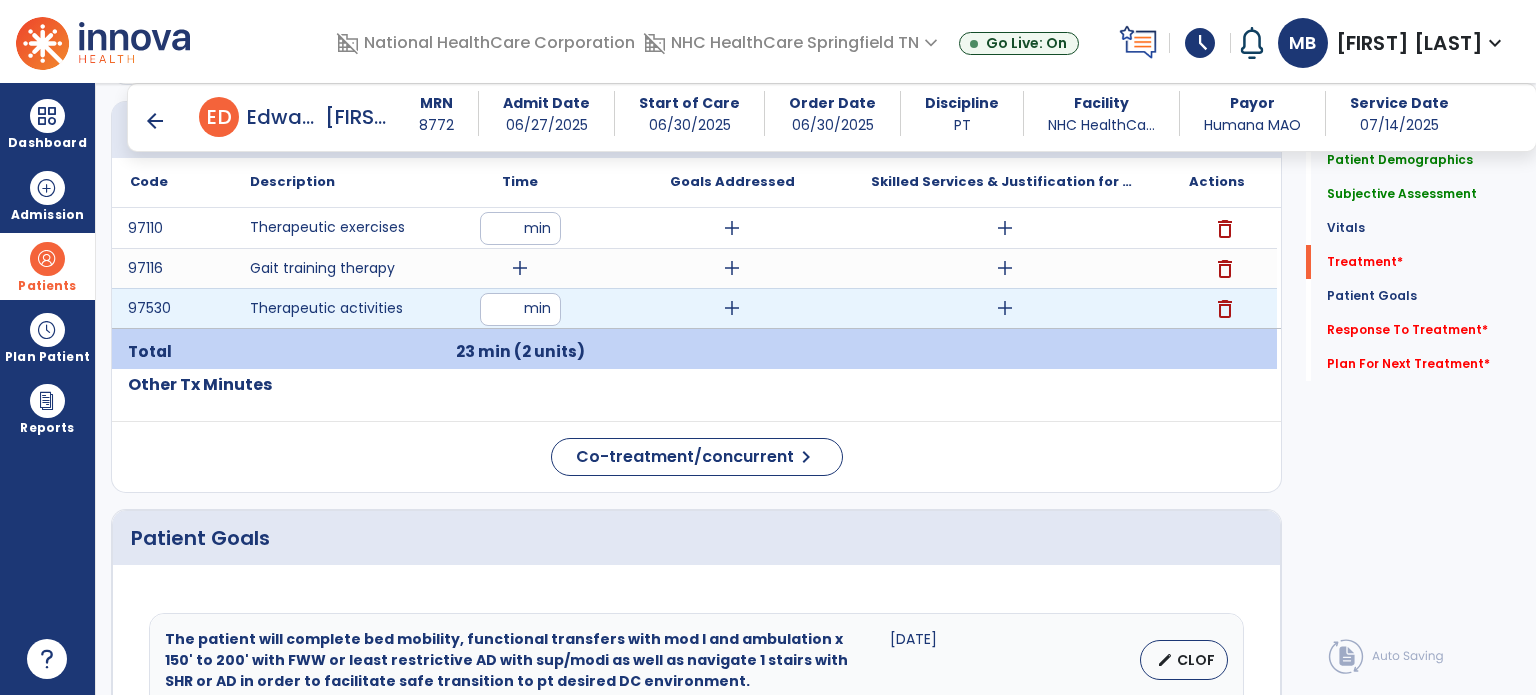 type on "**" 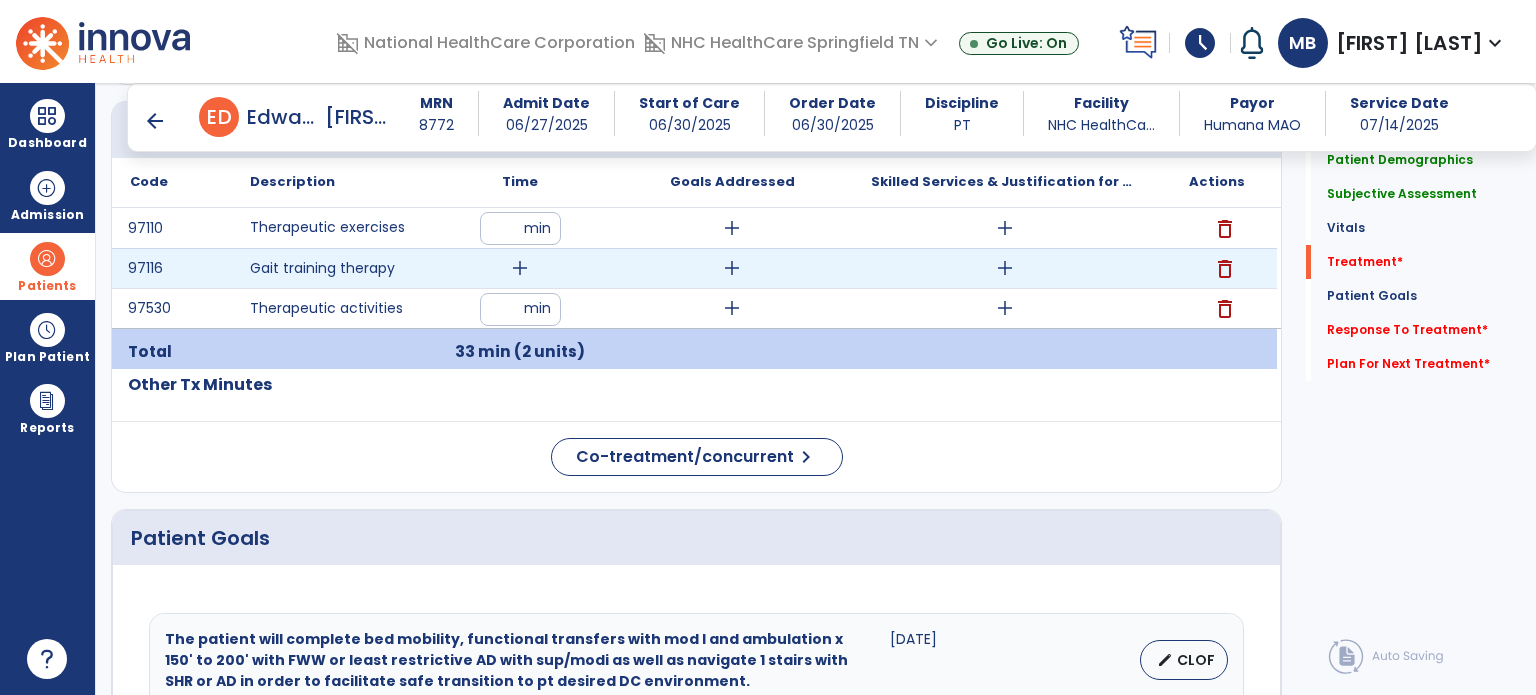 click on "add" at bounding box center [520, 268] 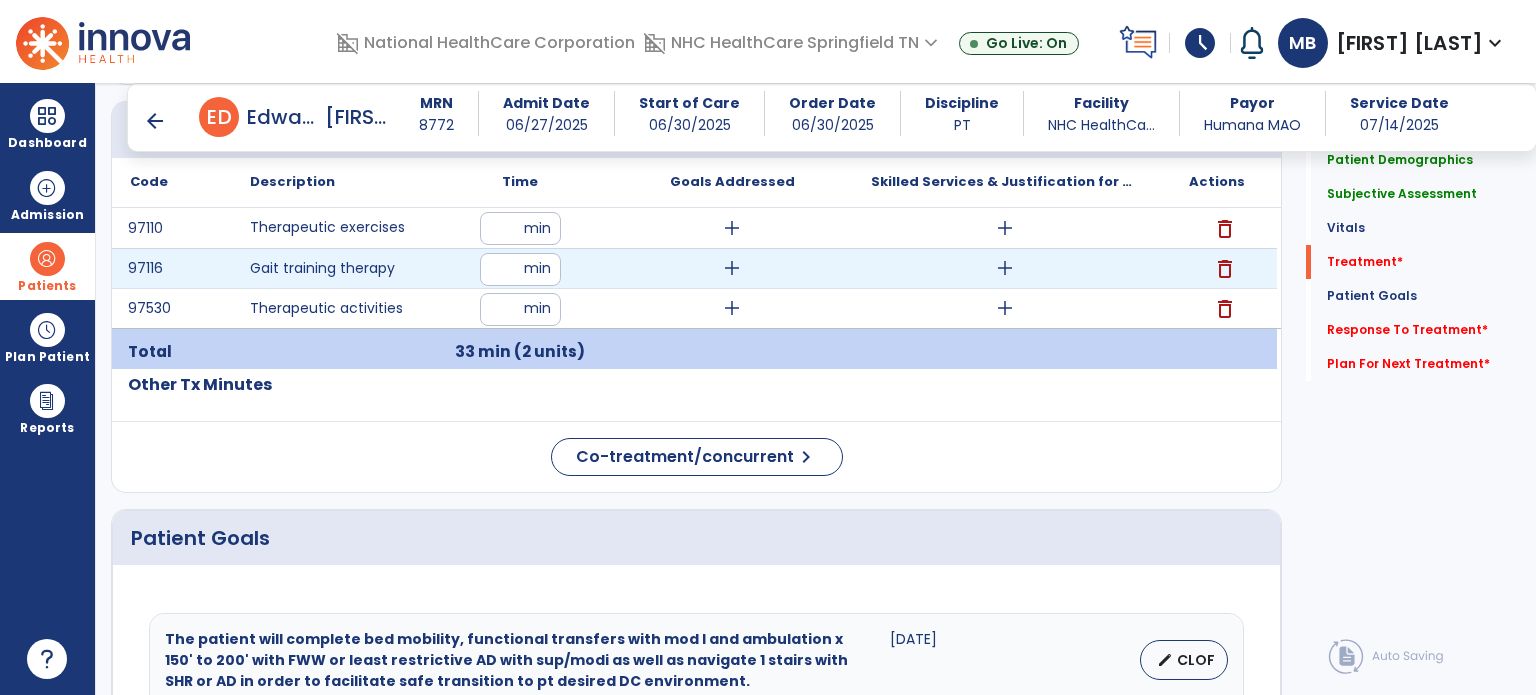 type on "**" 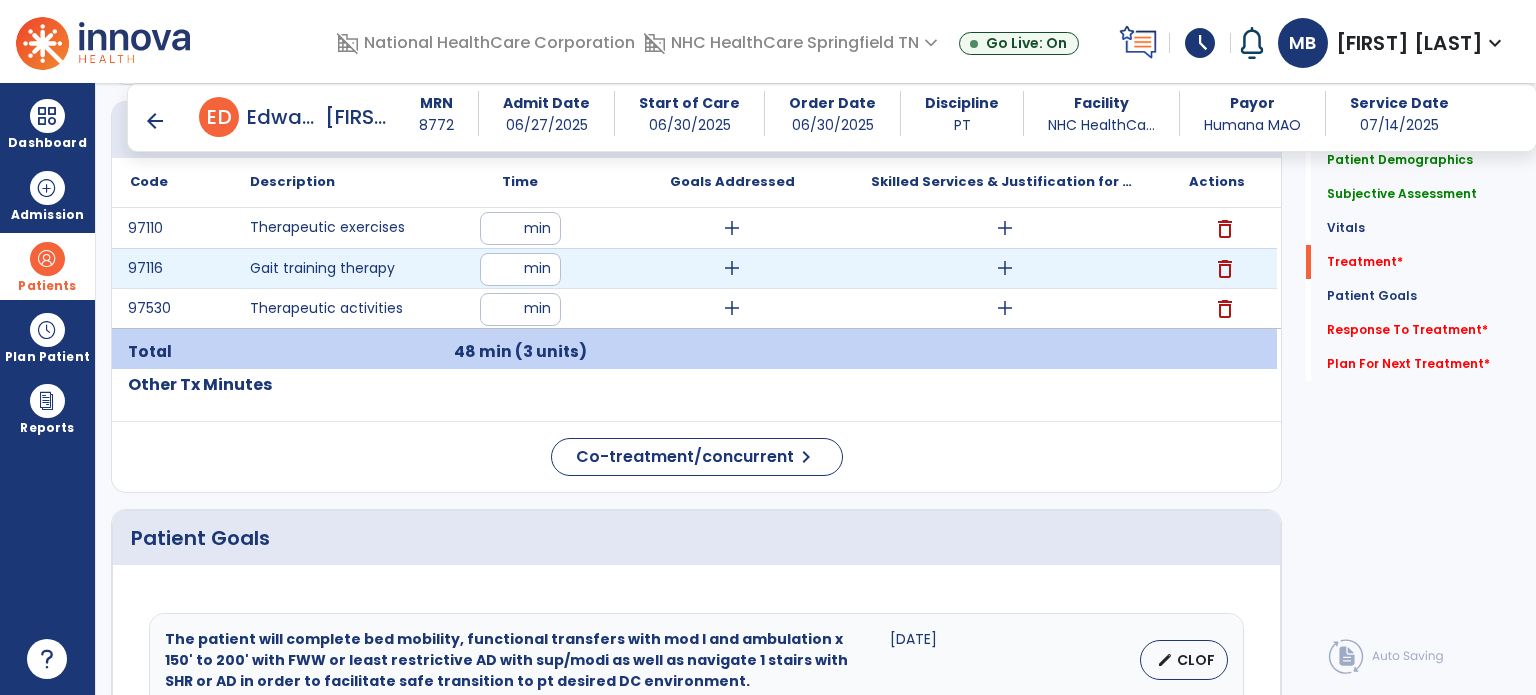 click on "**" at bounding box center (520, 269) 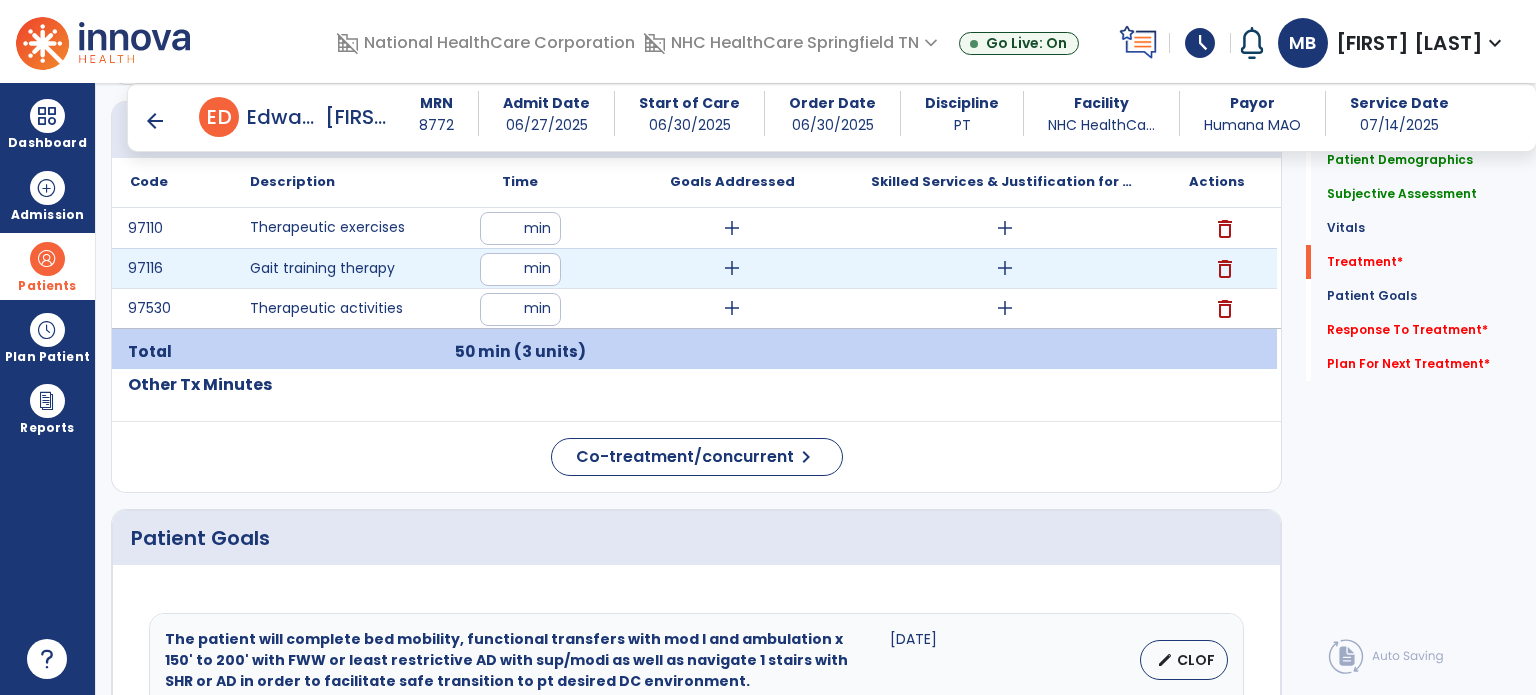 click on "**" at bounding box center [520, 269] 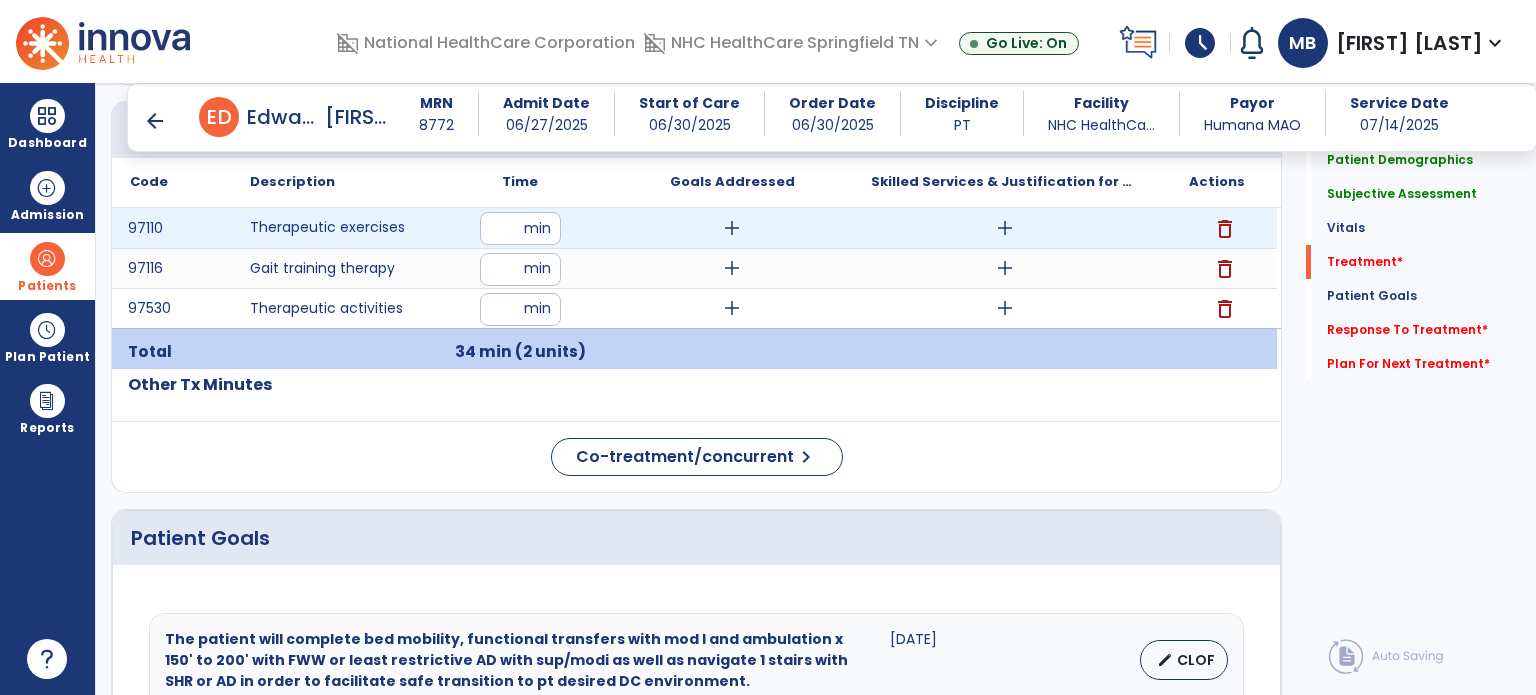 click on "**" at bounding box center (520, 228) 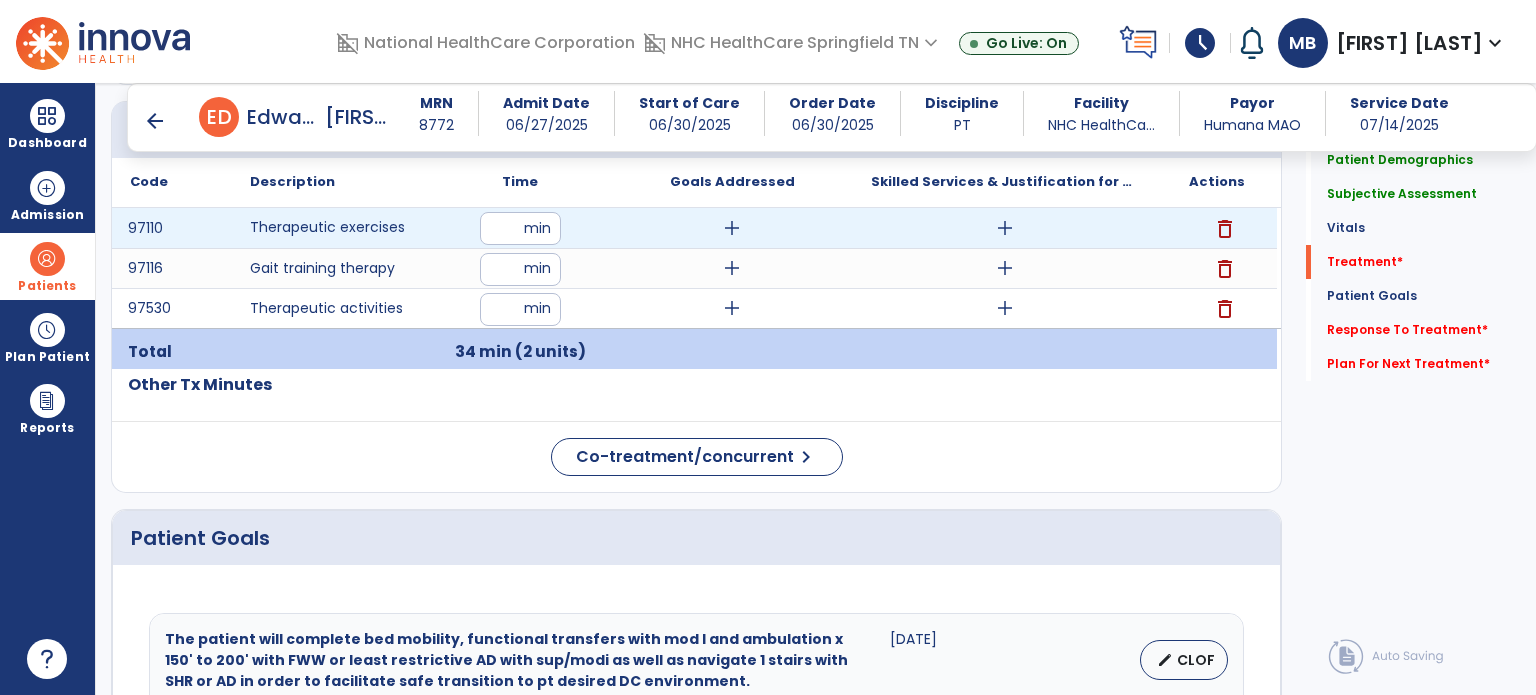 type on "**" 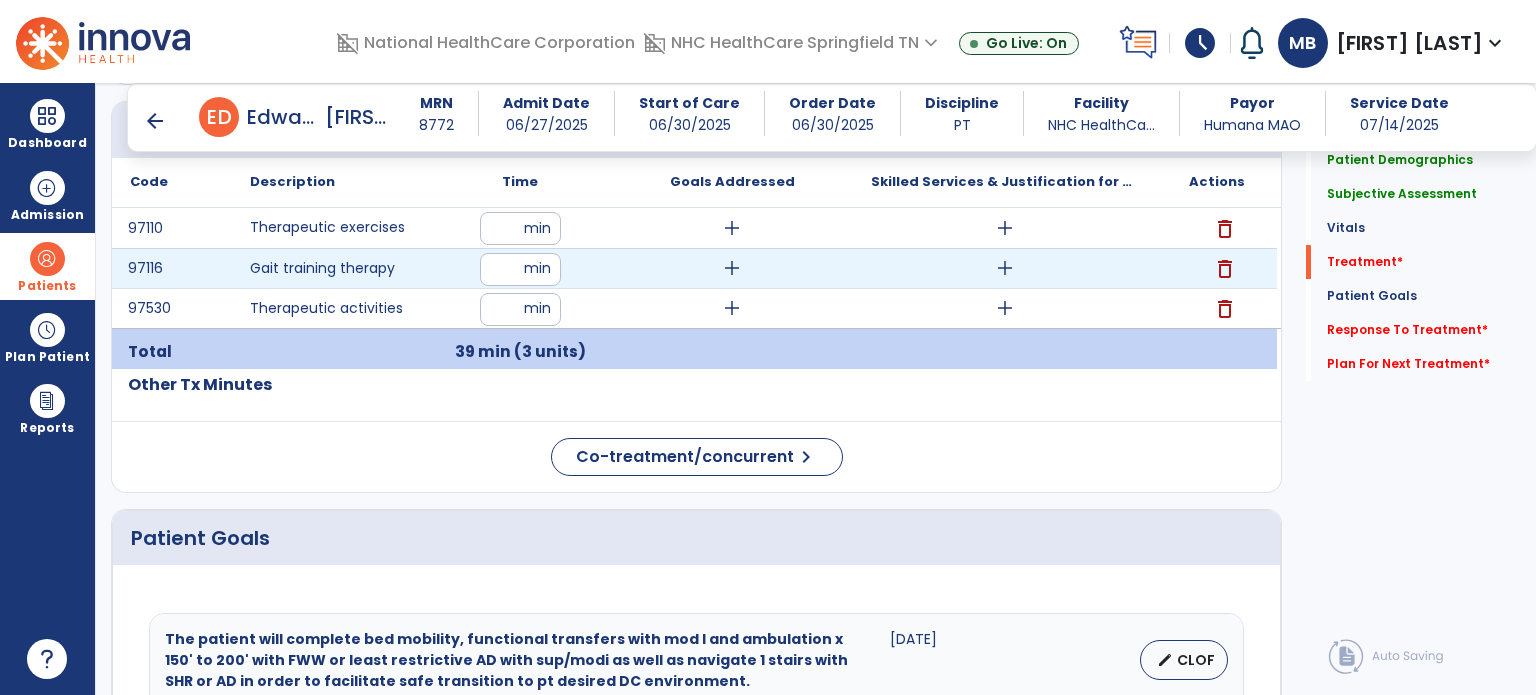 click on "*" at bounding box center (520, 269) 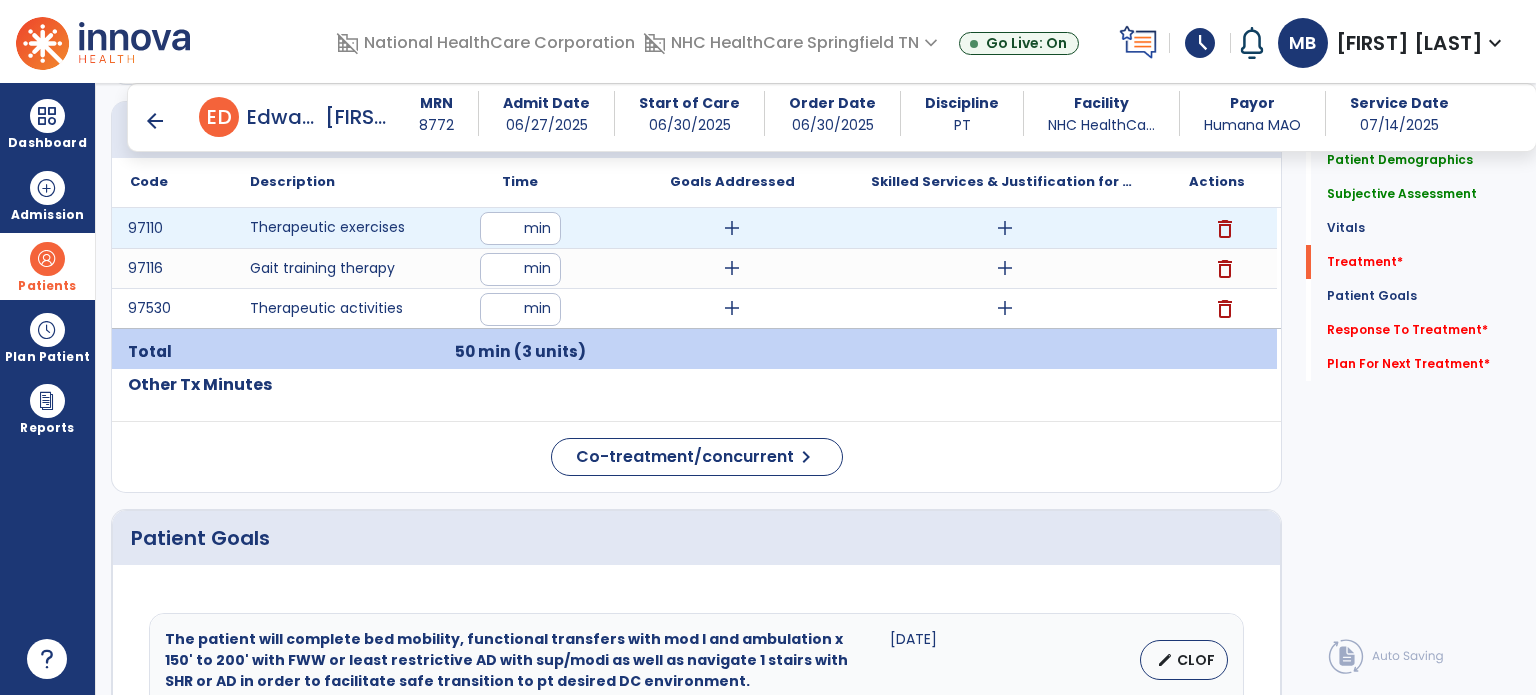 click on "add" at bounding box center [1005, 228] 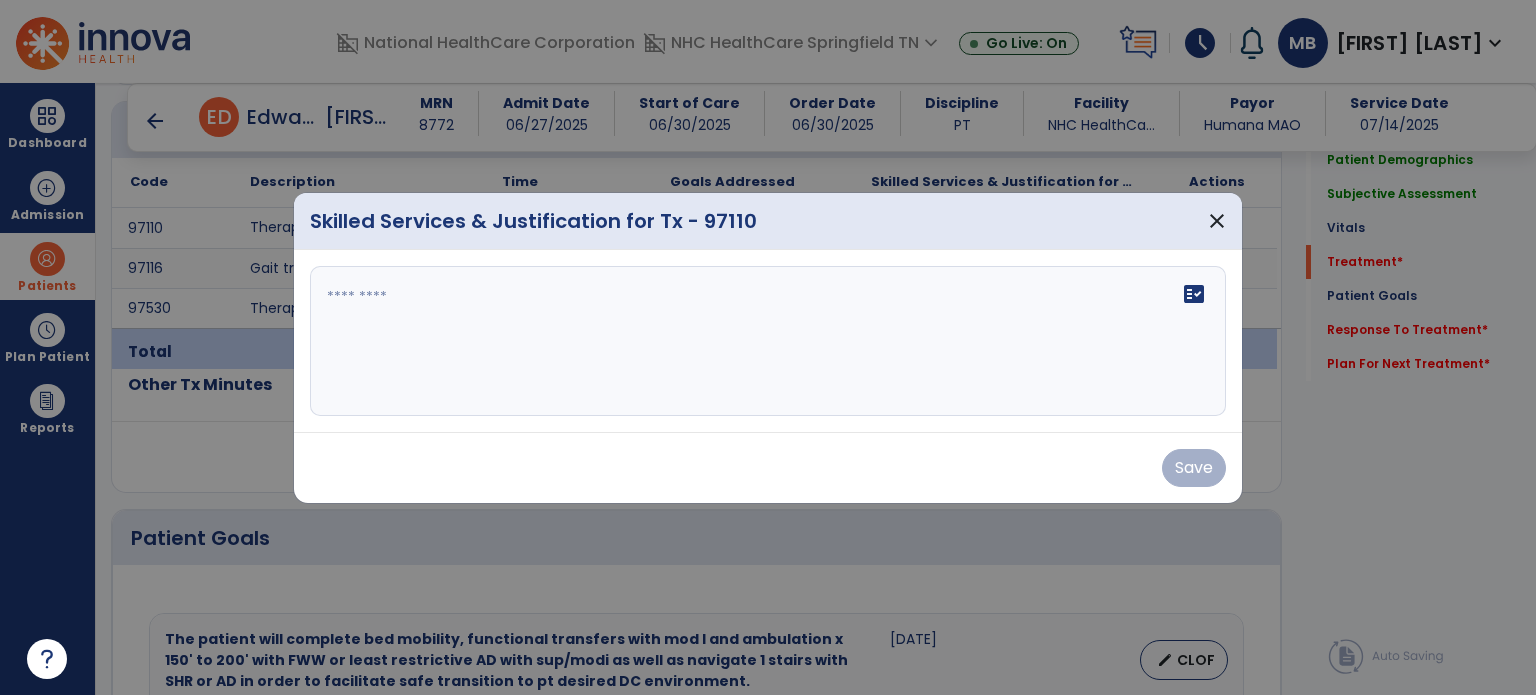 click at bounding box center (768, 341) 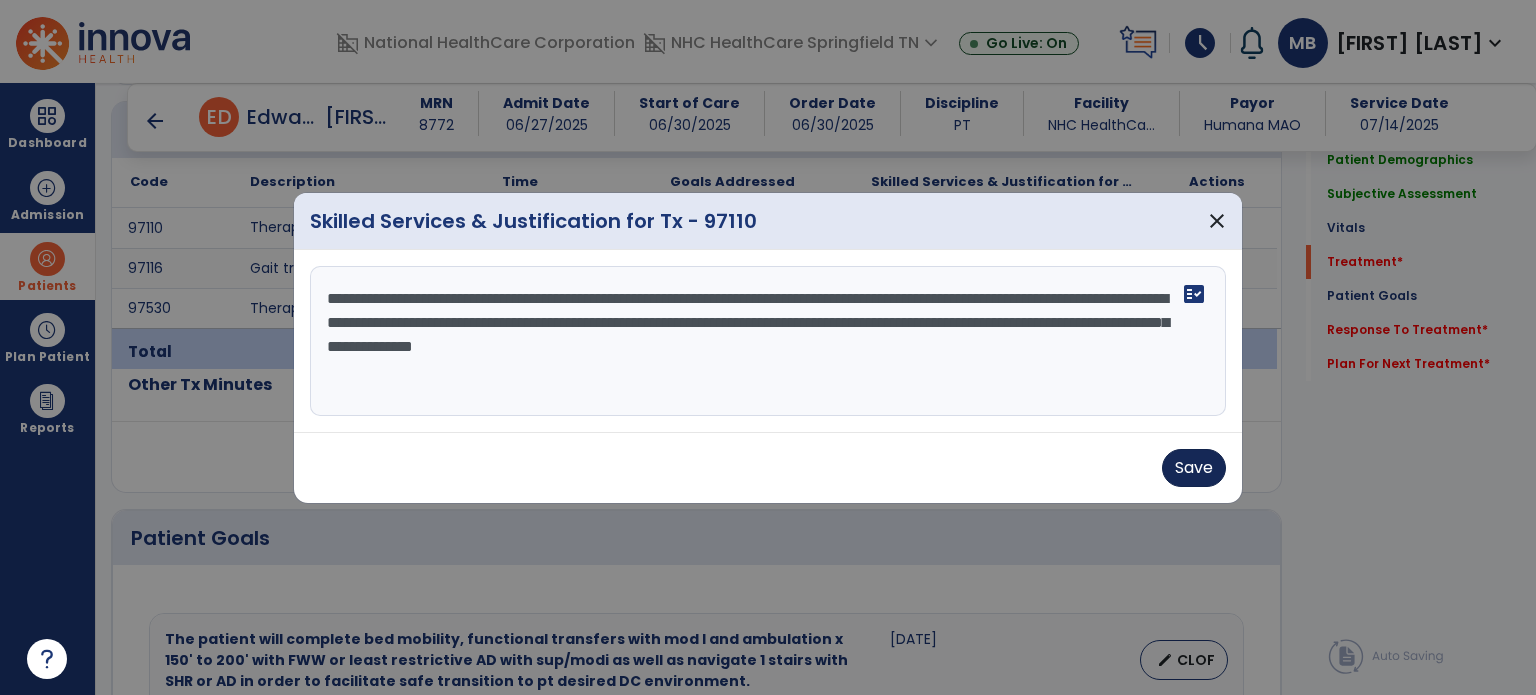 type on "**********" 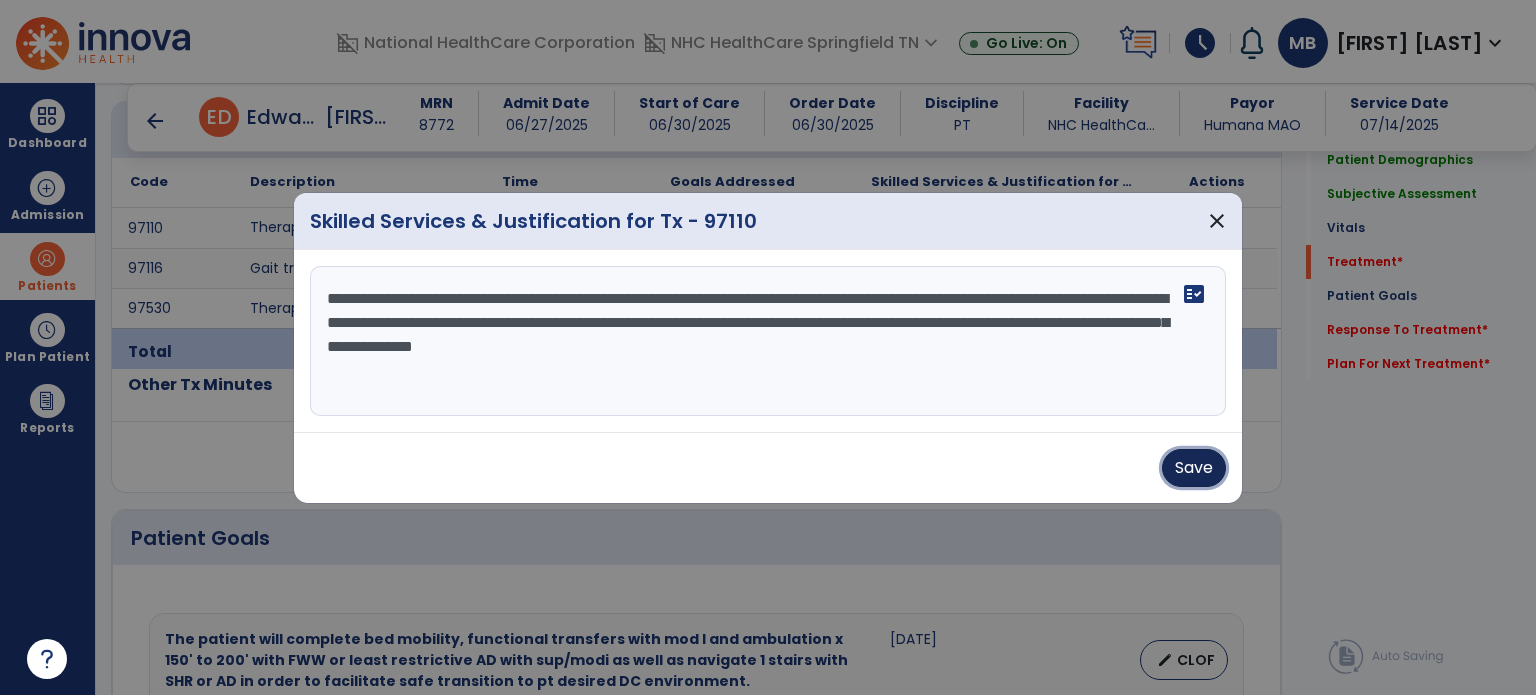 click on "Save" at bounding box center (1194, 468) 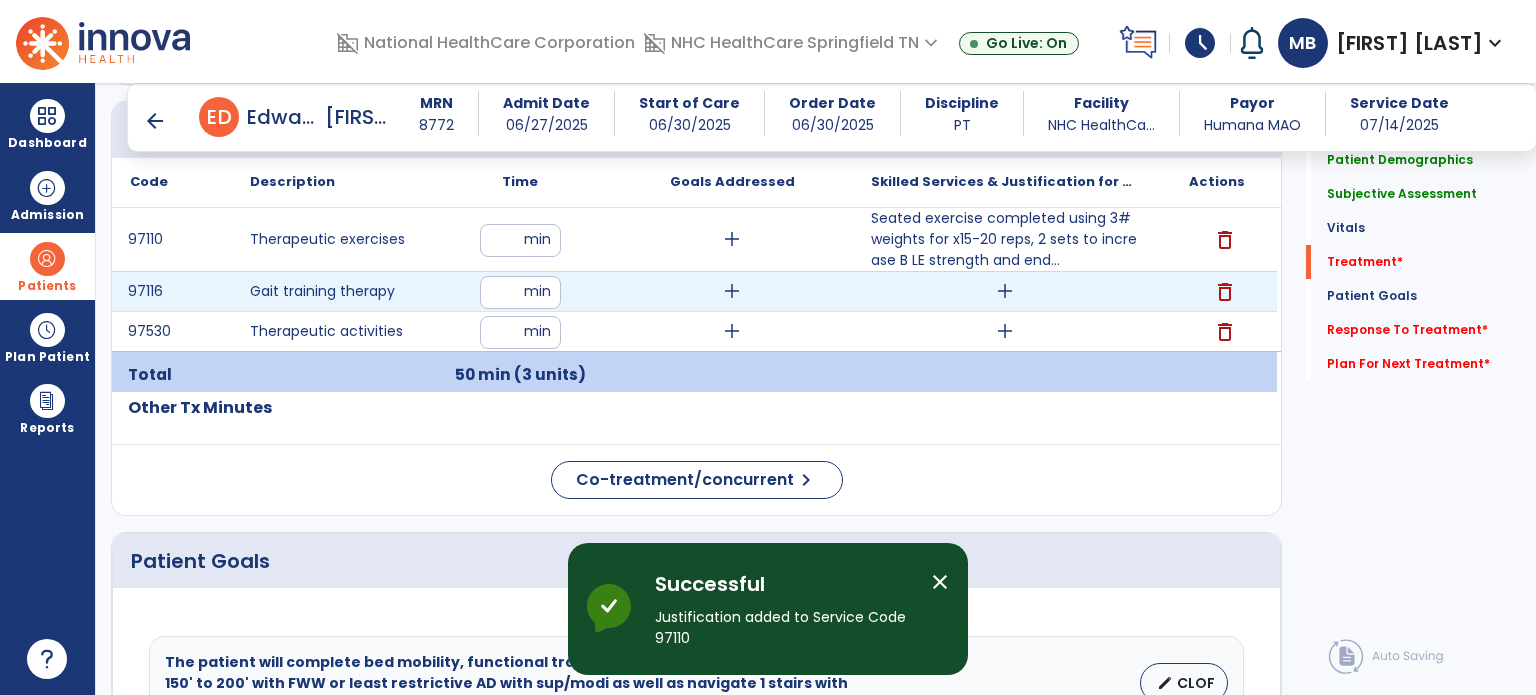 click on "add" at bounding box center [1005, 291] 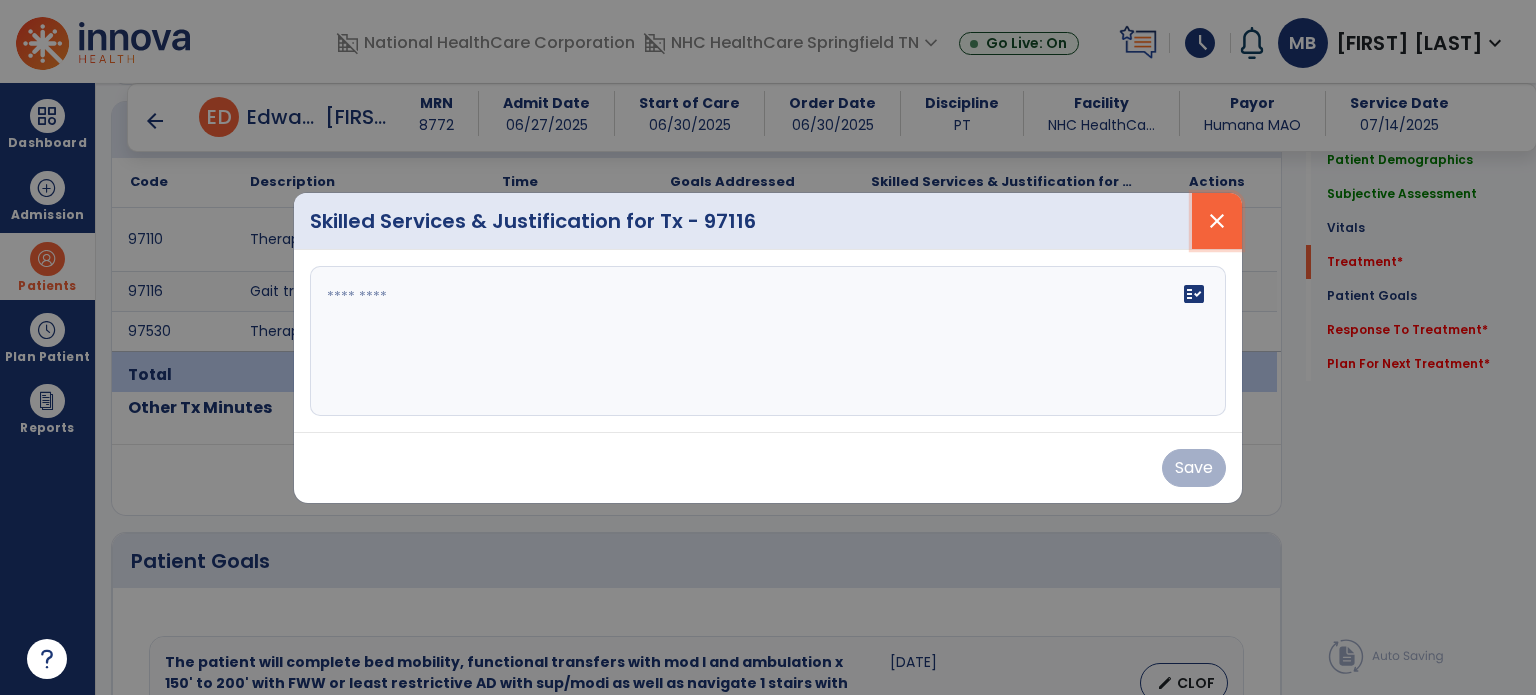 click on "close" at bounding box center [1217, 221] 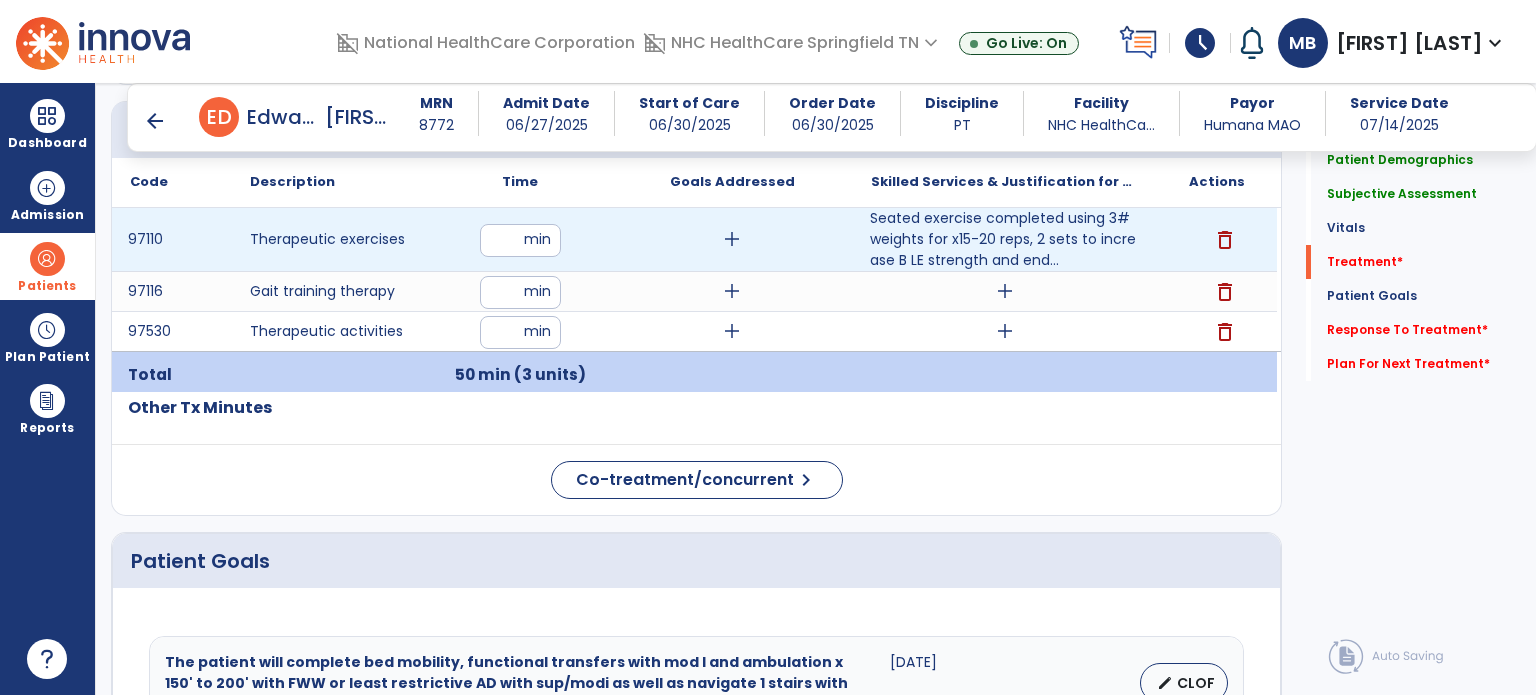 click on "Seated exercise completed using 3# weights for x15-20 reps, 2 sets to increase B LE strength and end..." at bounding box center [1004, 239] 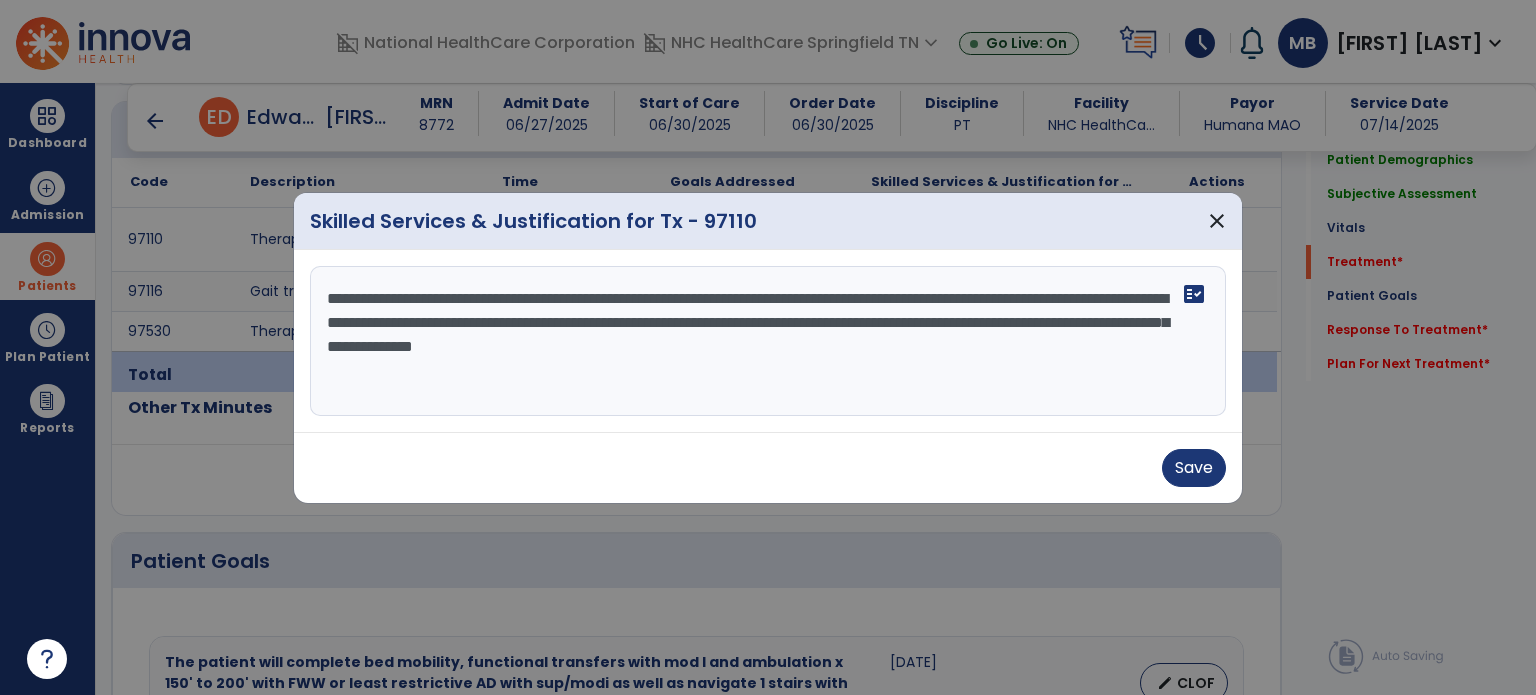 click on "**********" at bounding box center (768, 341) 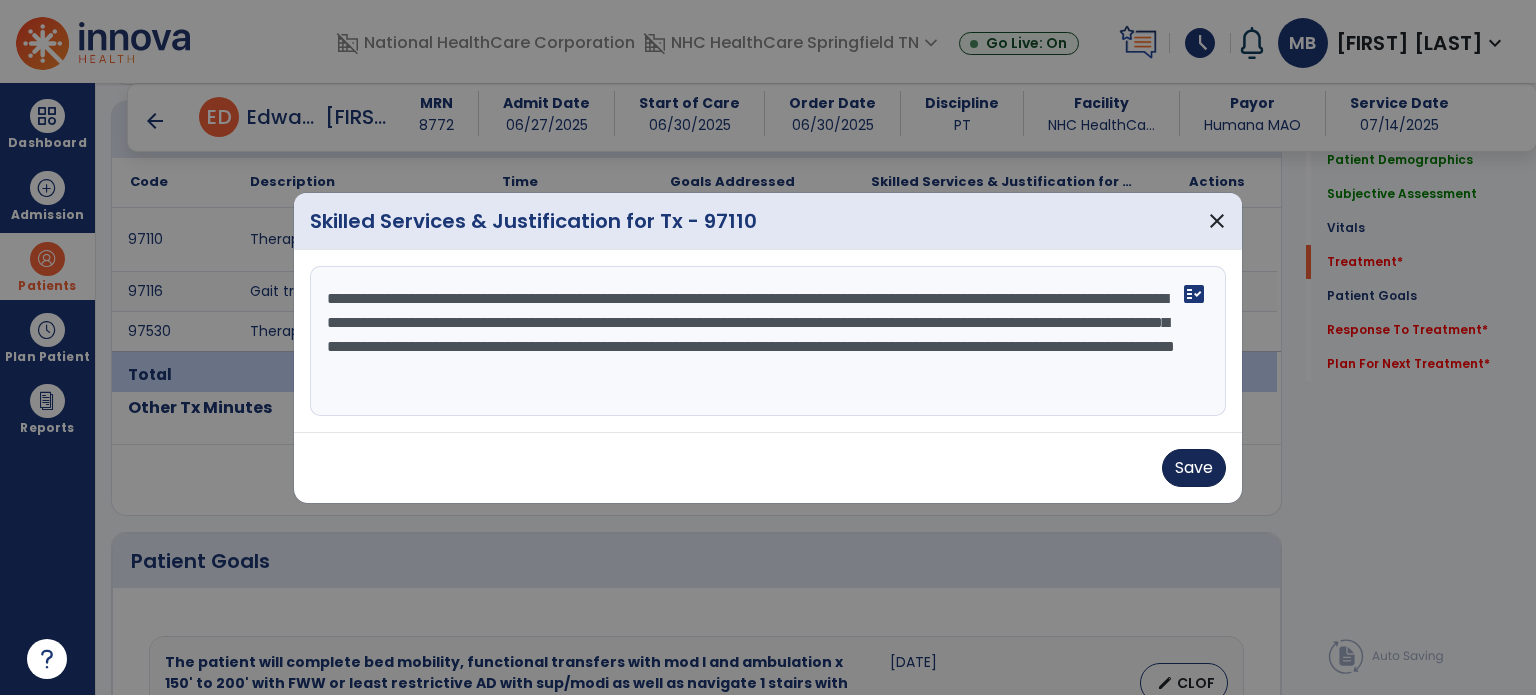 type on "**********" 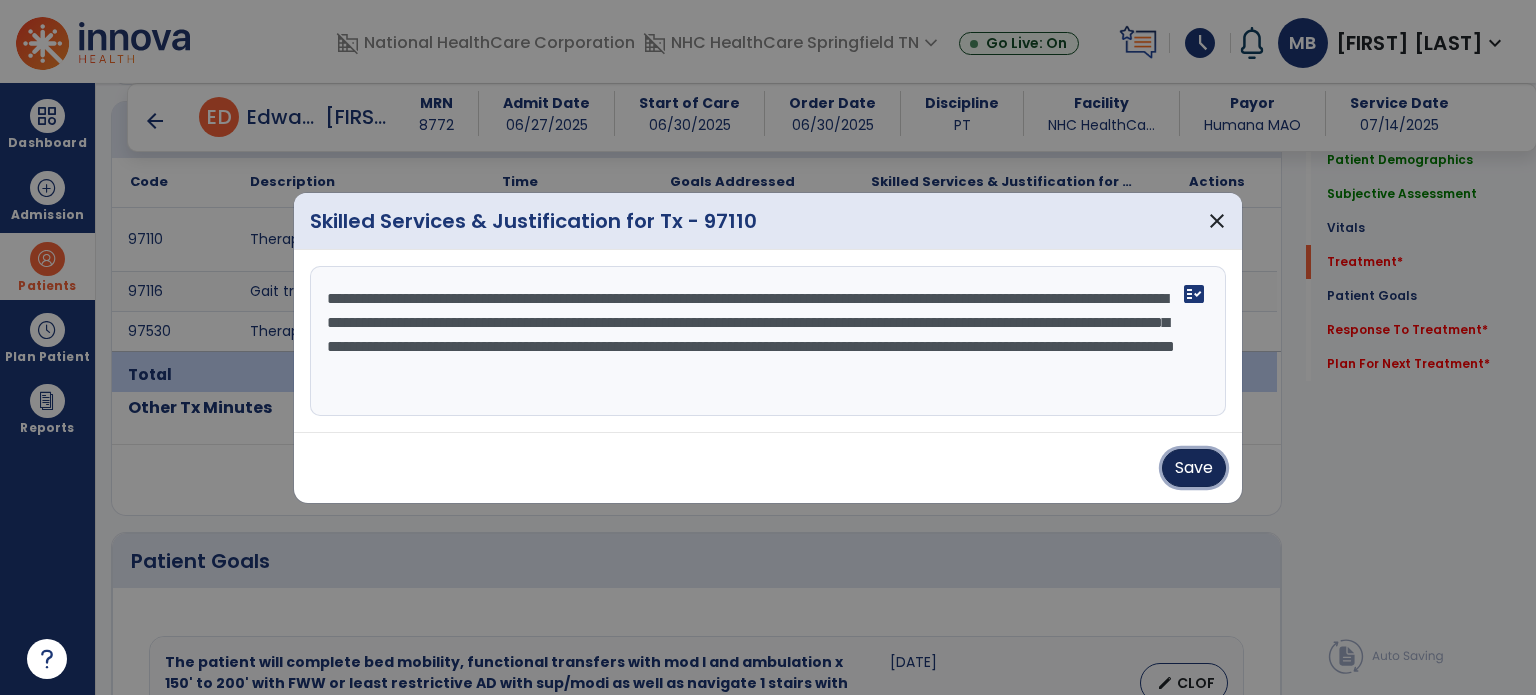 click on "Save" at bounding box center [1194, 468] 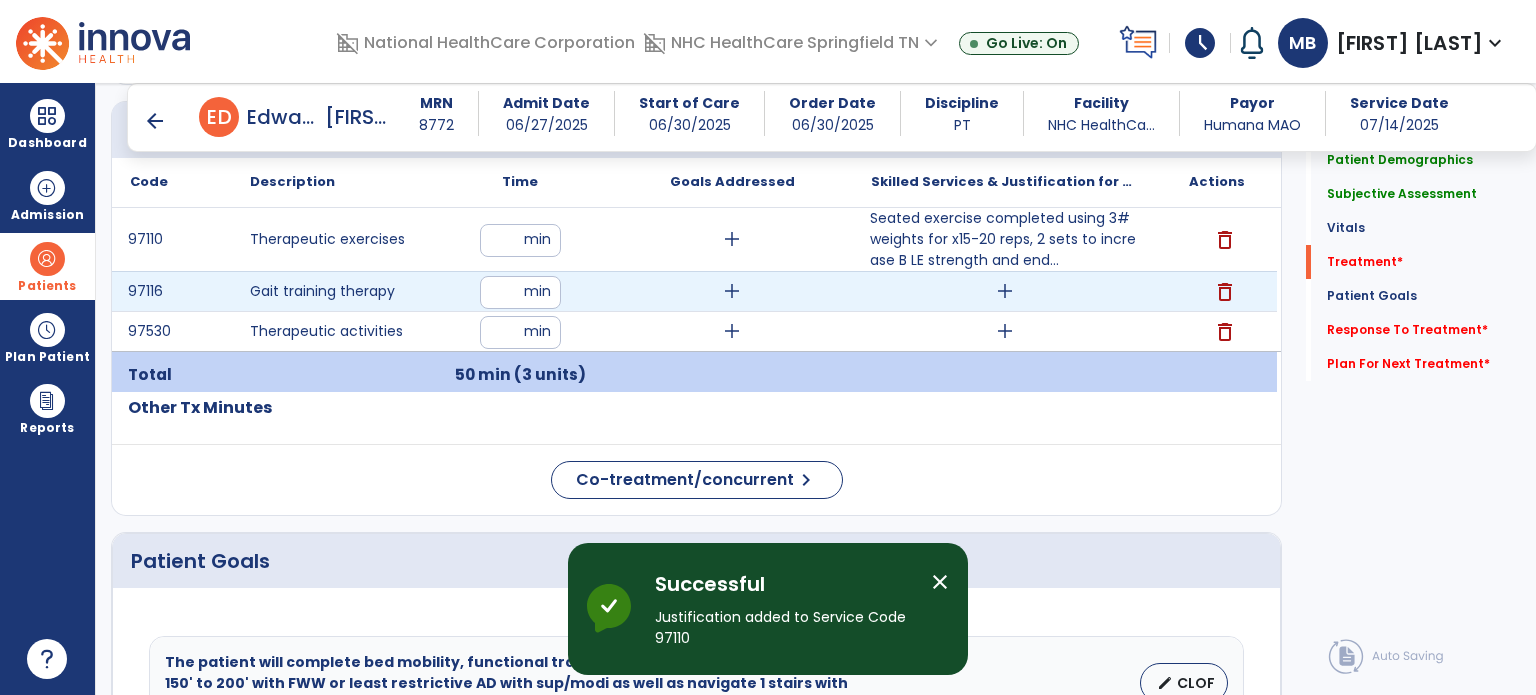 click on "add" at bounding box center [1005, 291] 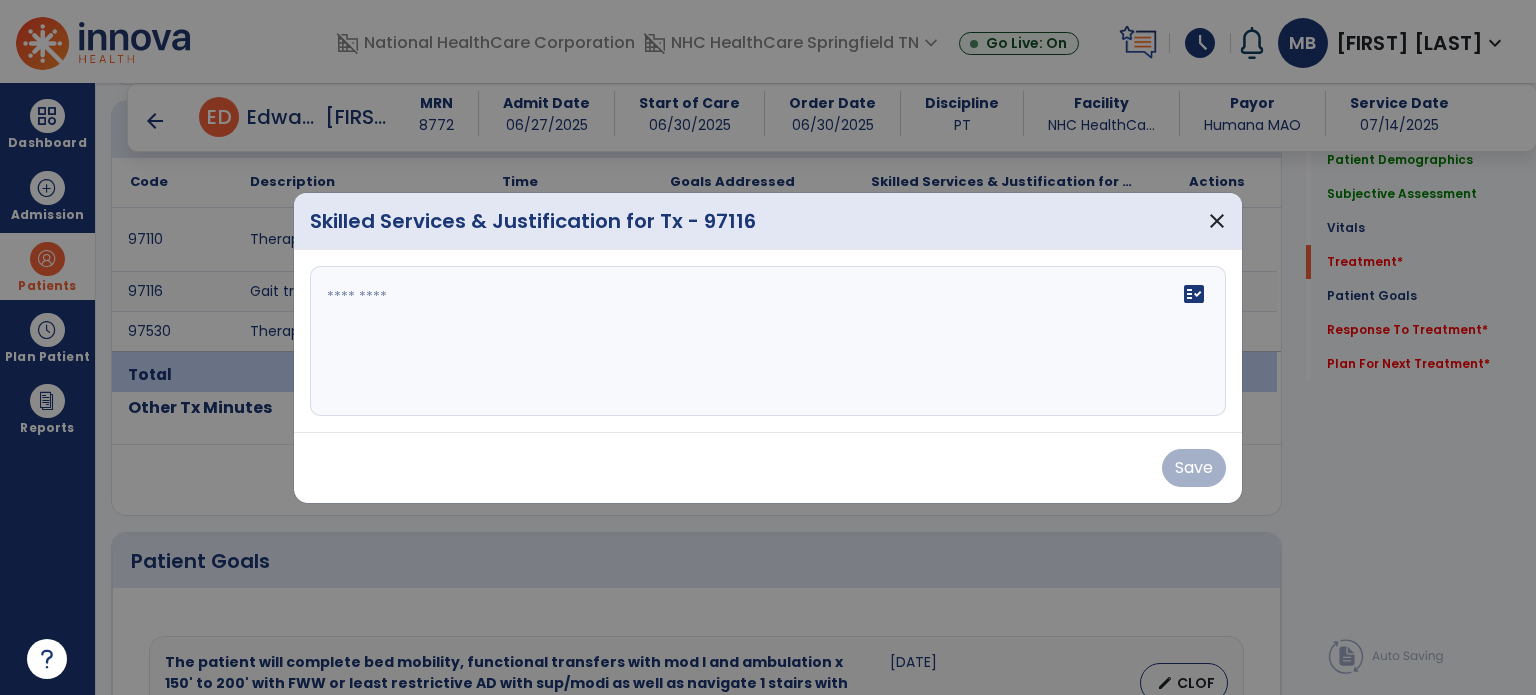 click at bounding box center [768, 341] 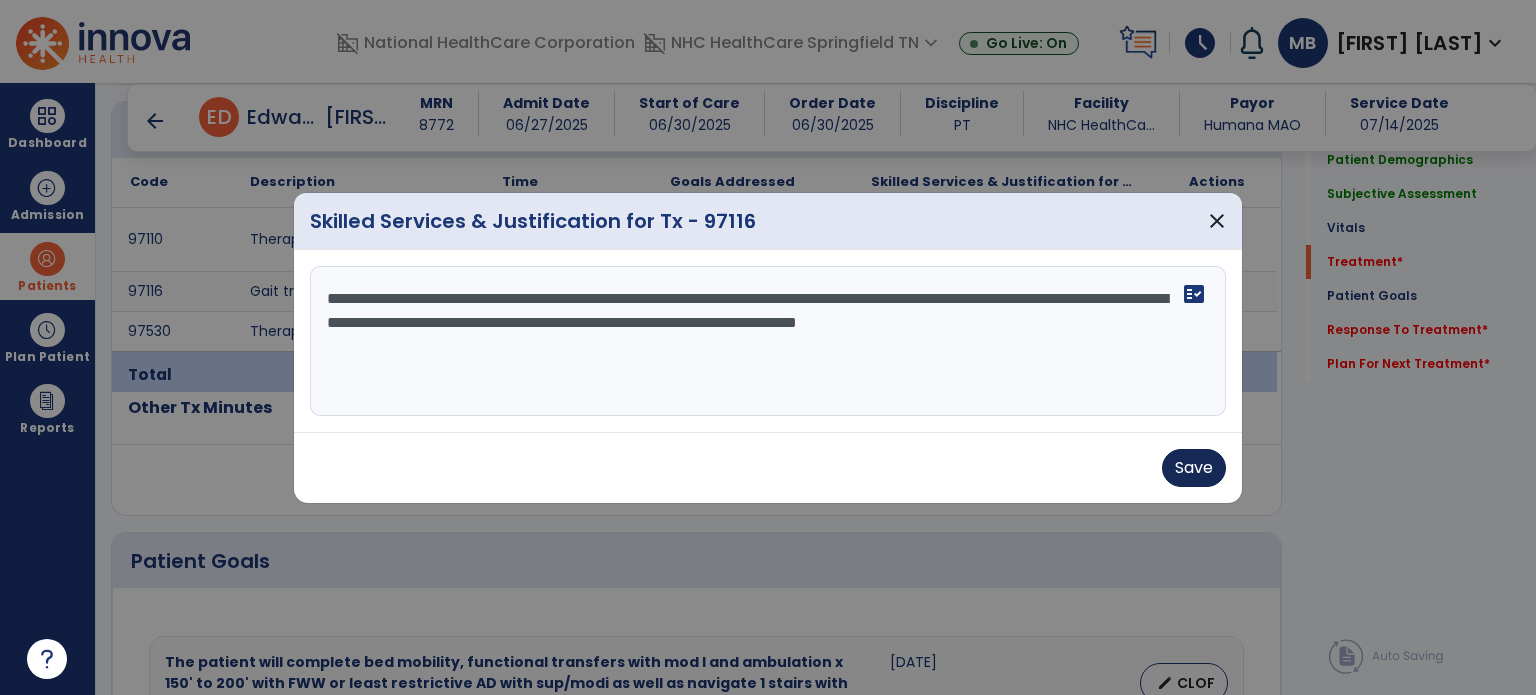 type on "**********" 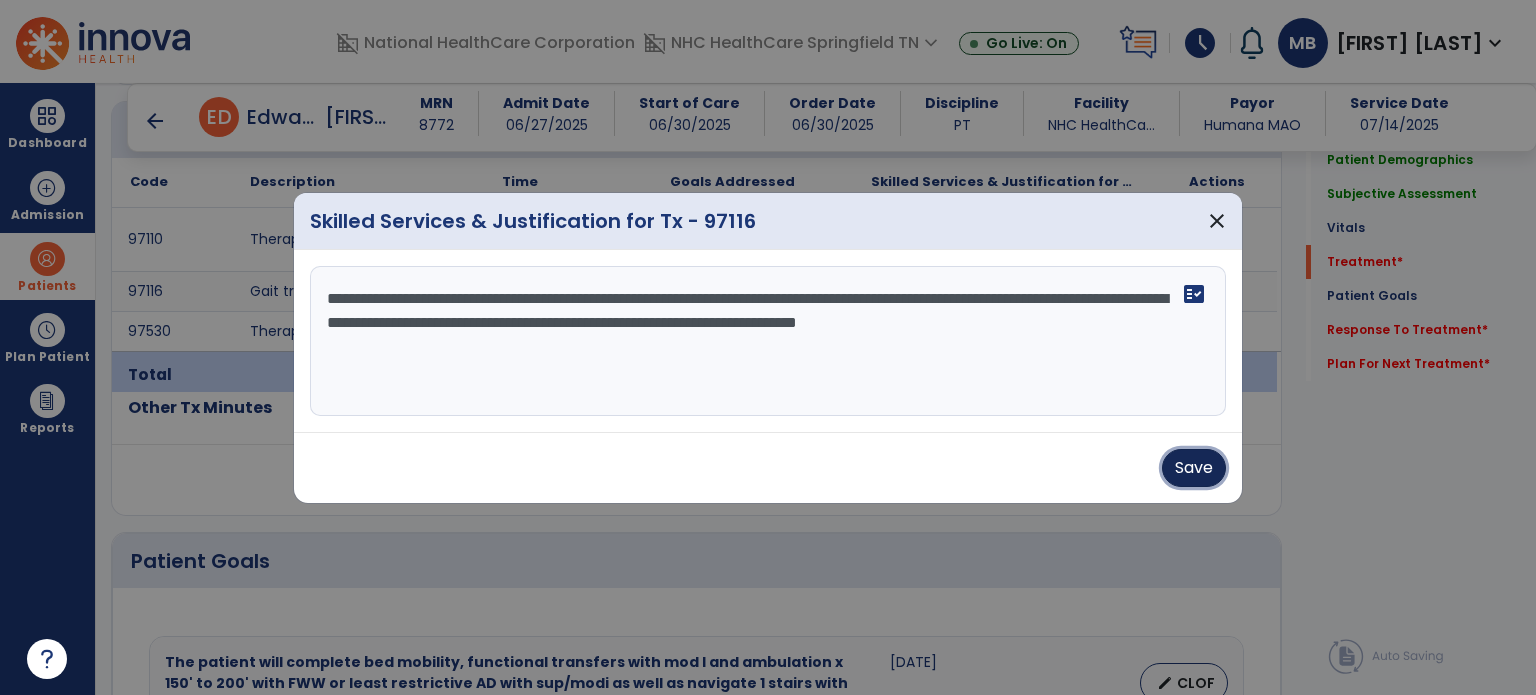 click on "Save" at bounding box center [1194, 468] 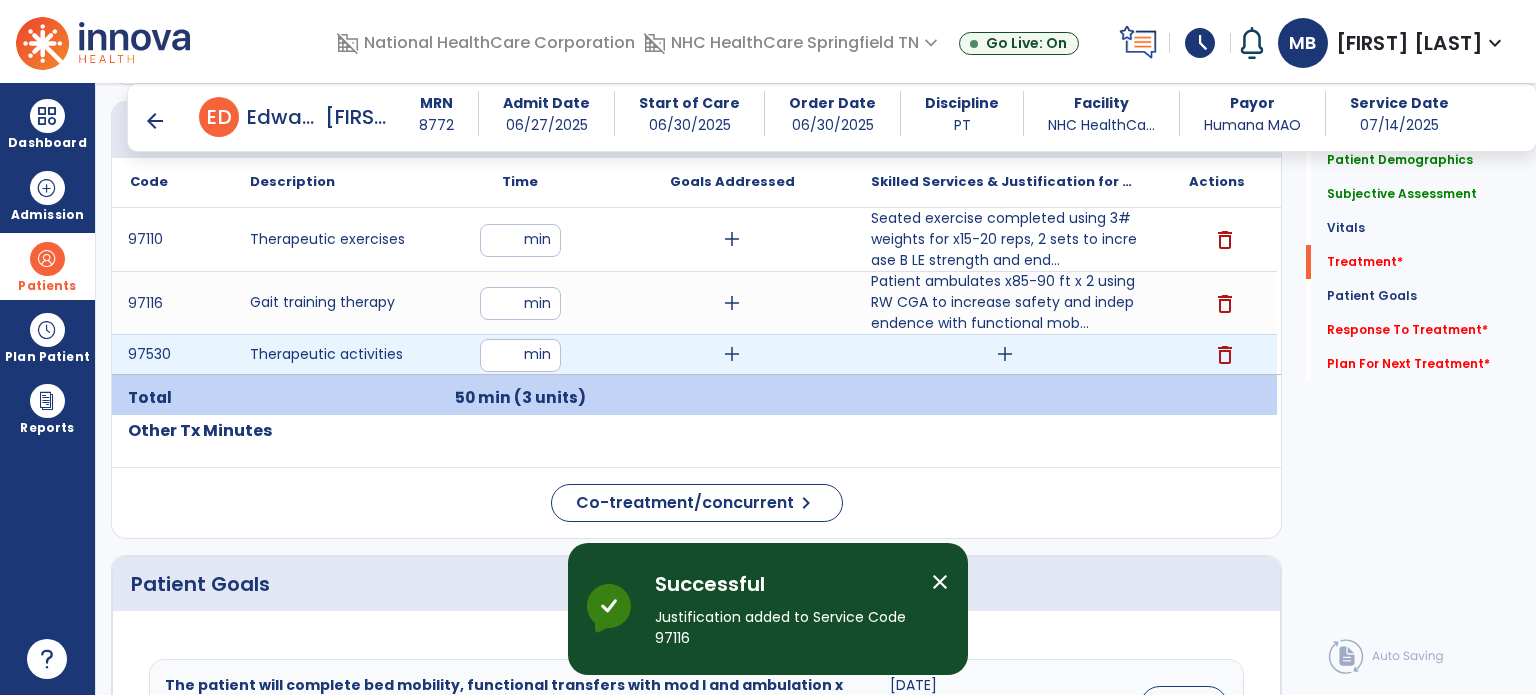 click on "add" at bounding box center [1005, 354] 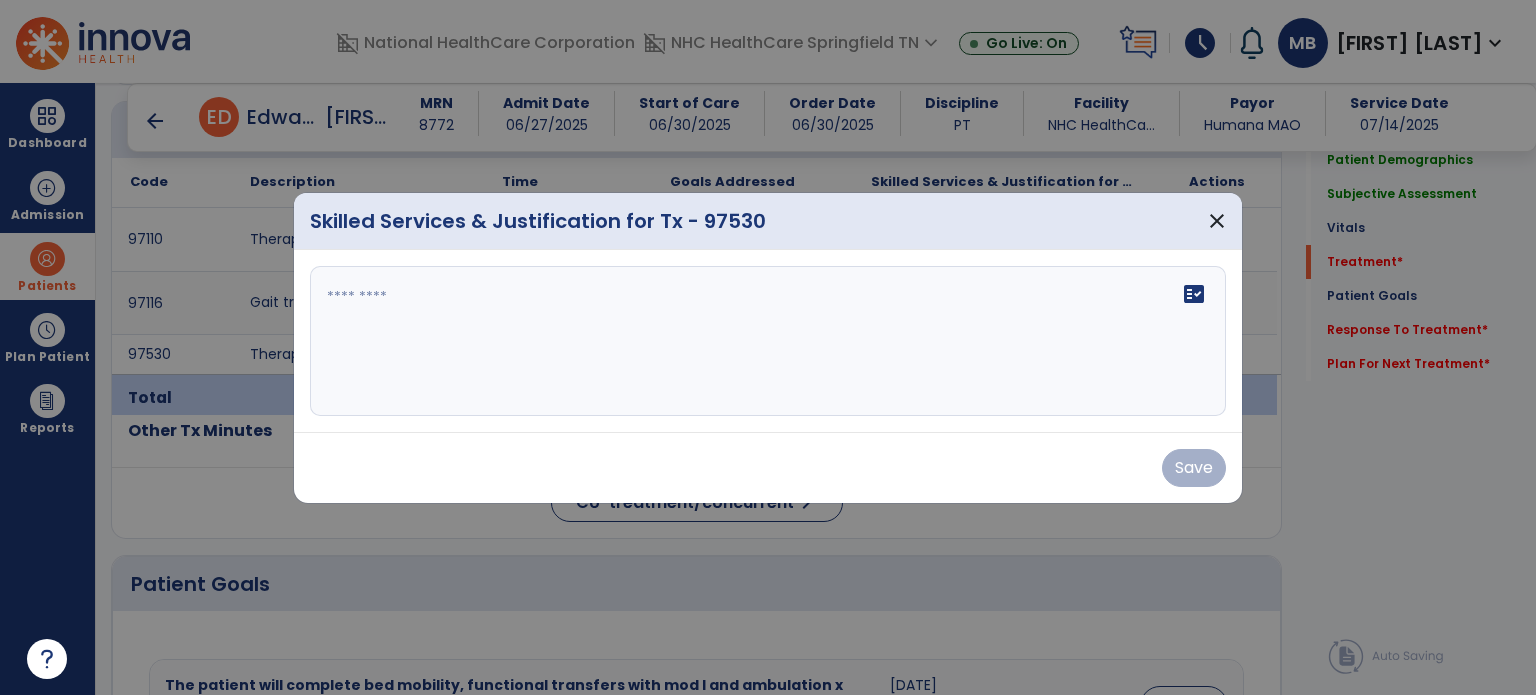 click on "fact_check" at bounding box center [768, 341] 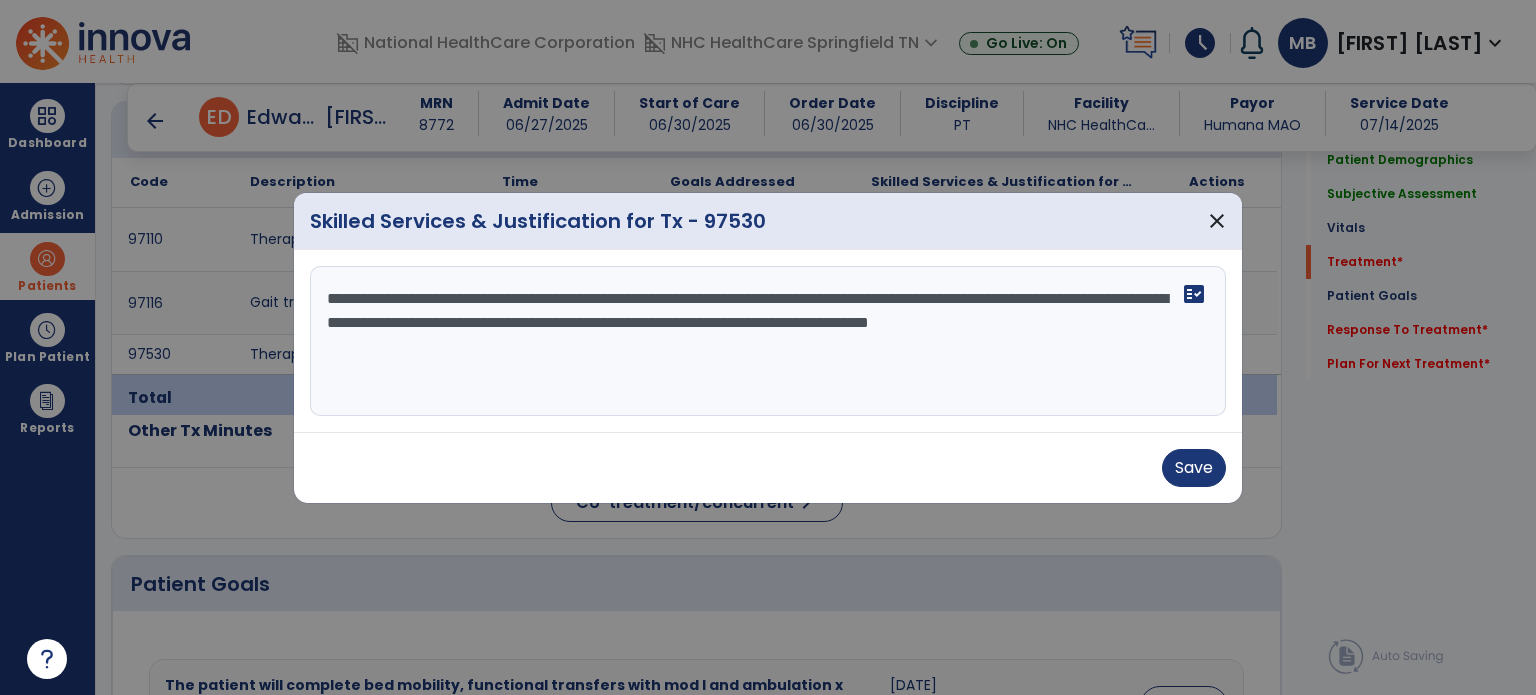 click on "**********" at bounding box center [768, 341] 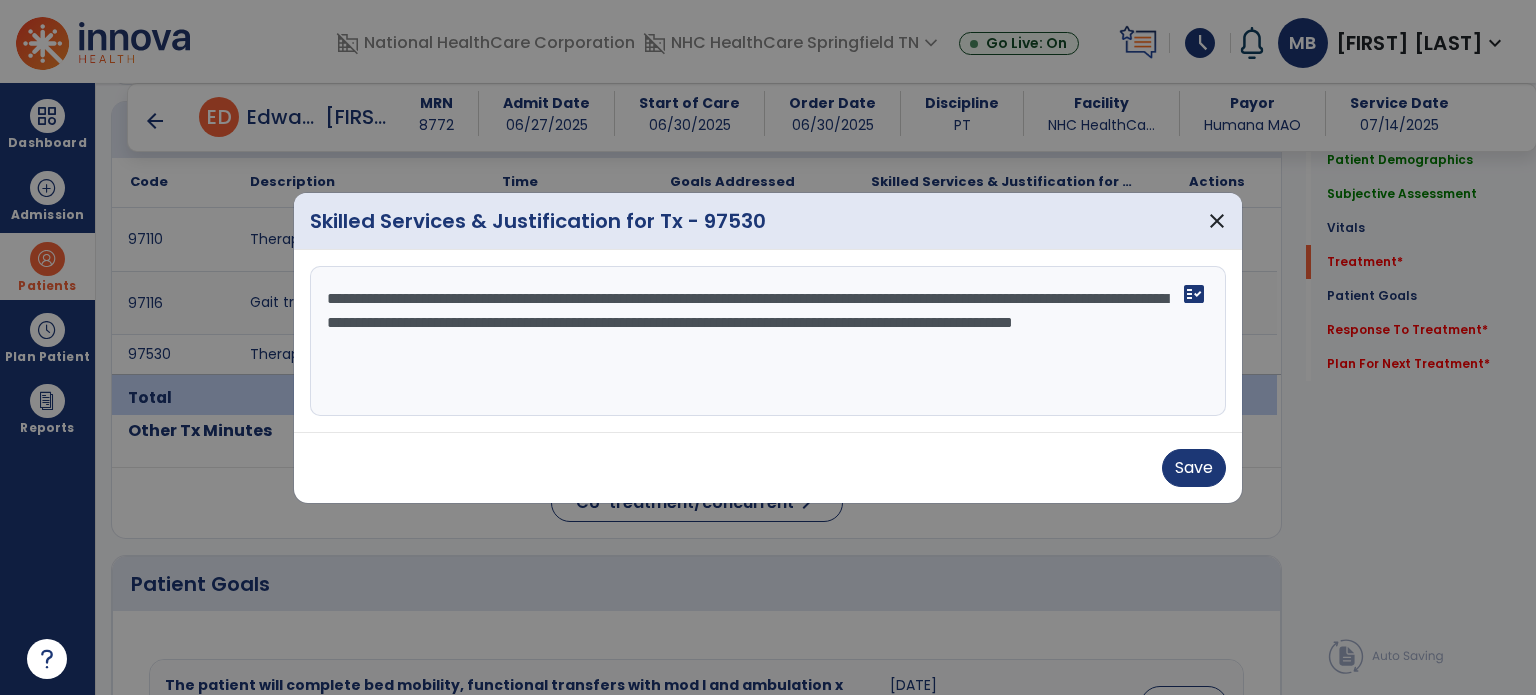 click on "**********" at bounding box center [768, 341] 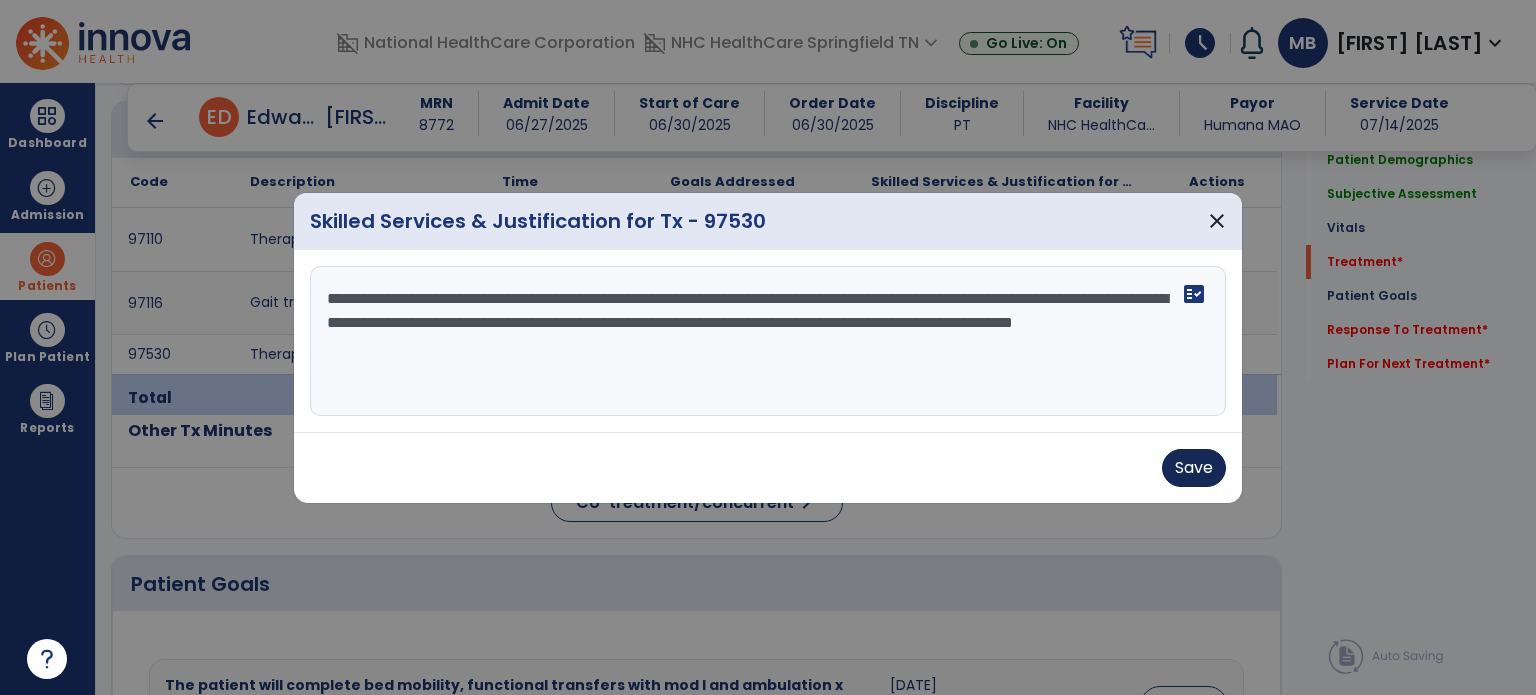 type on "**********" 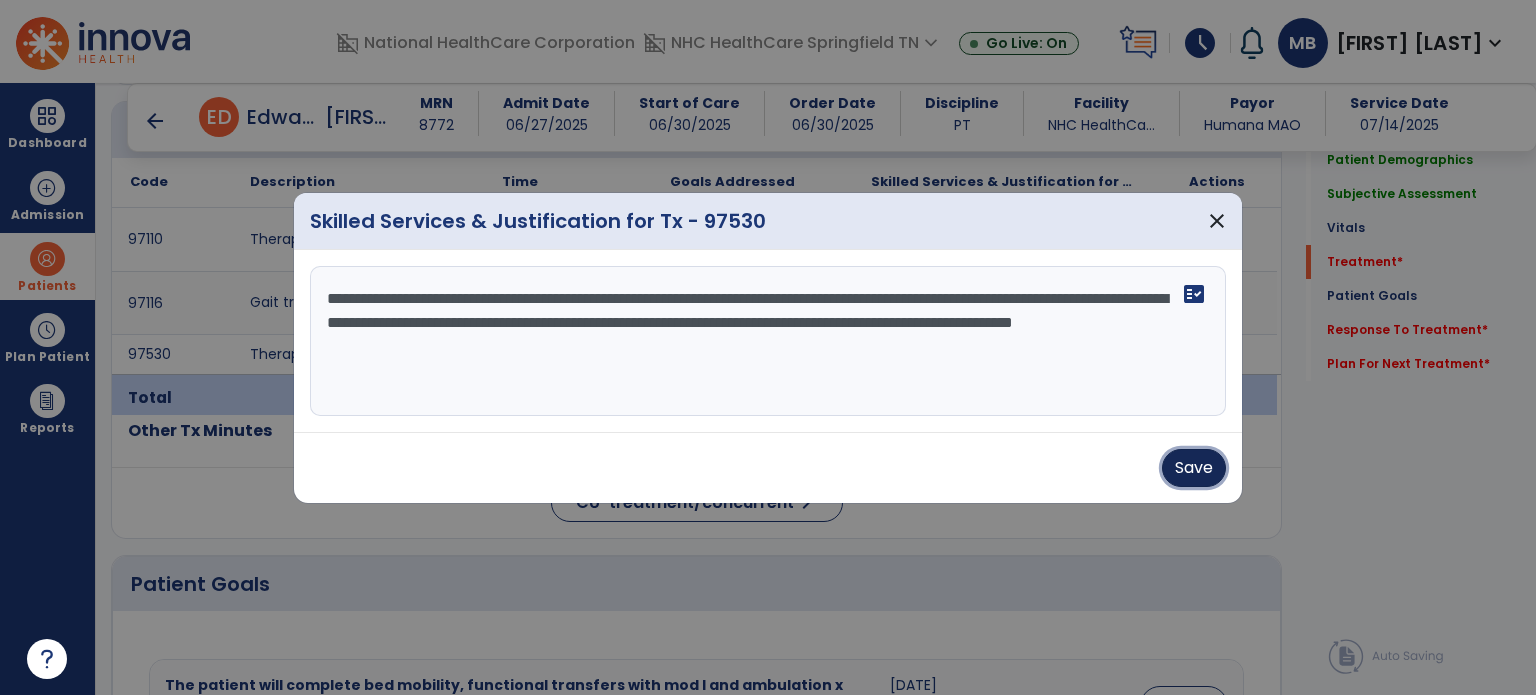 click on "Save" at bounding box center [1194, 468] 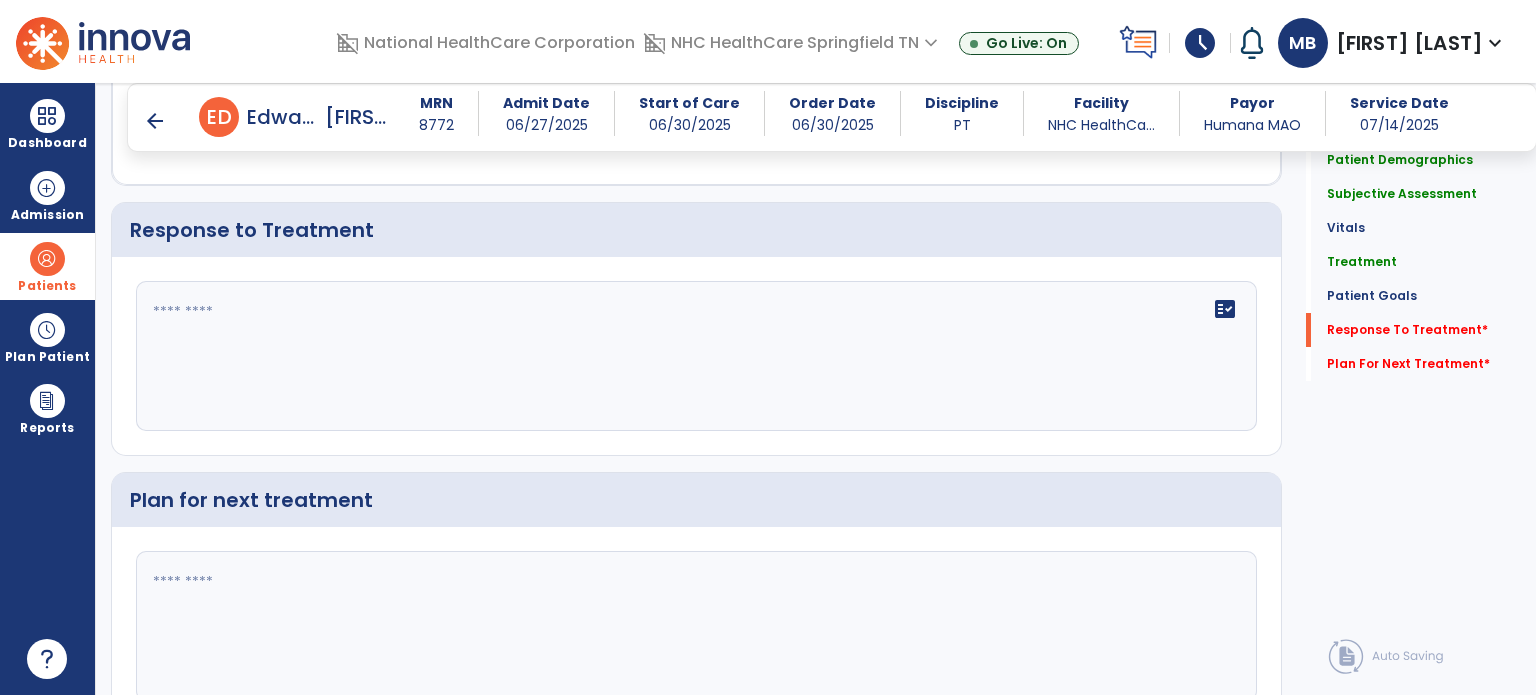 scroll, scrollTop: 2596, scrollLeft: 0, axis: vertical 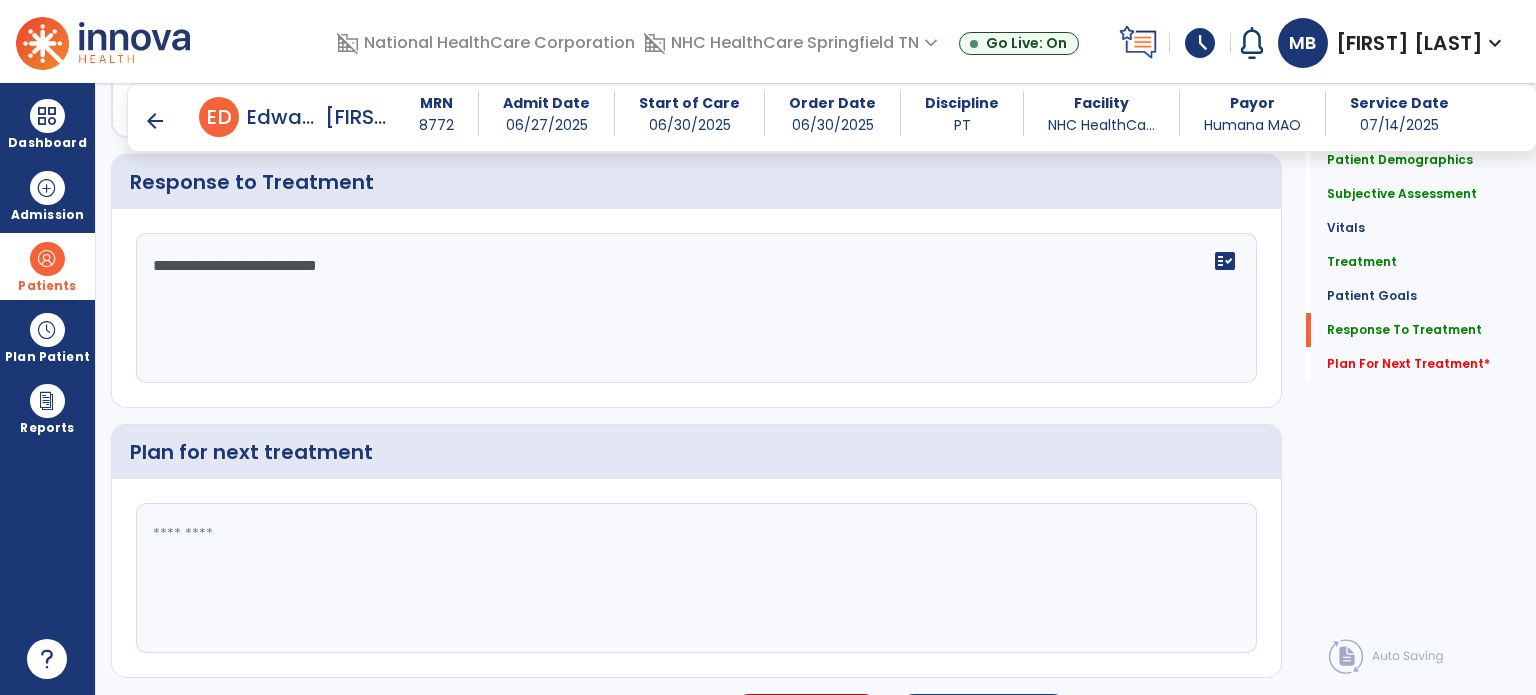 type on "**********" 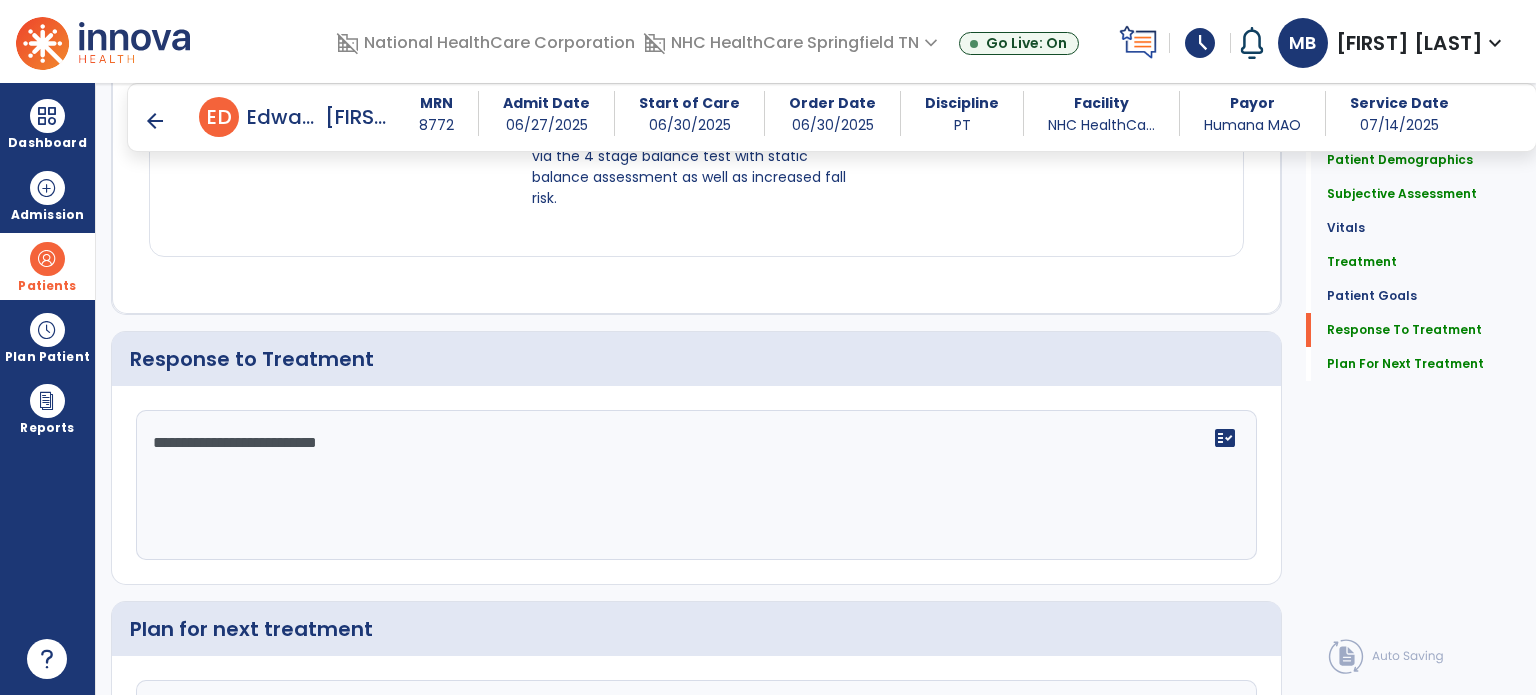 scroll, scrollTop: 2467, scrollLeft: 0, axis: vertical 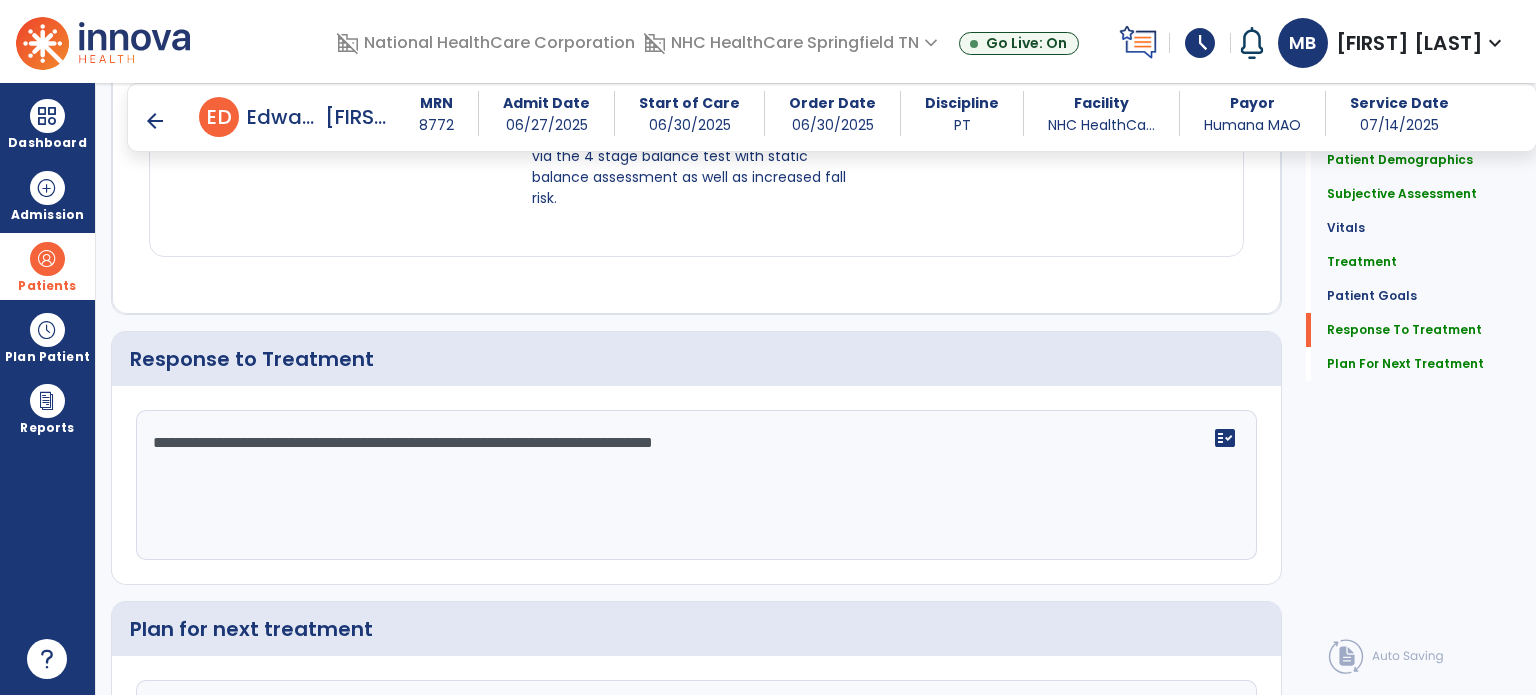 drag, startPoint x: 854, startPoint y: 400, endPoint x: 368, endPoint y: 402, distance: 486.00412 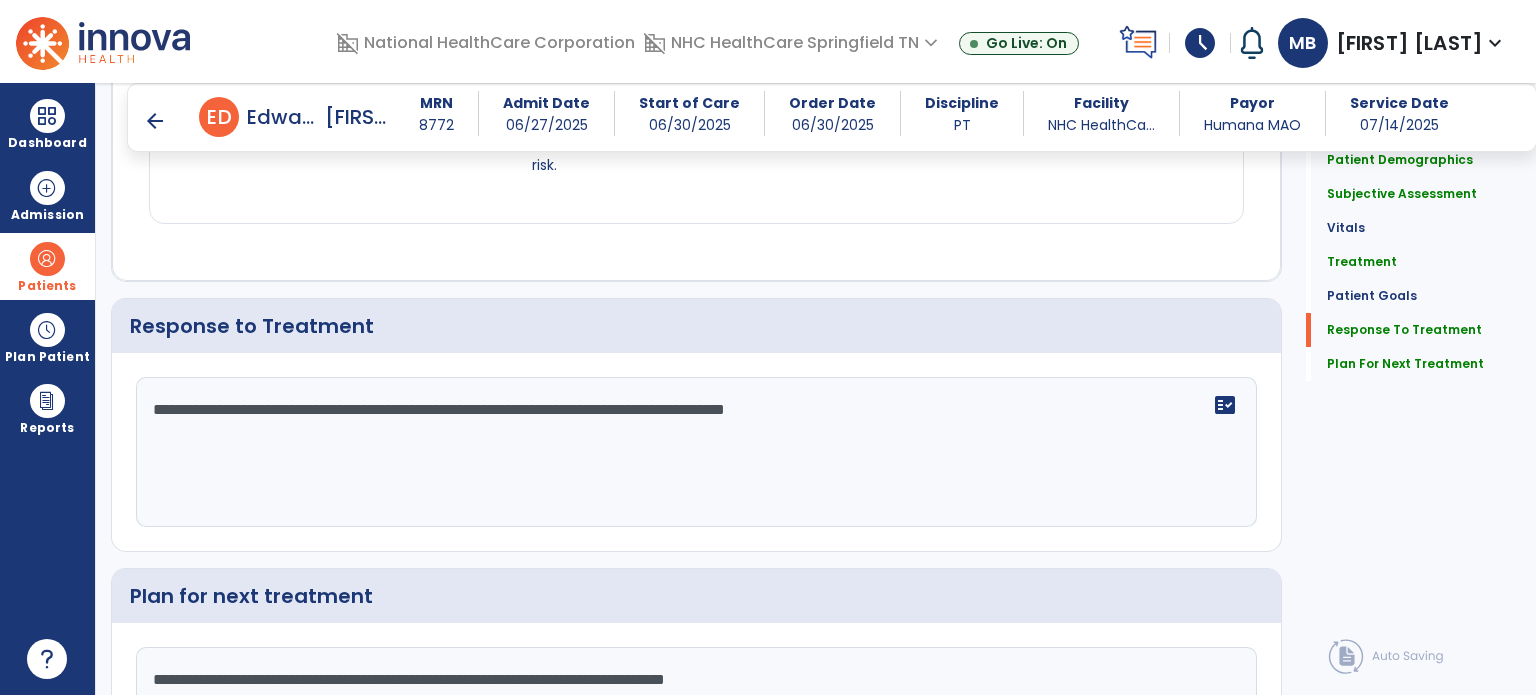 scroll, scrollTop: 2569, scrollLeft: 0, axis: vertical 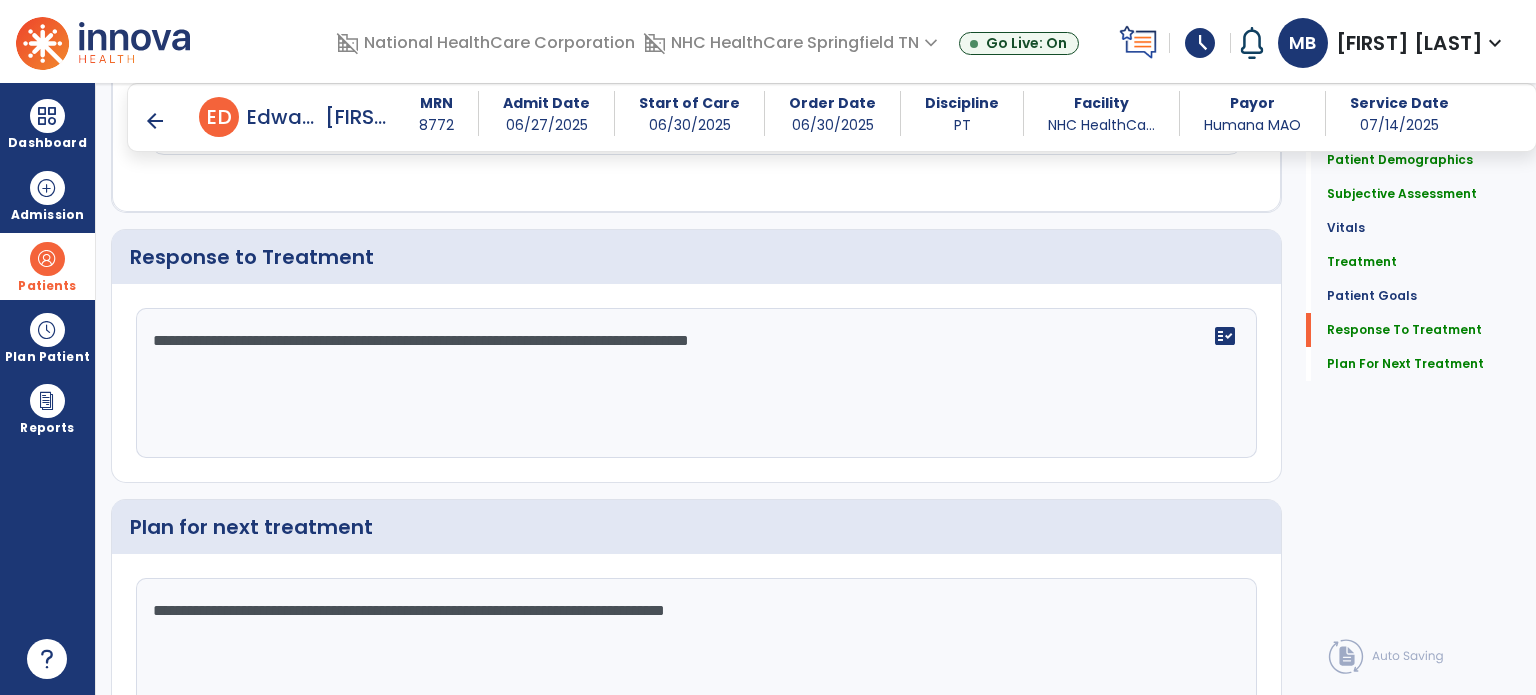 type on "**********" 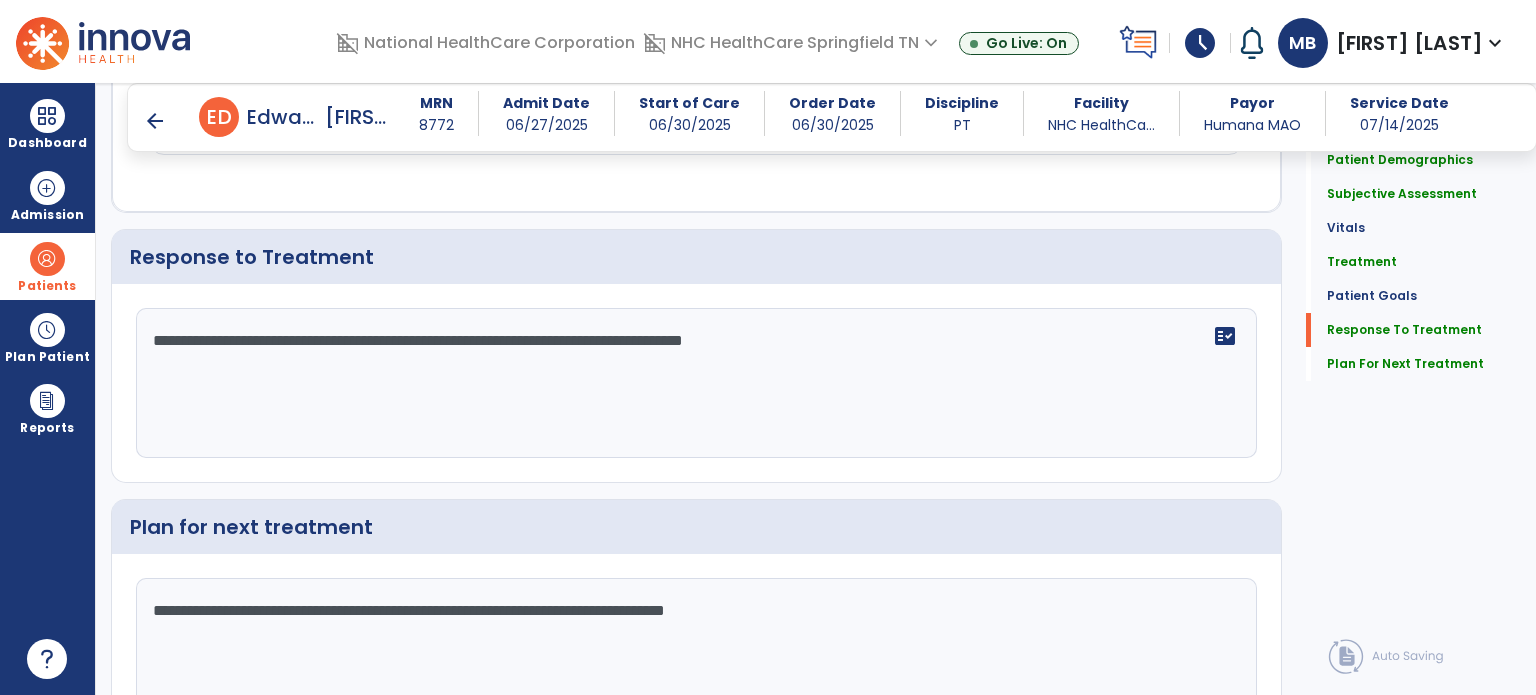 scroll, scrollTop: 2569, scrollLeft: 0, axis: vertical 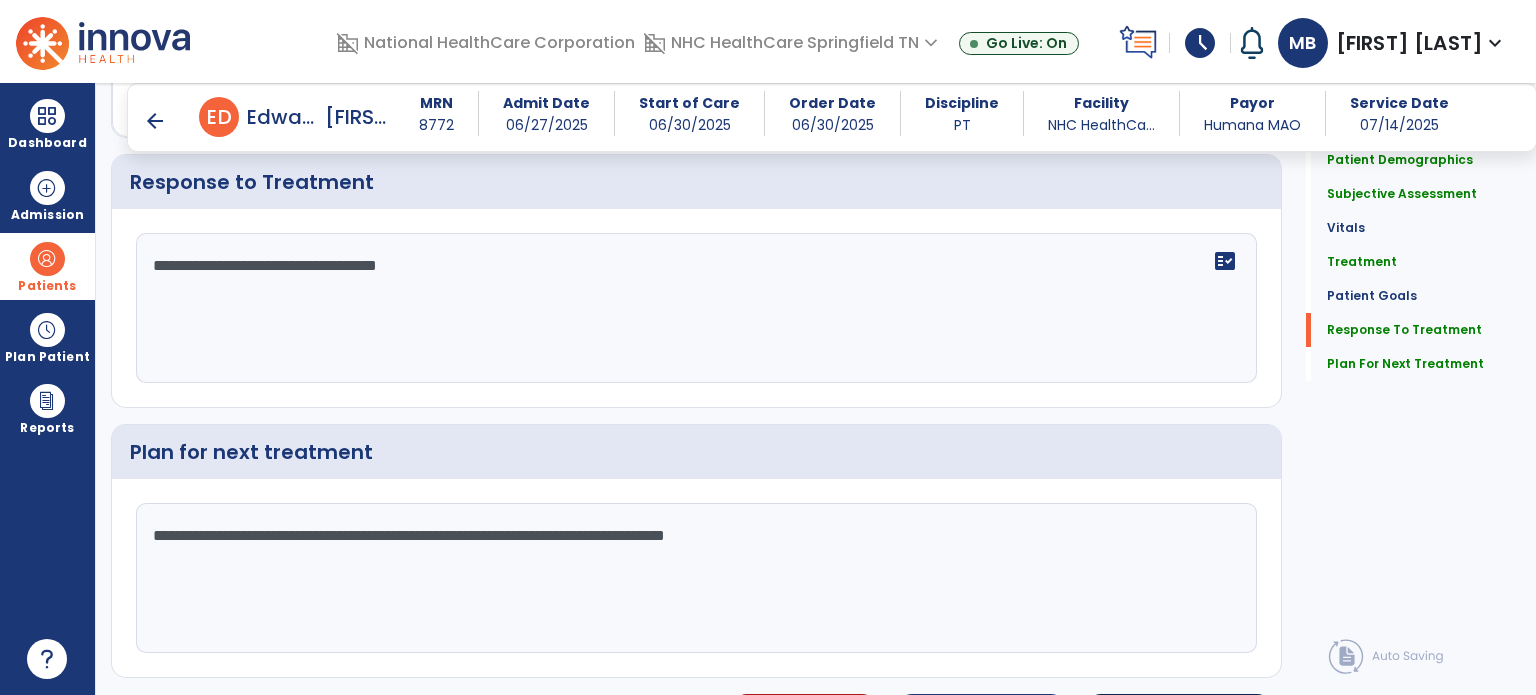 type on "**********" 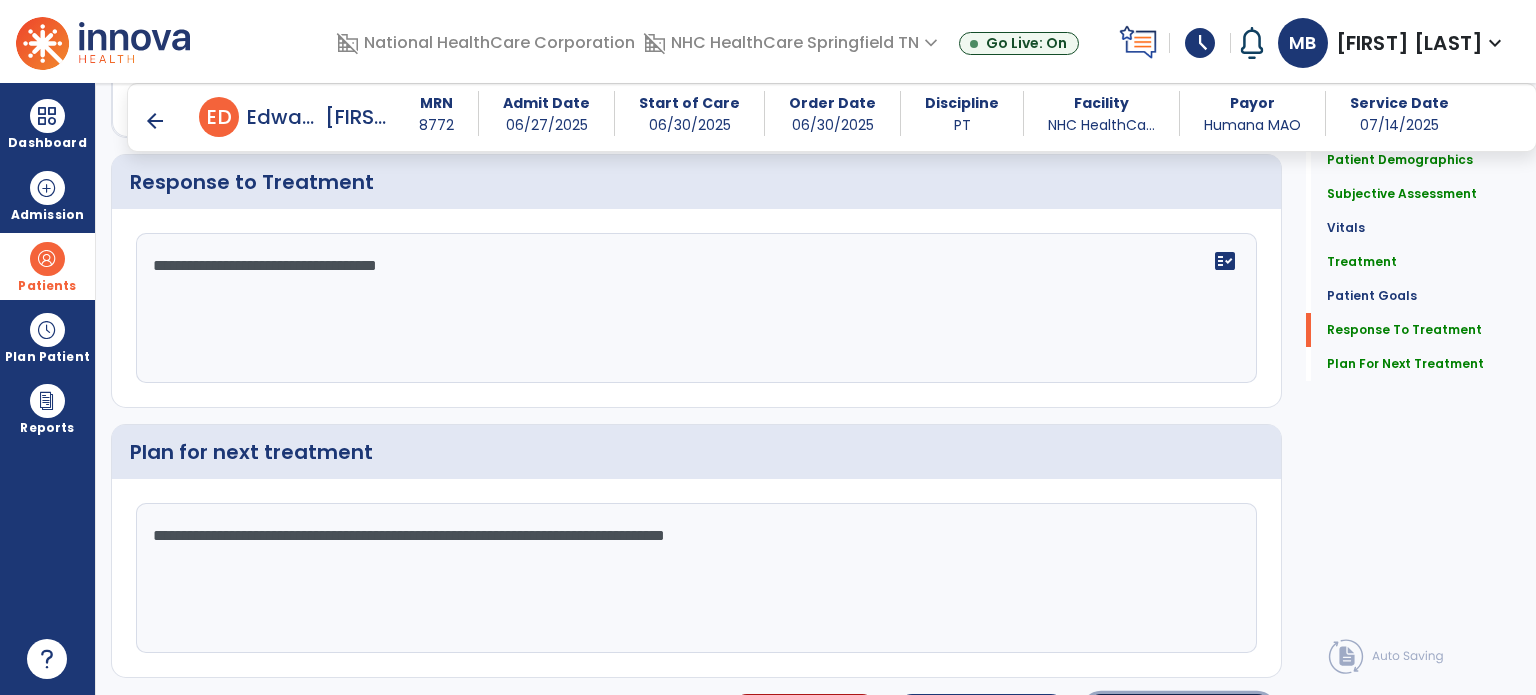 click on "Sign Doc" 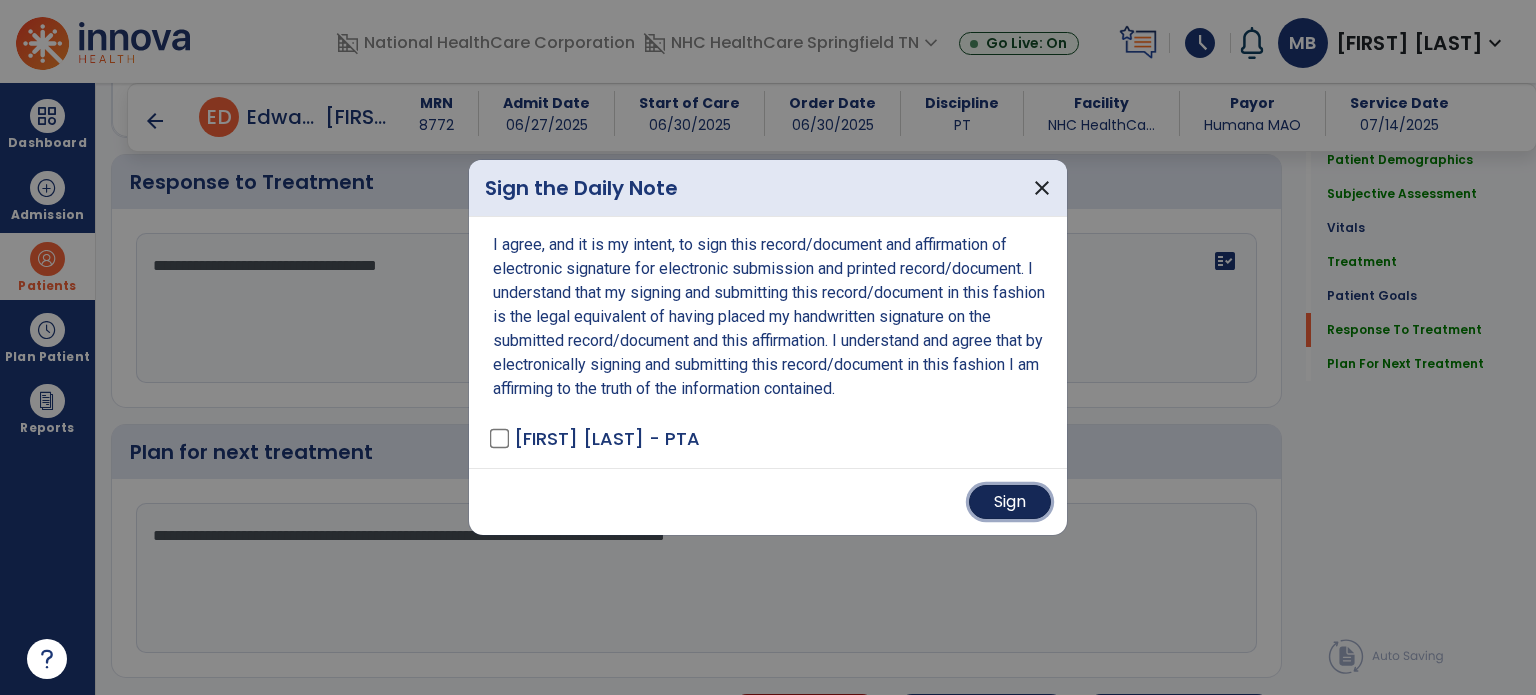 click on "Sign" at bounding box center (1010, 502) 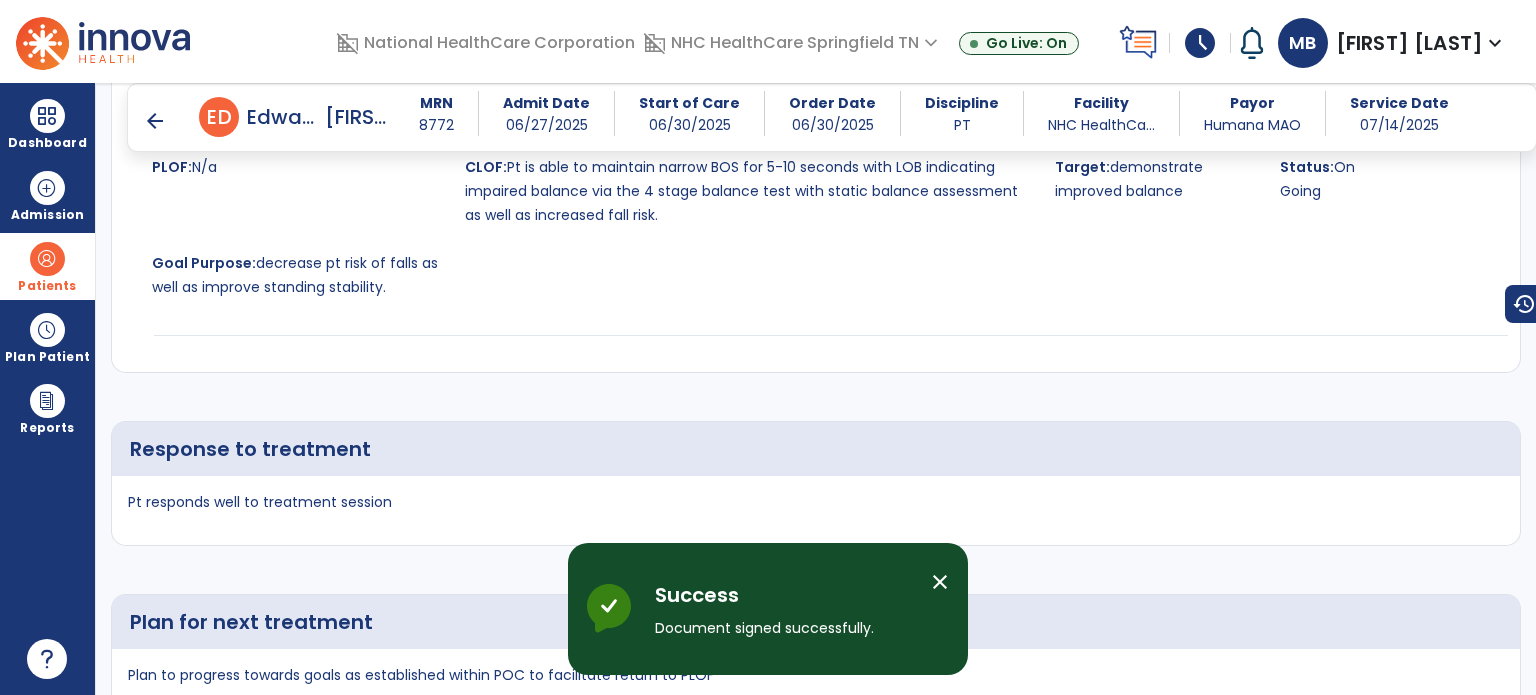 scroll, scrollTop: 3445, scrollLeft: 0, axis: vertical 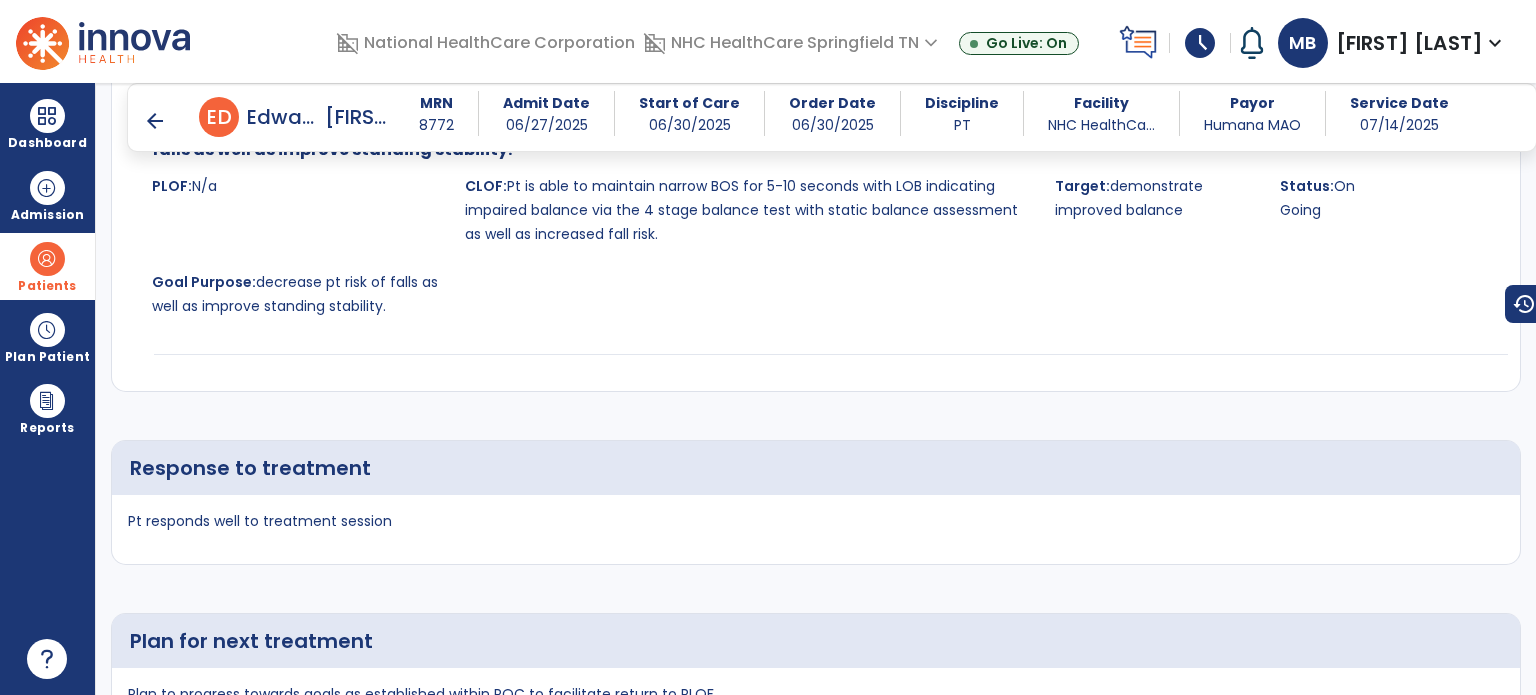 click on "arrow_back" at bounding box center (155, 121) 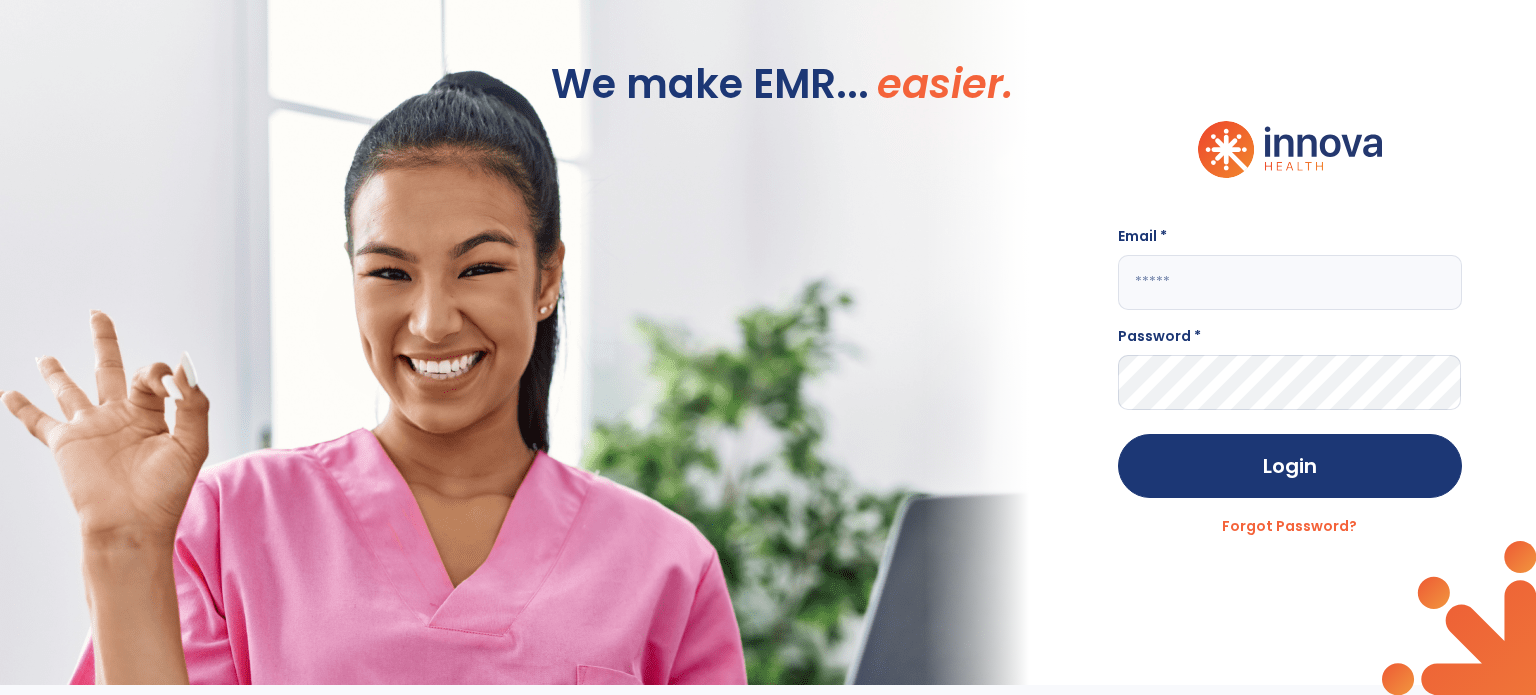 click 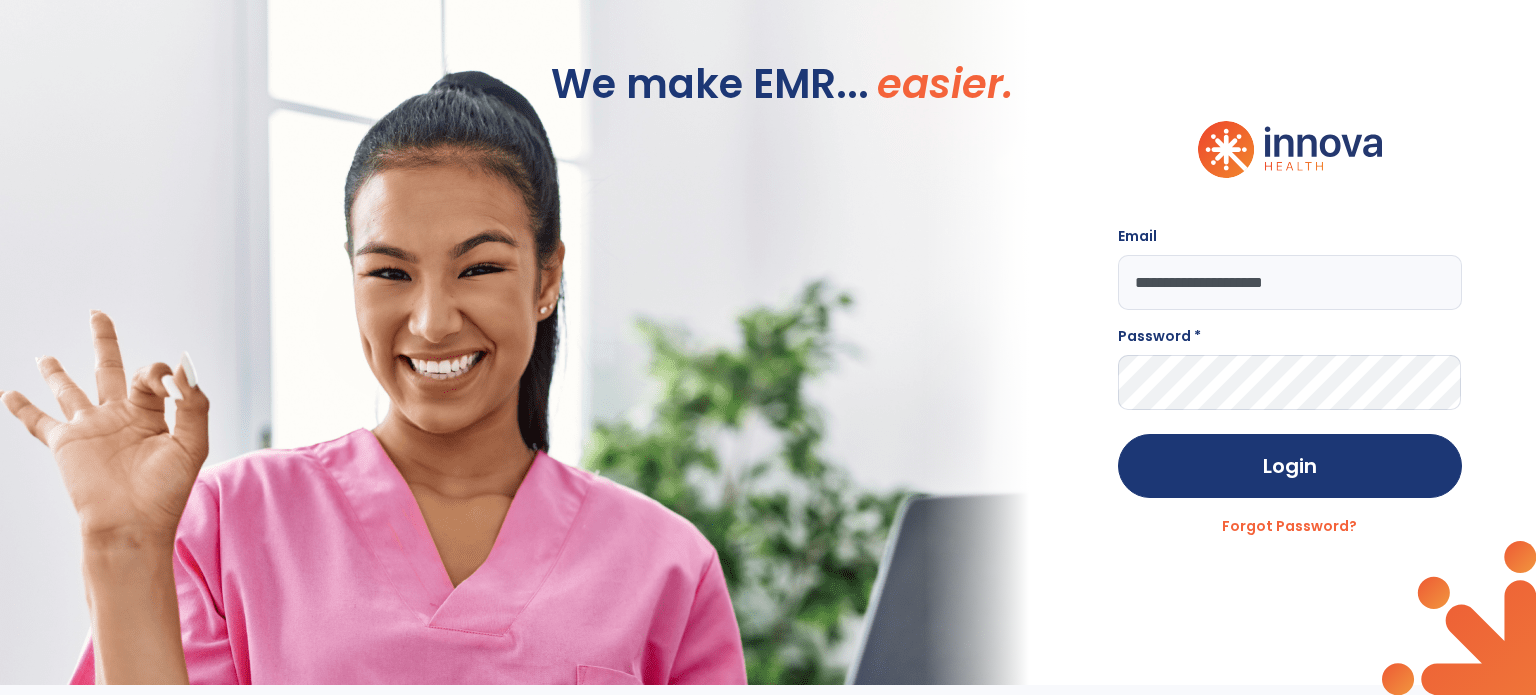 type on "**********" 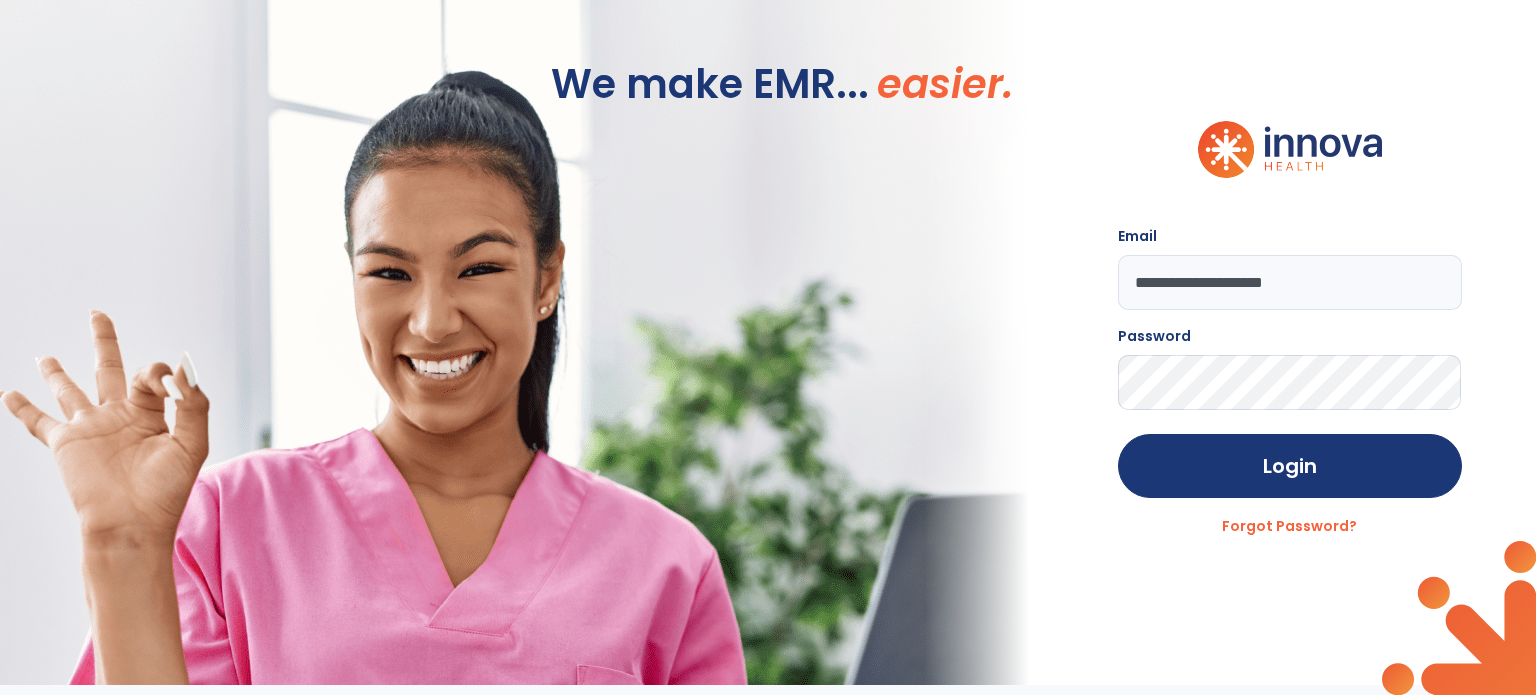 click on "Login" 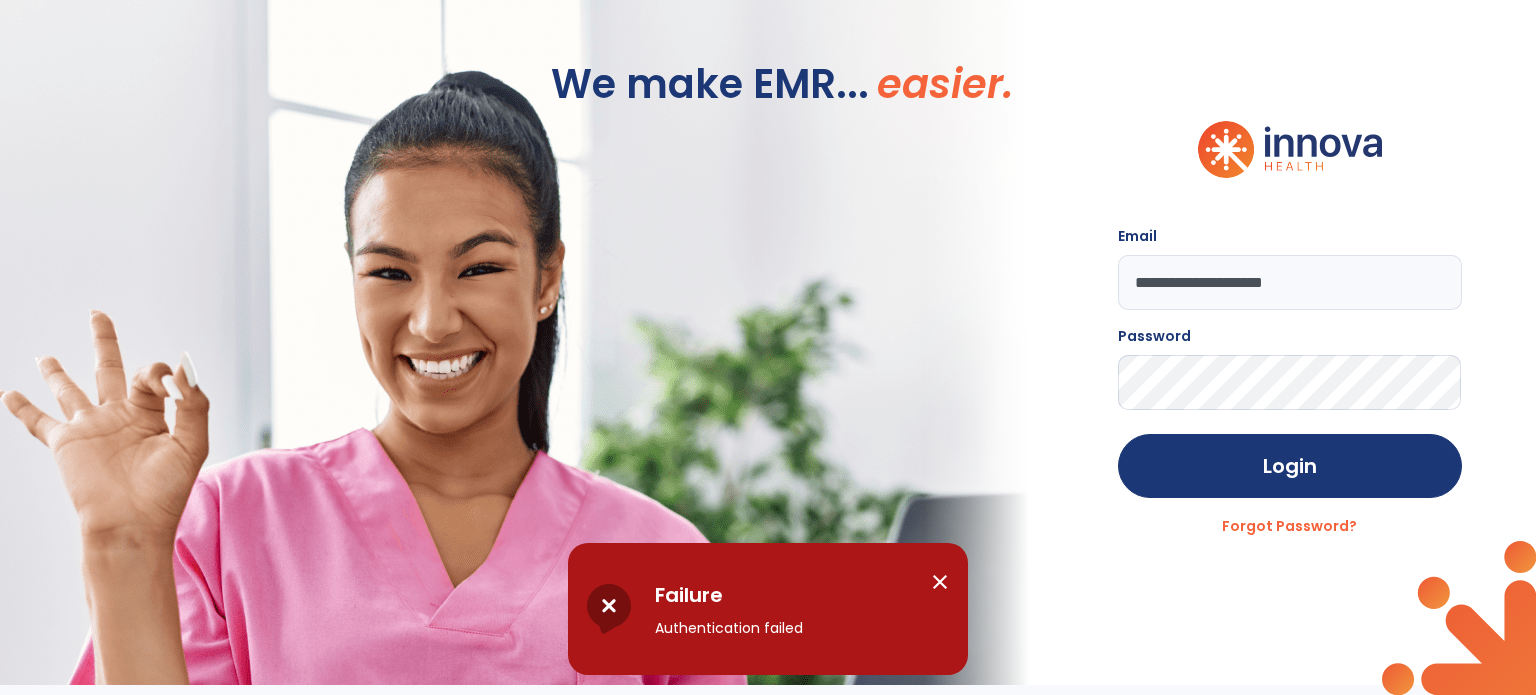 click on "Login" 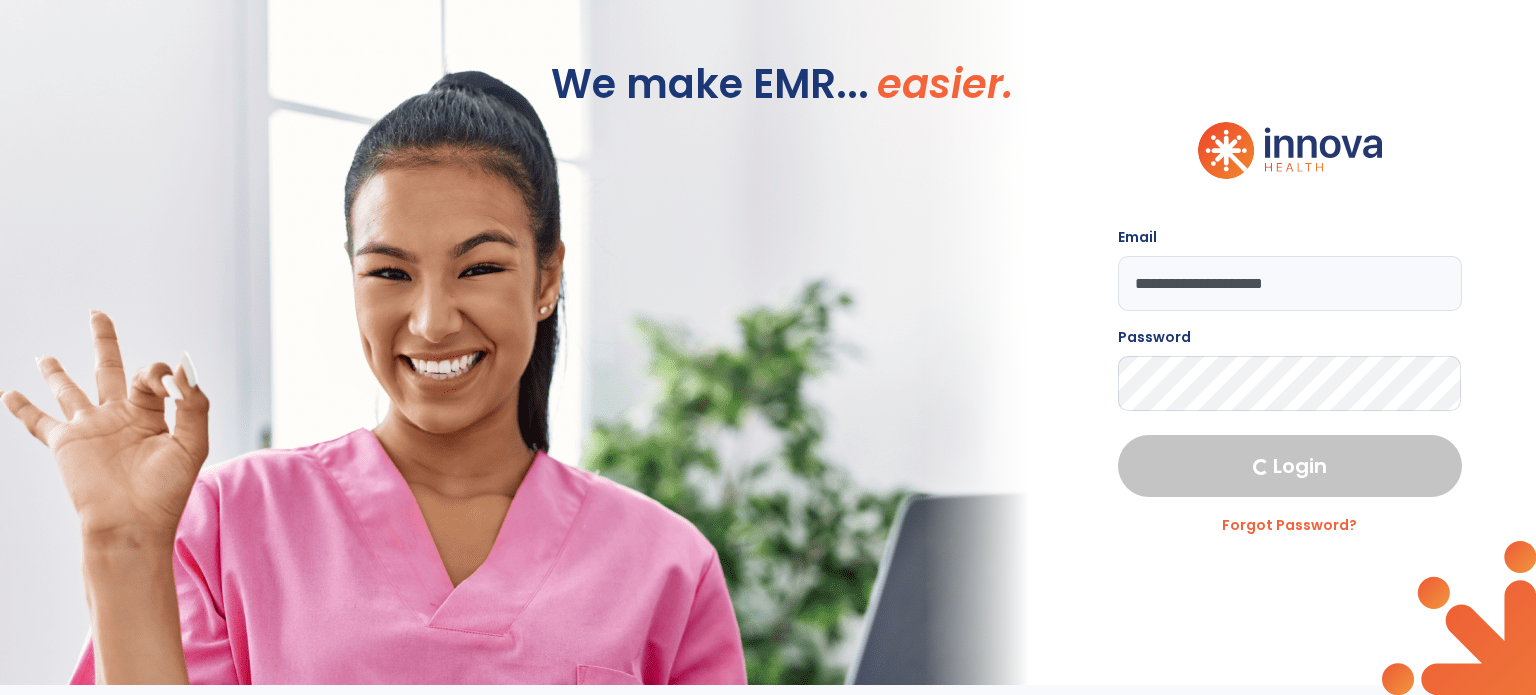 select on "****" 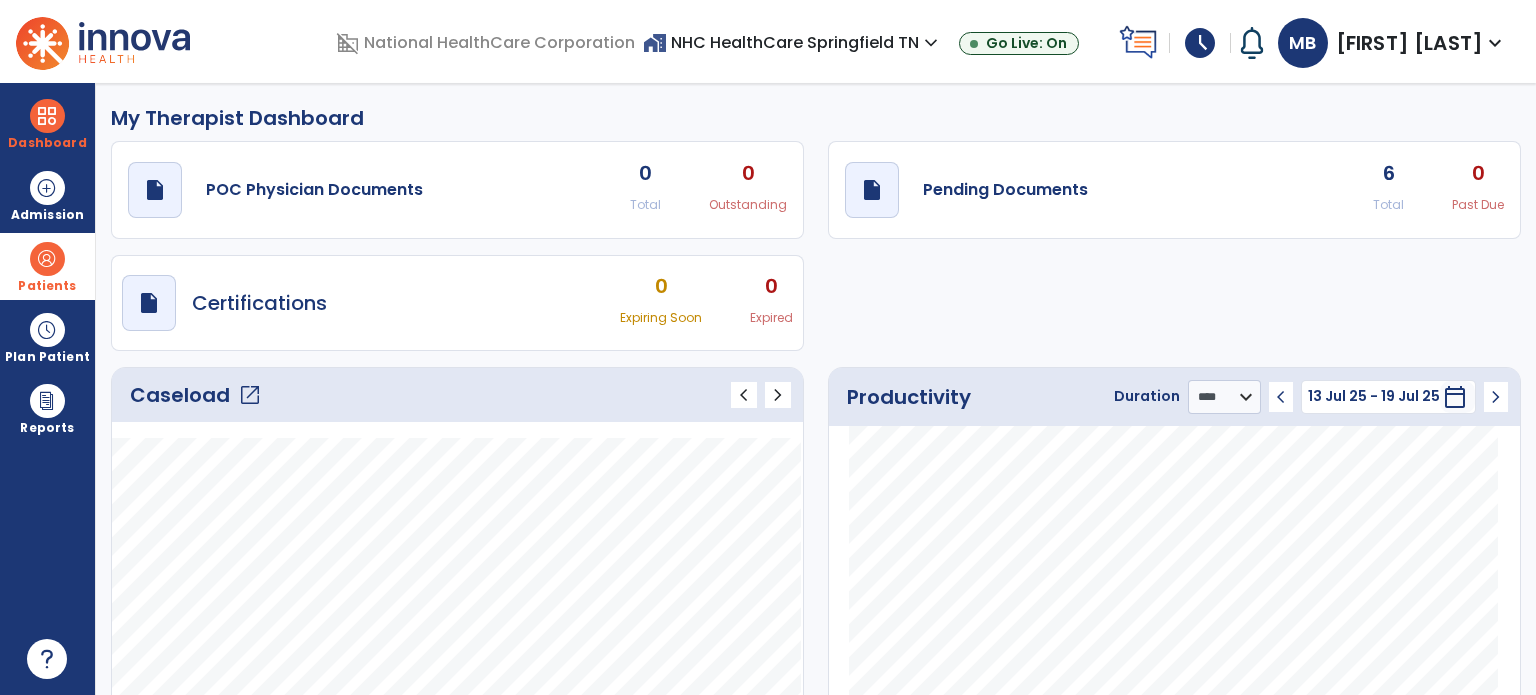 click on "Patients" at bounding box center [47, 266] 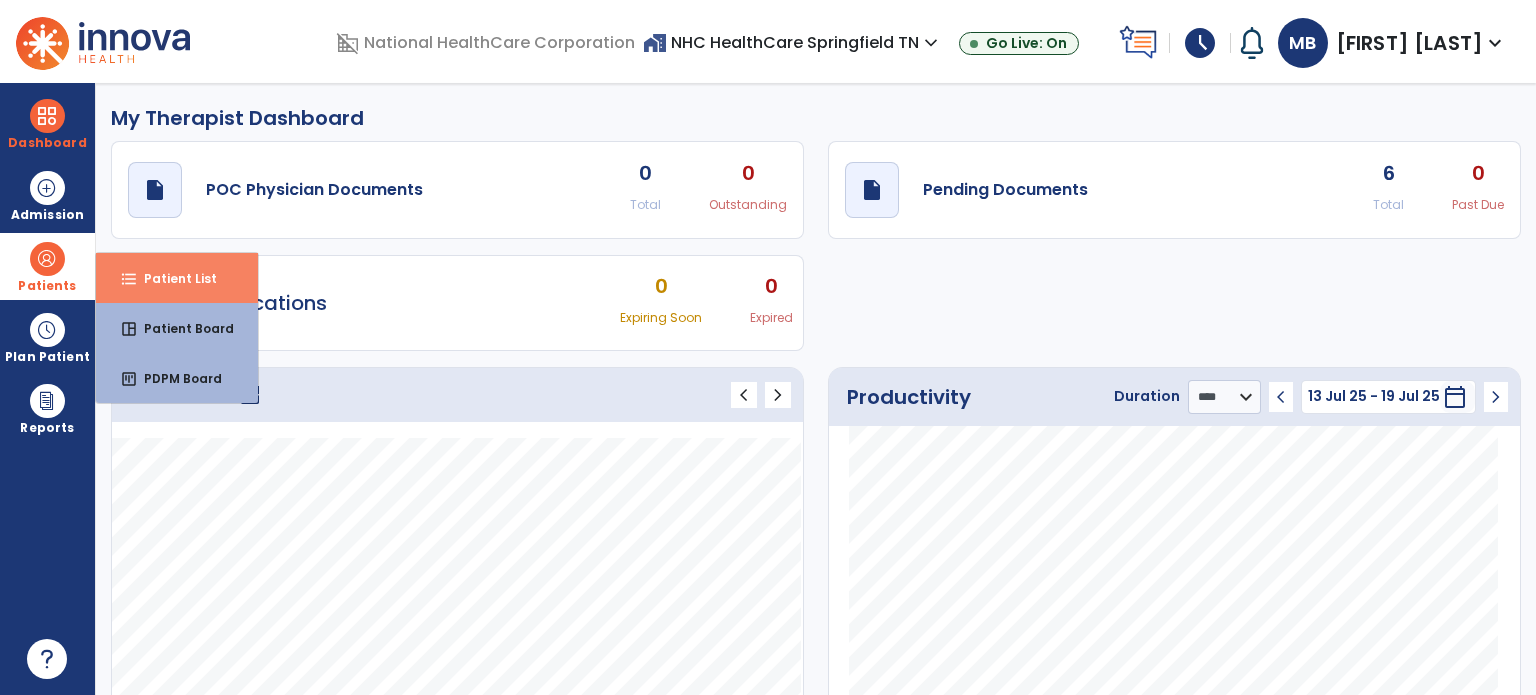 click on "Patient List" at bounding box center (172, 278) 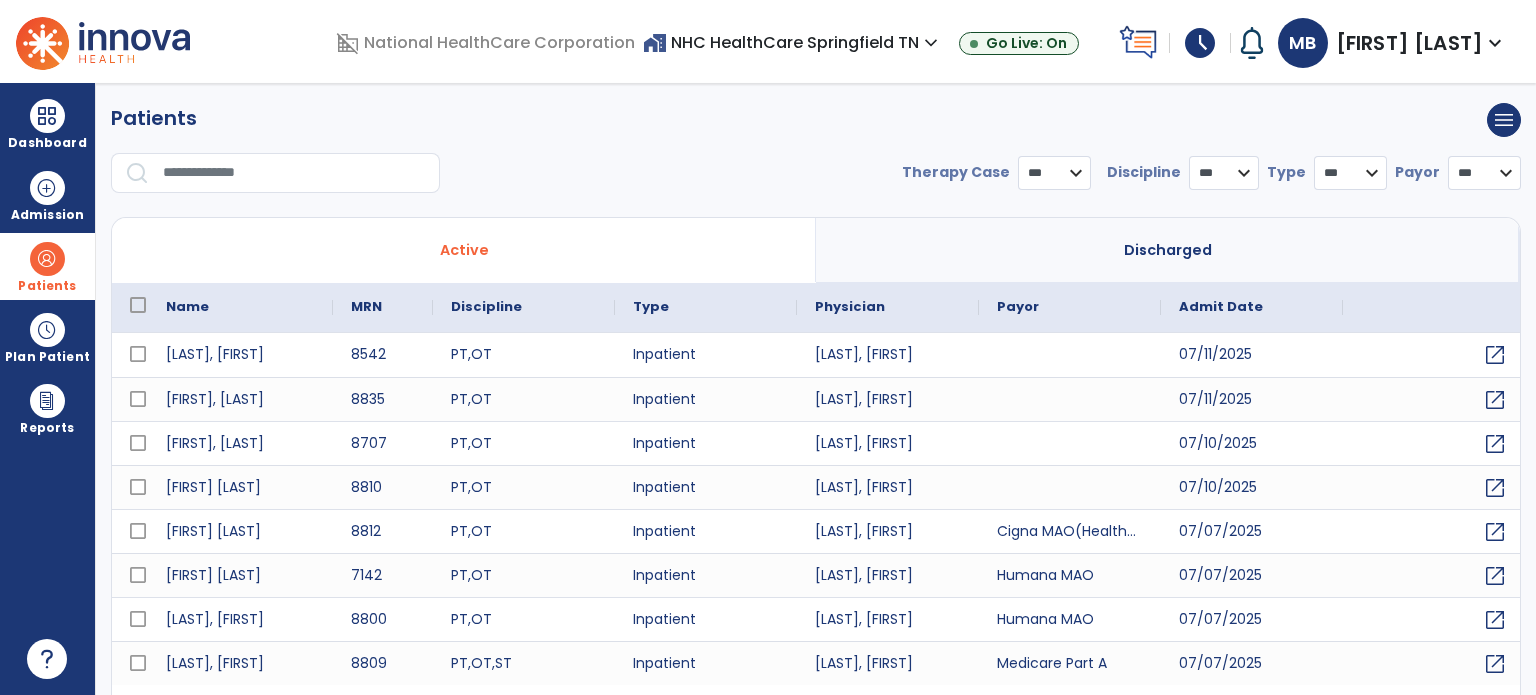 select on "***" 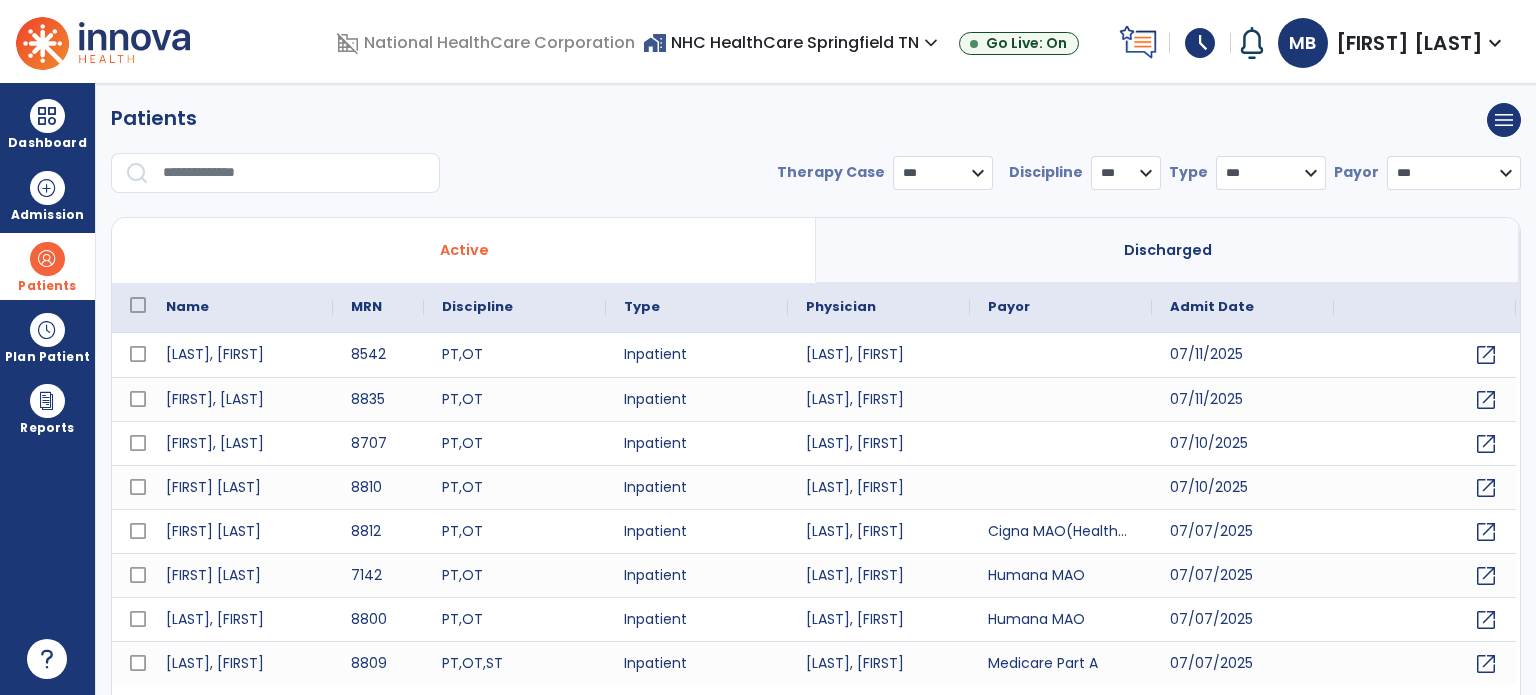 click at bounding box center (294, 173) 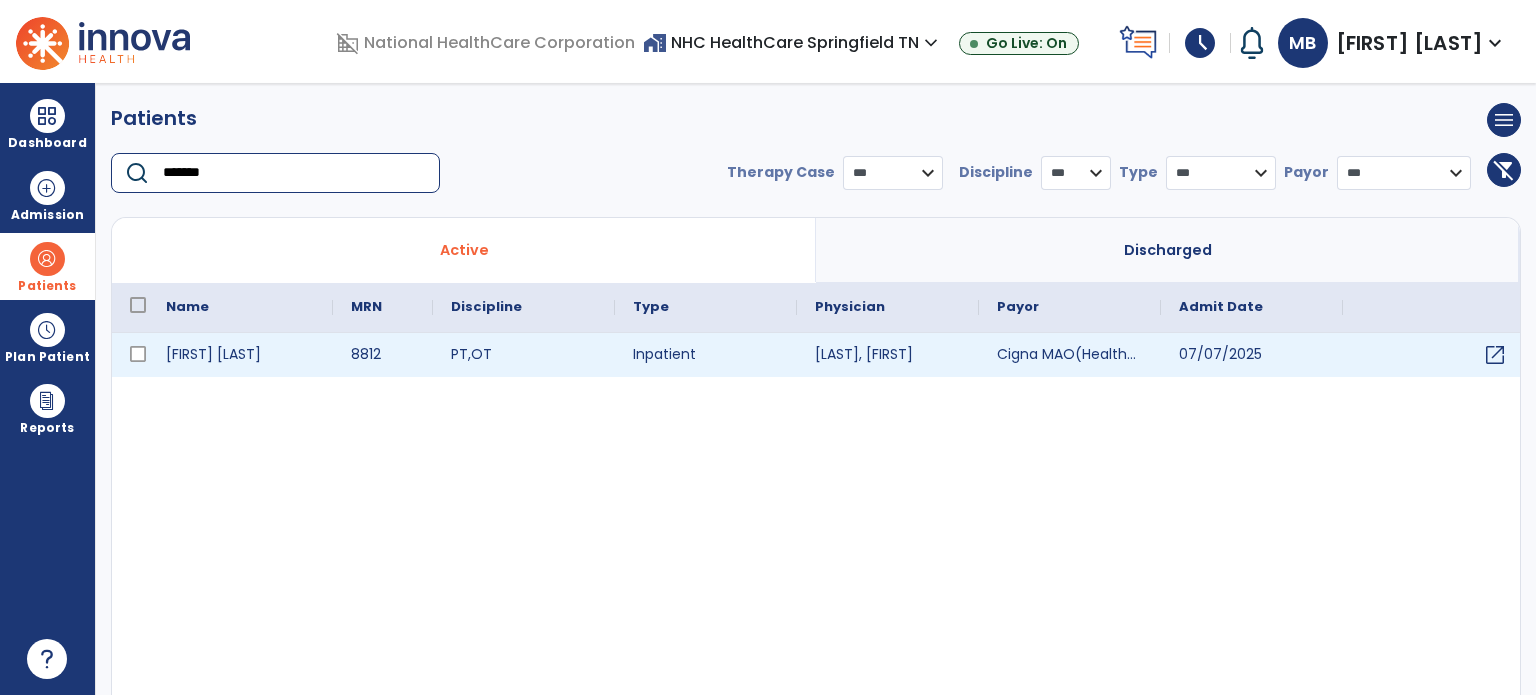 type on "*******" 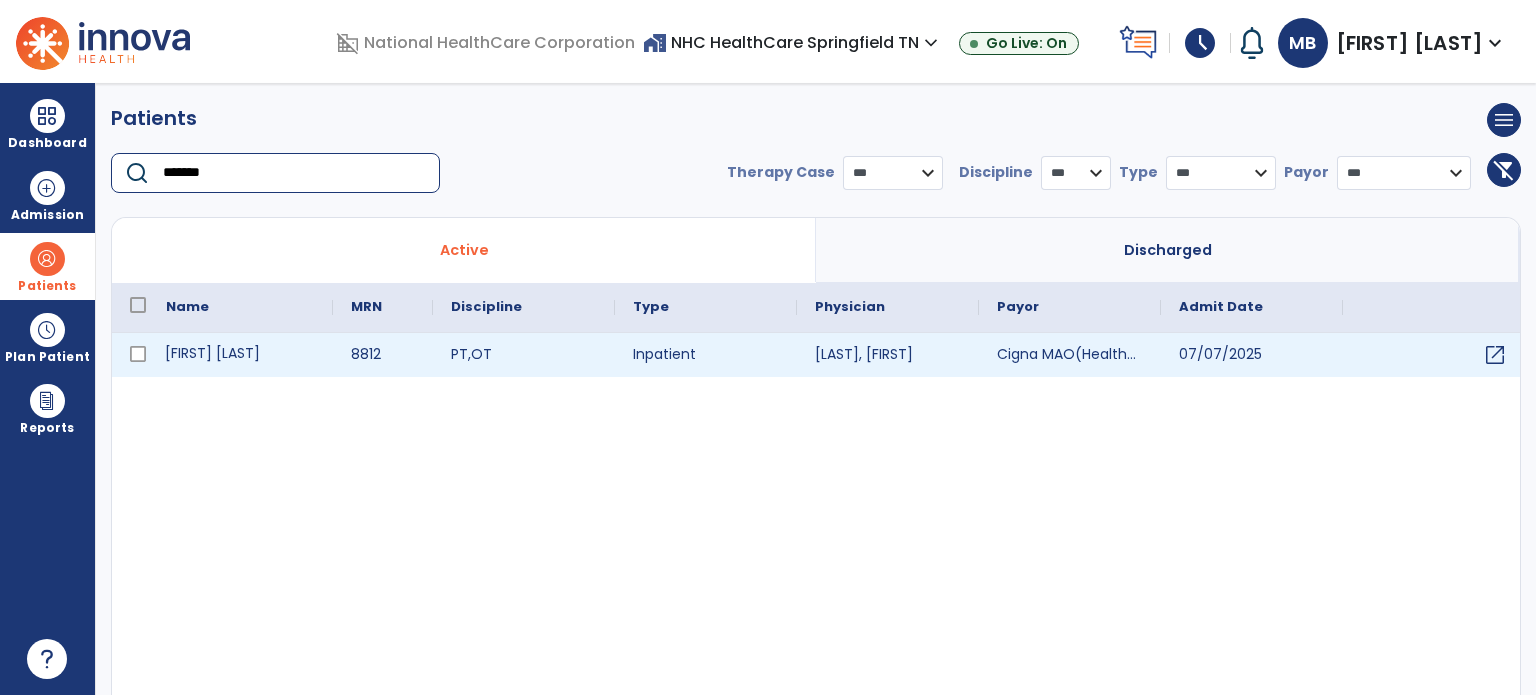 click on "[FIRST] [LAST]" at bounding box center [240, 355] 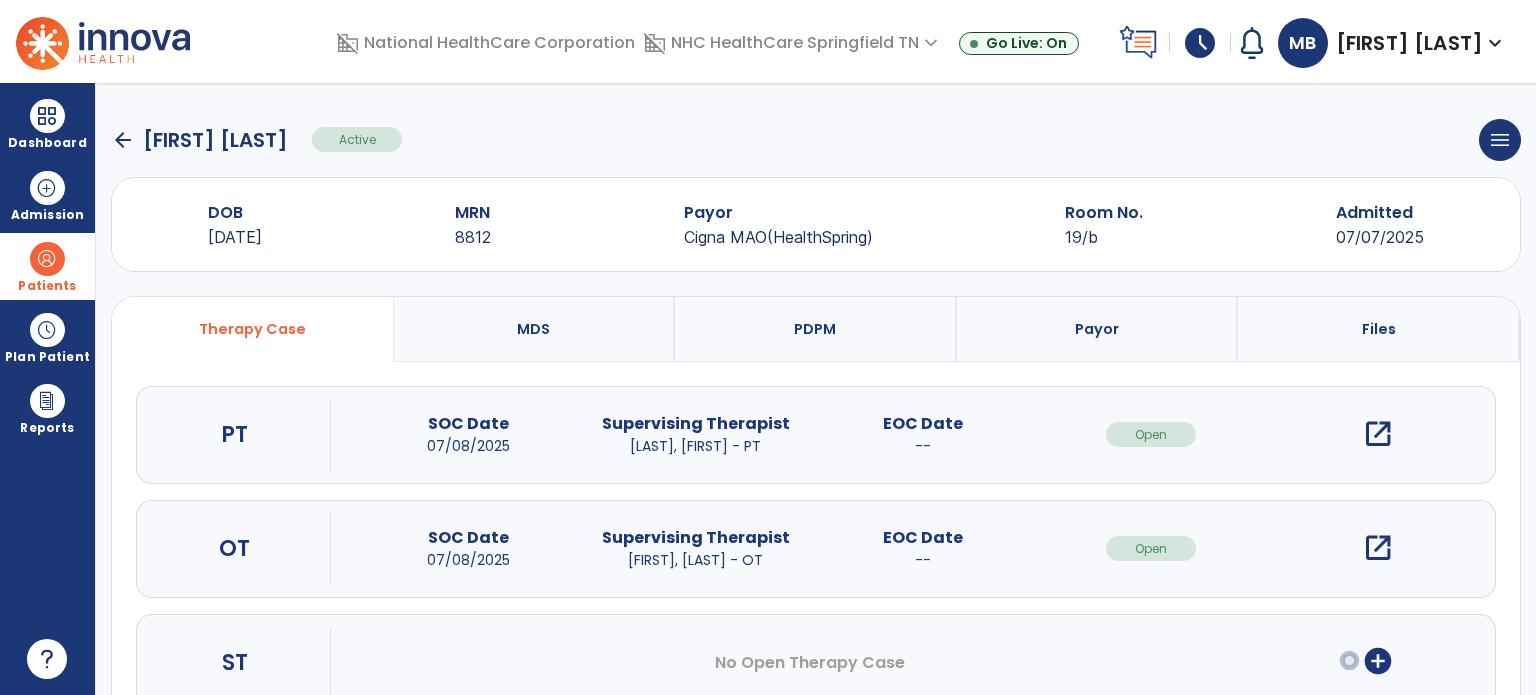 scroll, scrollTop: 62, scrollLeft: 0, axis: vertical 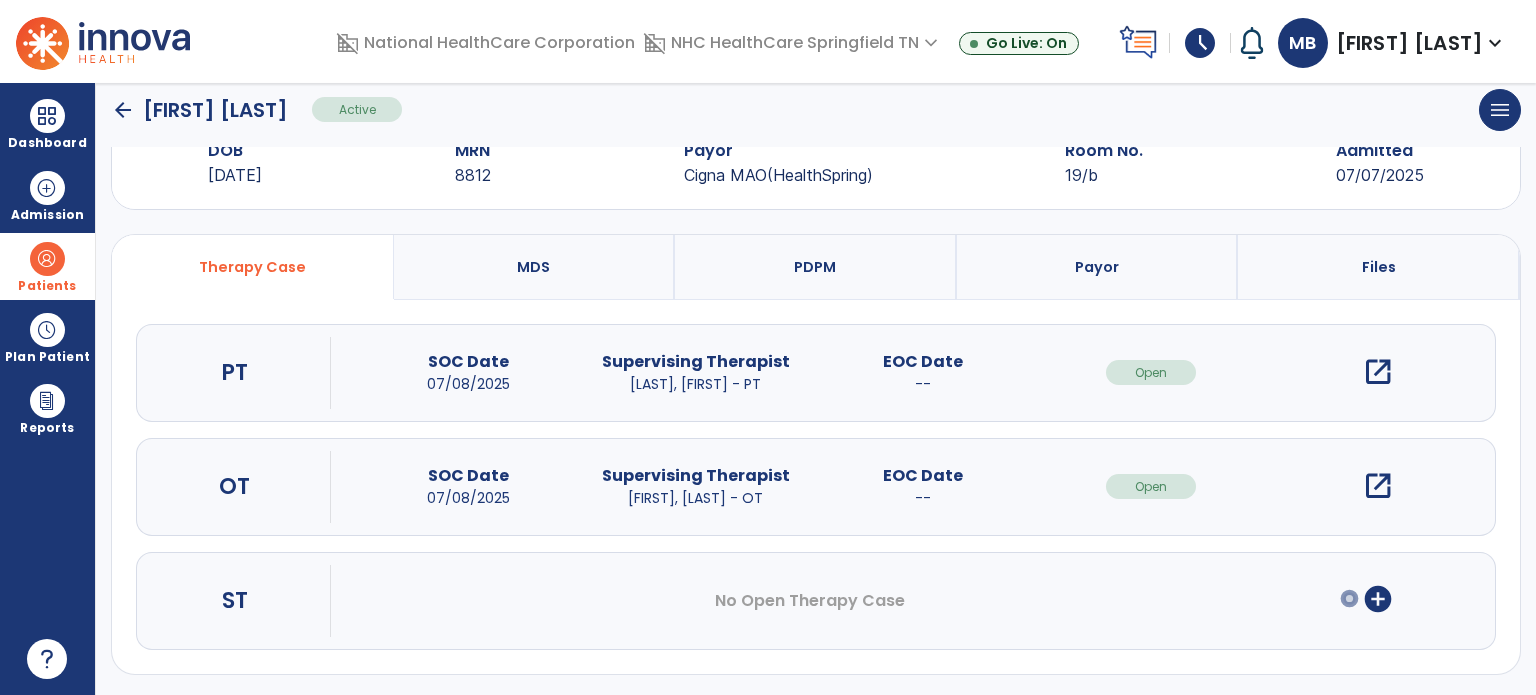 click on "open_in_new" at bounding box center (1378, 372) 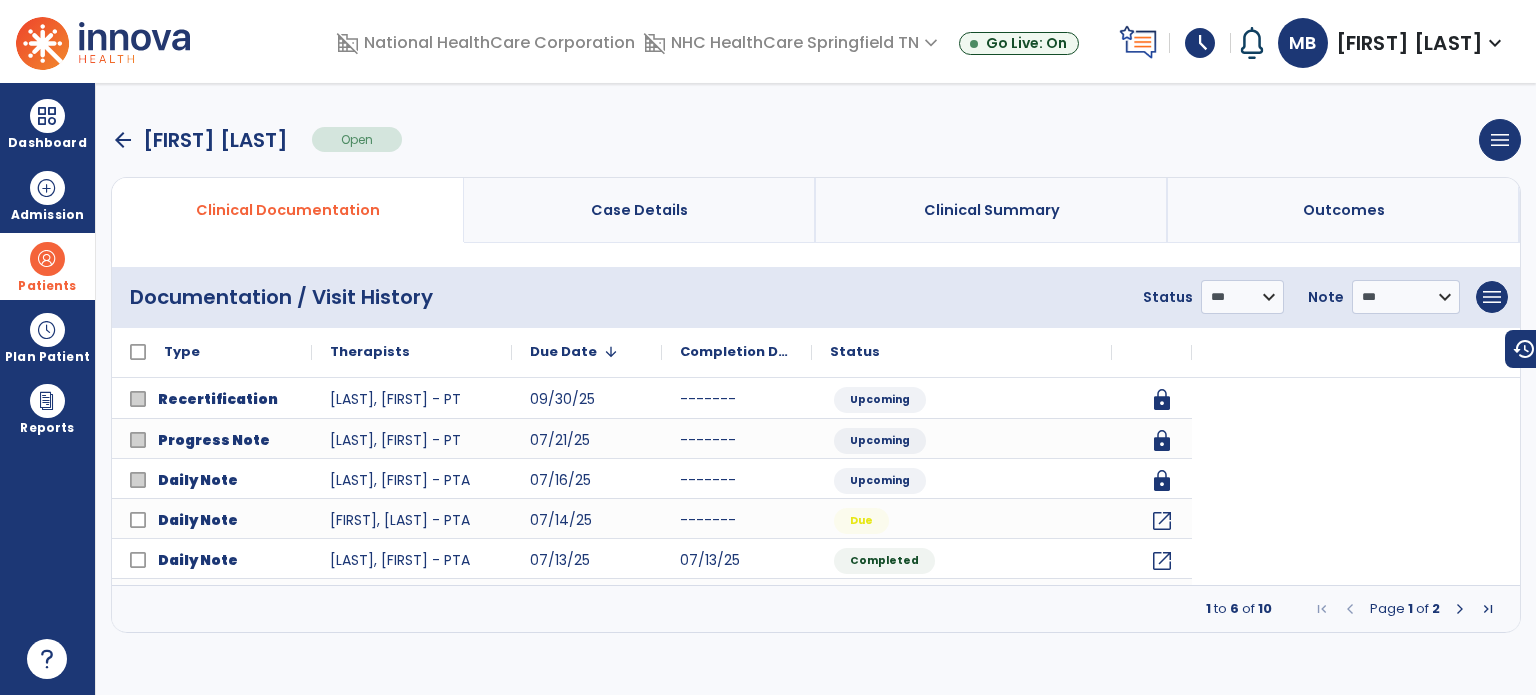 scroll, scrollTop: 0, scrollLeft: 0, axis: both 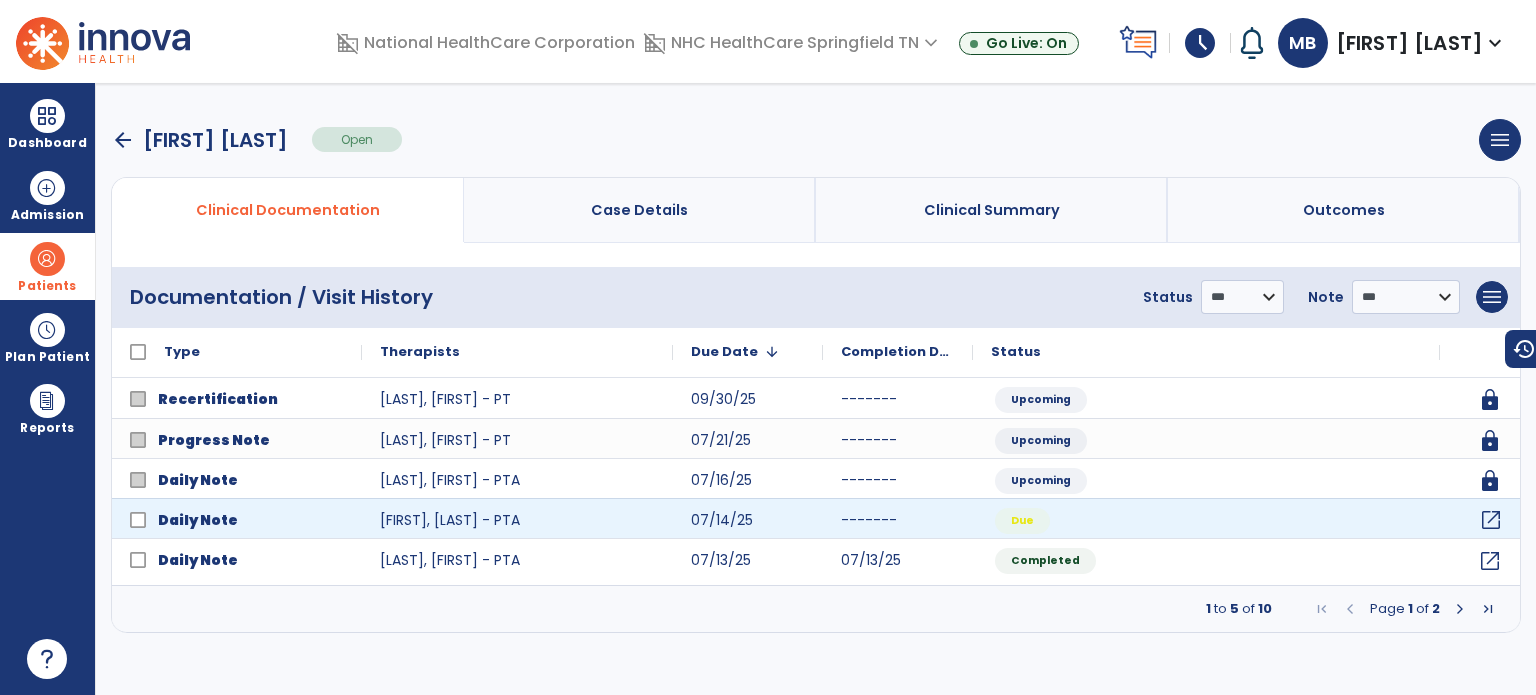 click on "open_in_new" 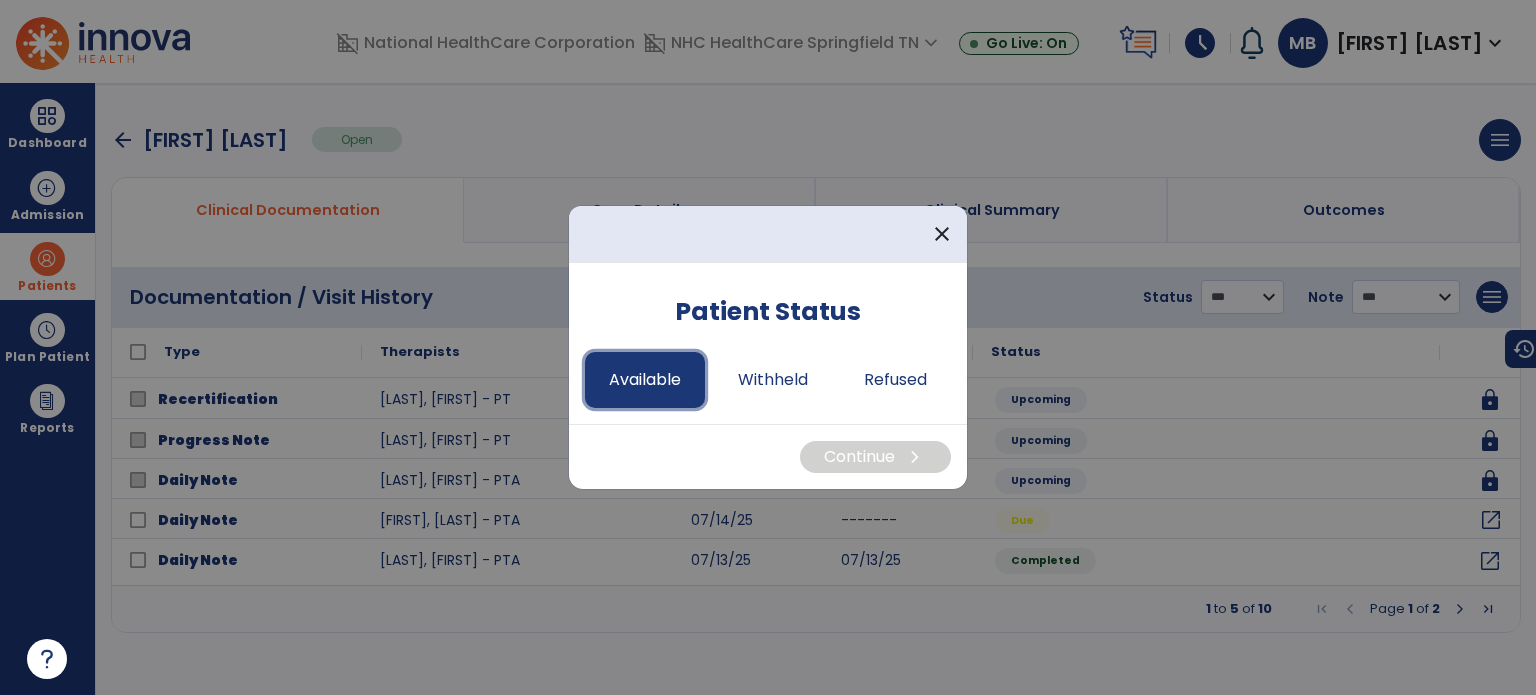 click on "Available" at bounding box center (645, 380) 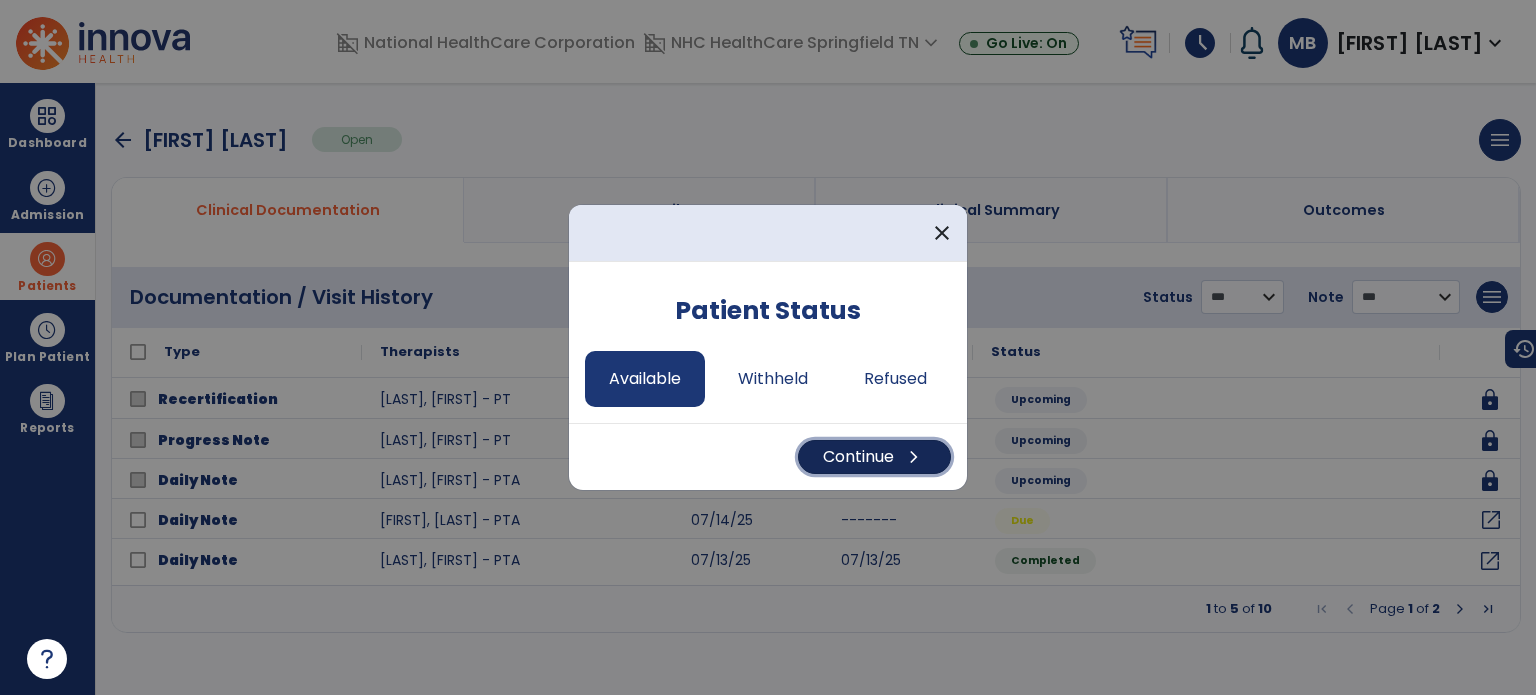 click on "Continue   chevron_right" at bounding box center (874, 457) 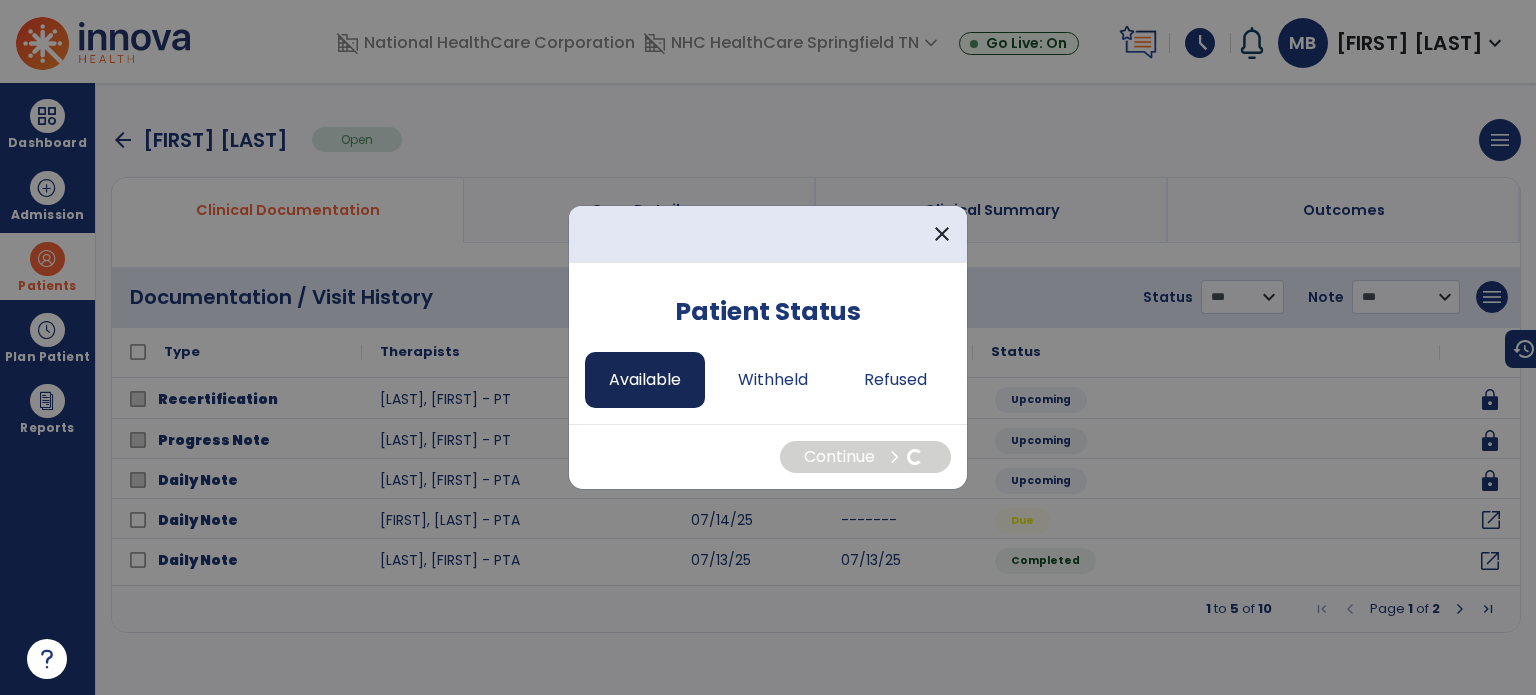 select on "*" 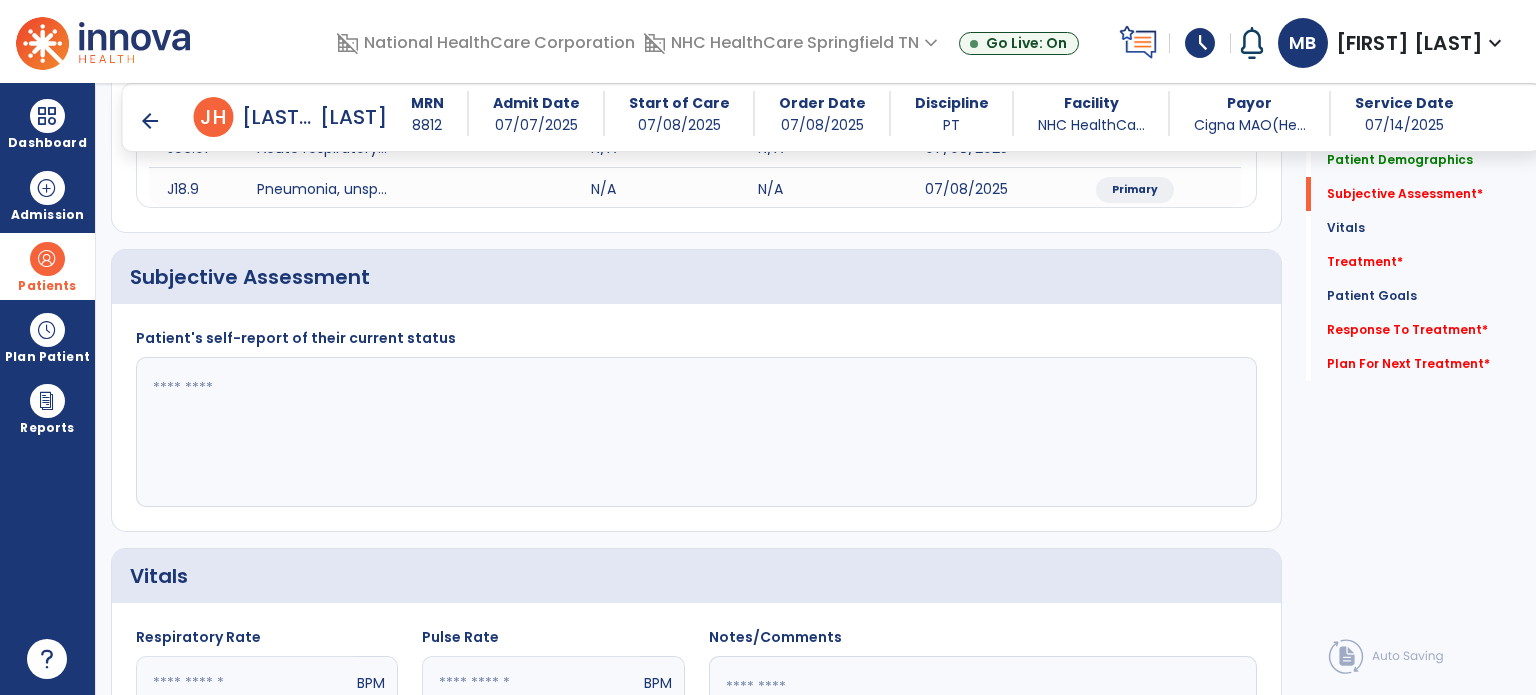 scroll, scrollTop: 340, scrollLeft: 0, axis: vertical 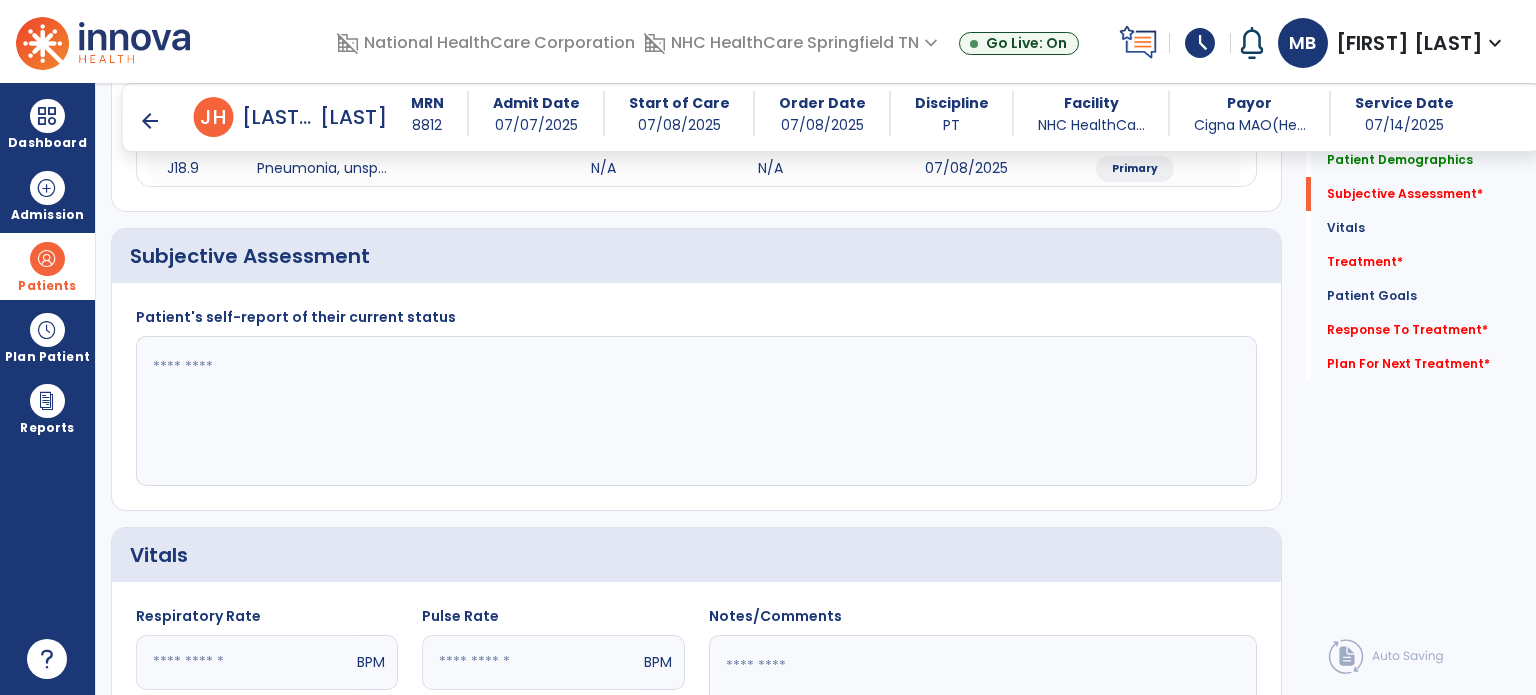 click 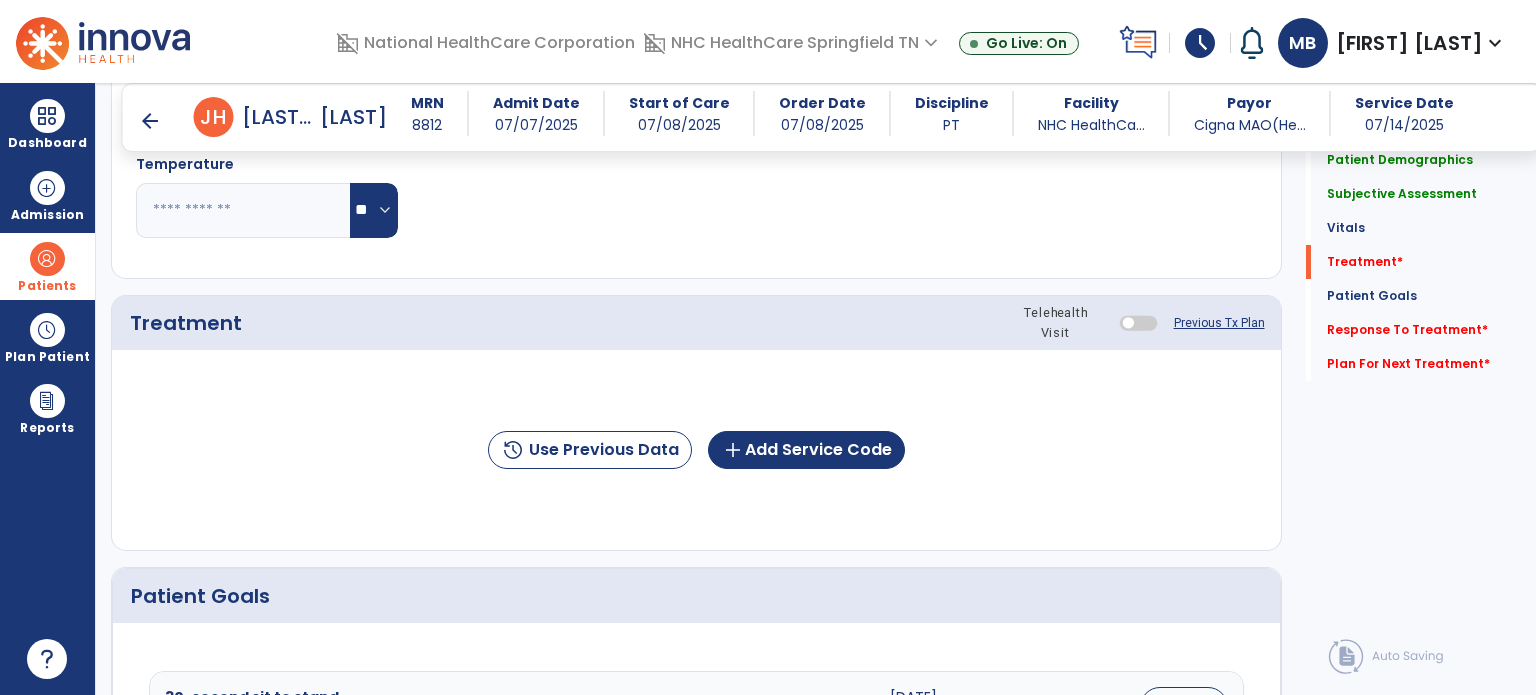 scroll, scrollTop: 1006, scrollLeft: 0, axis: vertical 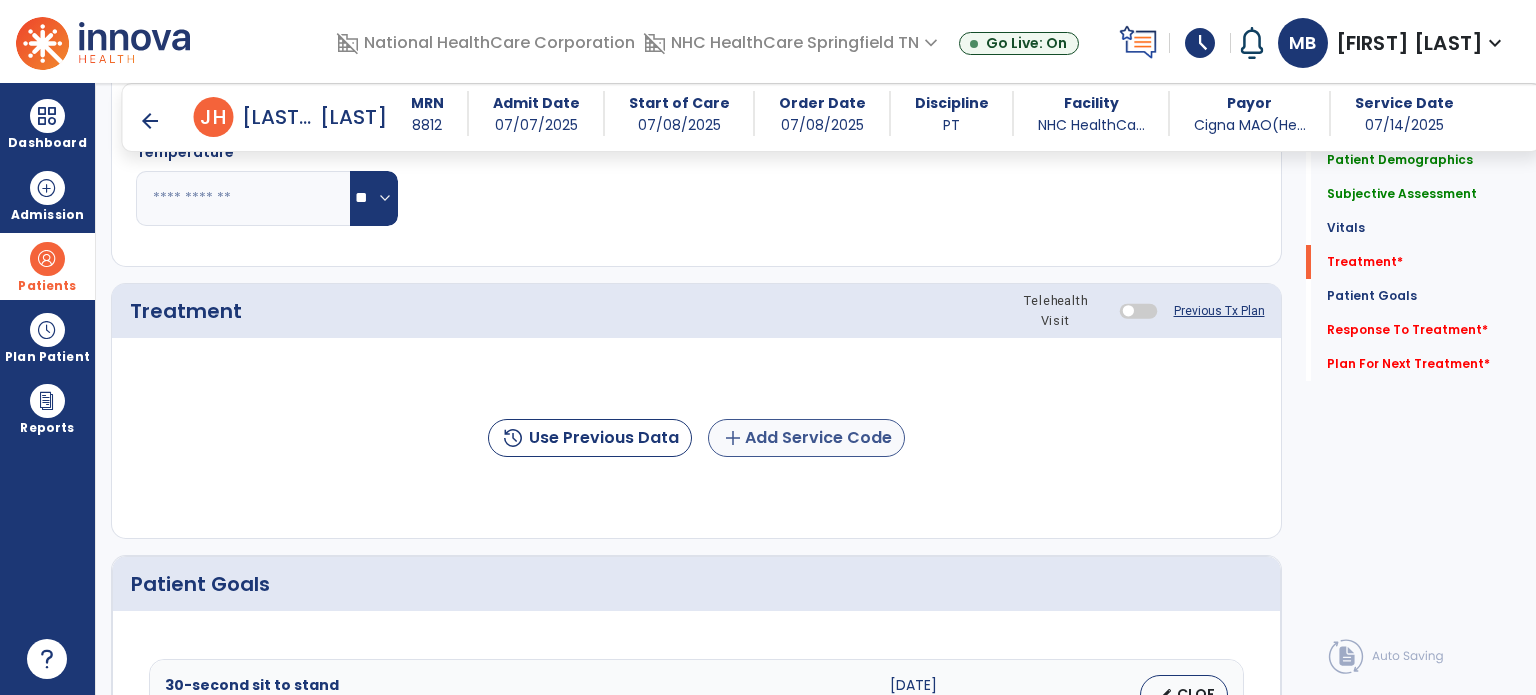 type on "**********" 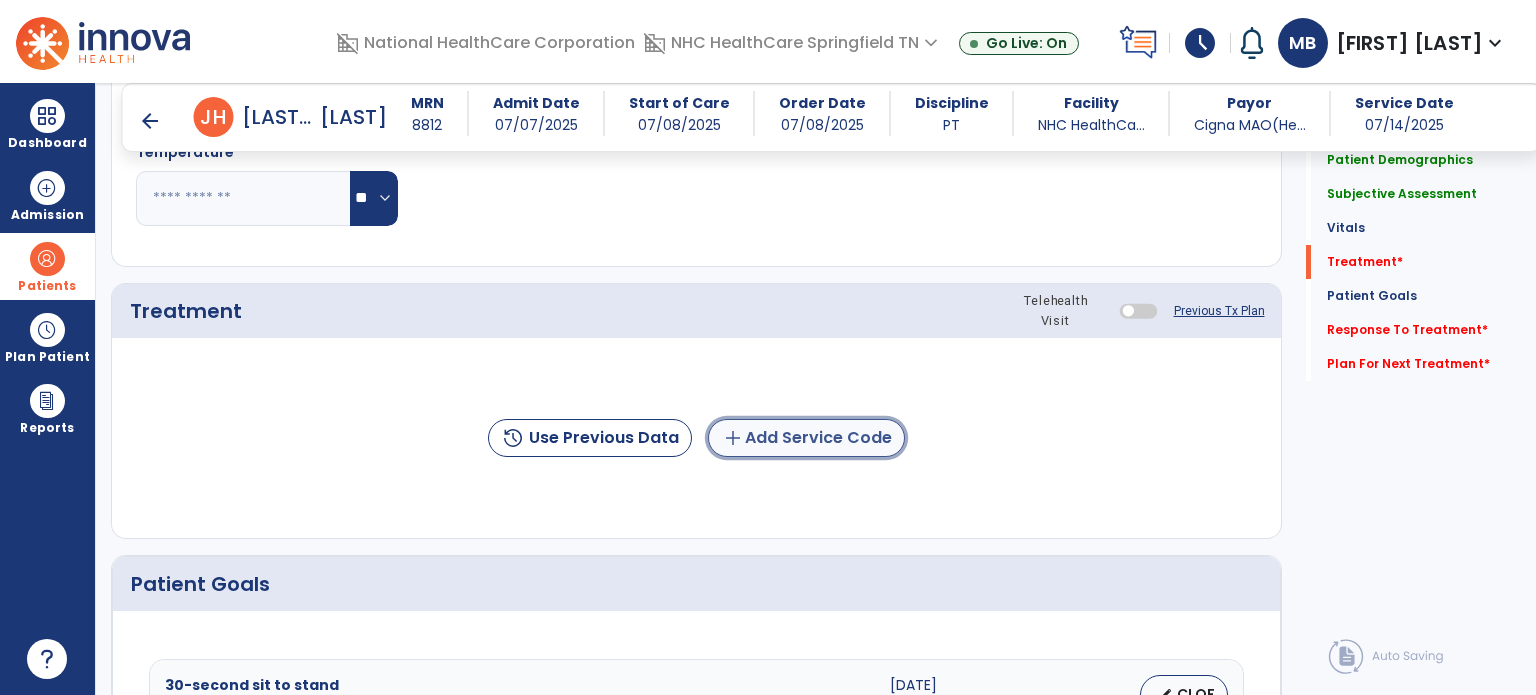 click on "add  Add Service Code" 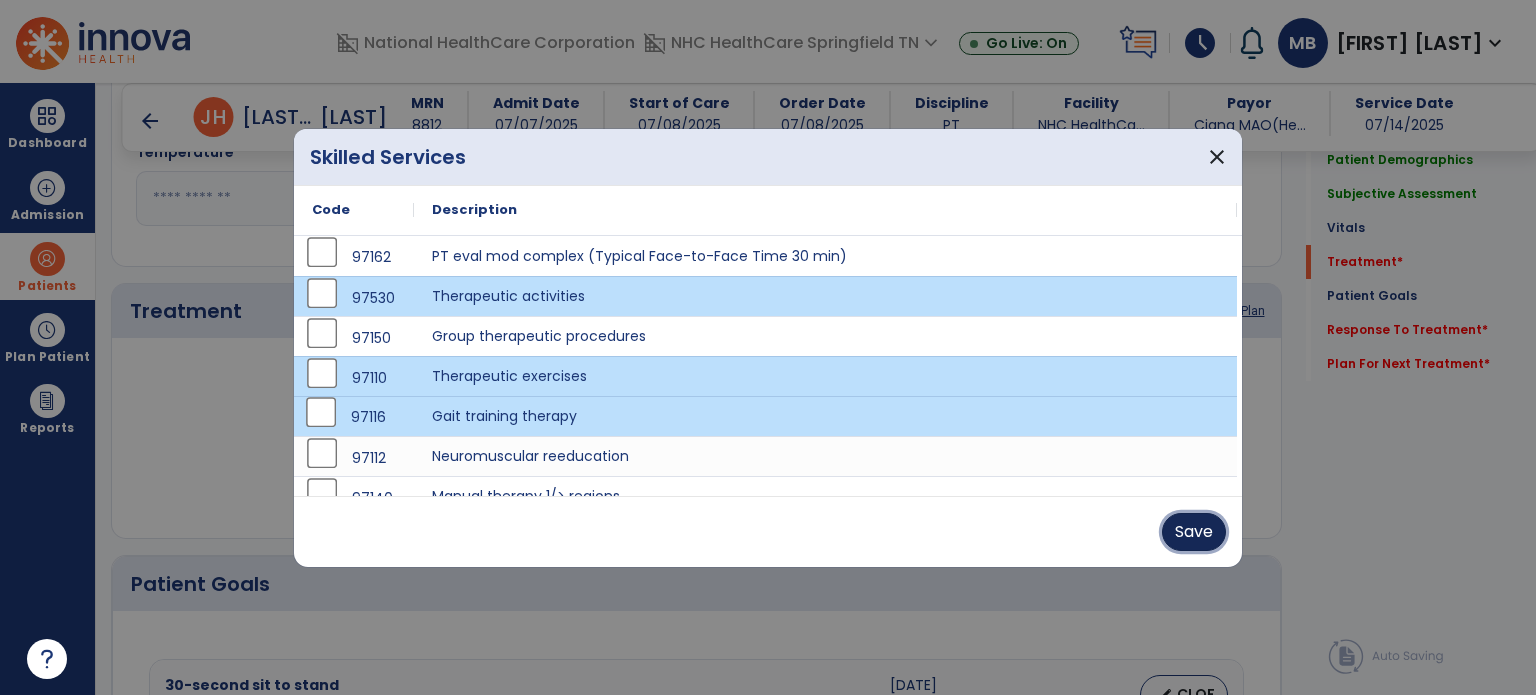 click on "Save" at bounding box center (1194, 532) 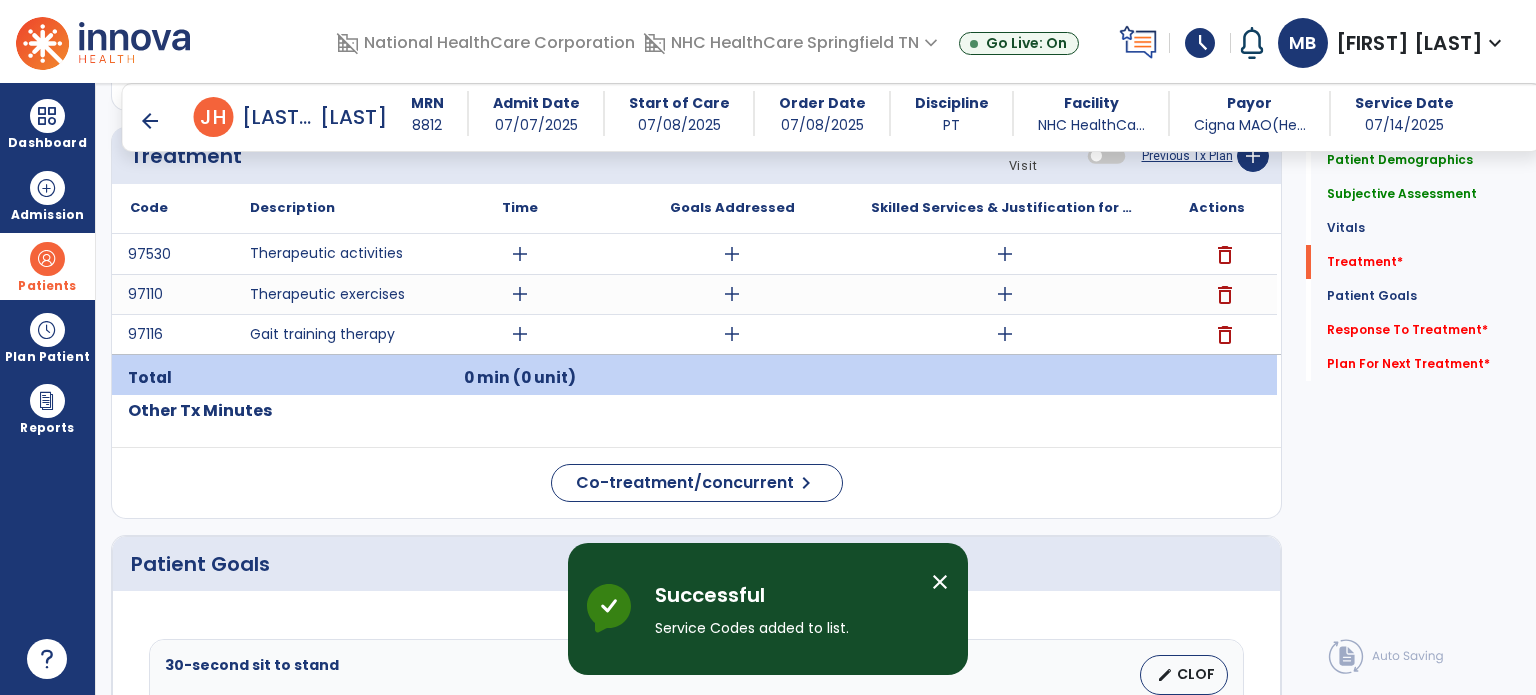 scroll, scrollTop: 1164, scrollLeft: 0, axis: vertical 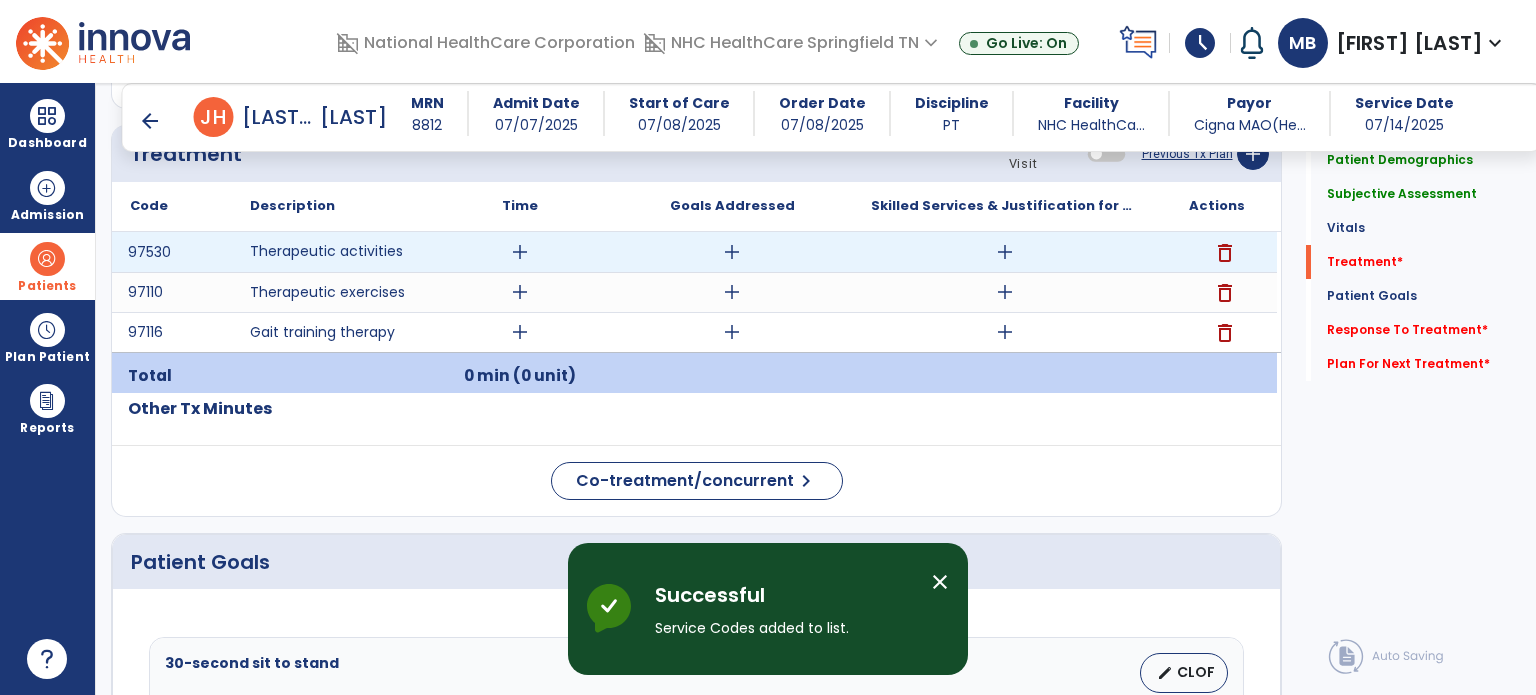 click on "add" at bounding box center [520, 252] 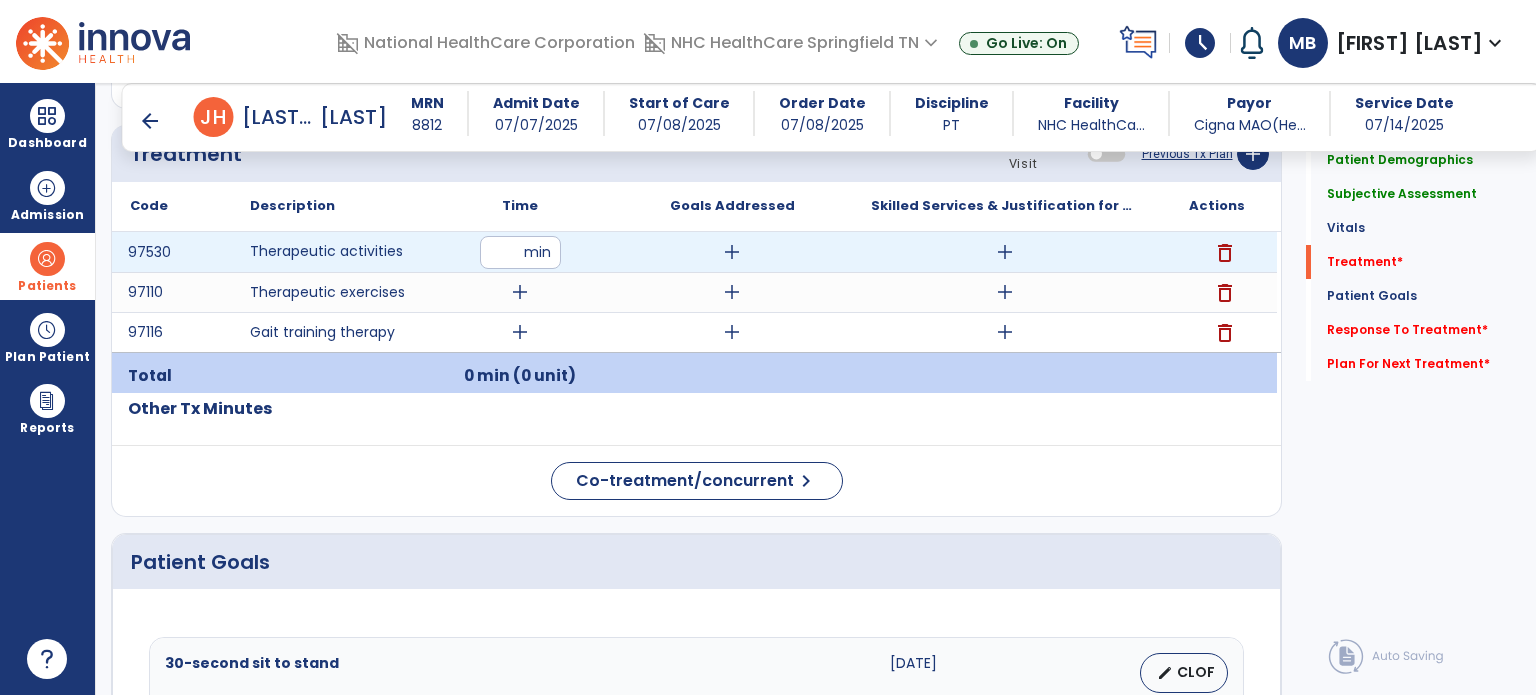 type on "**" 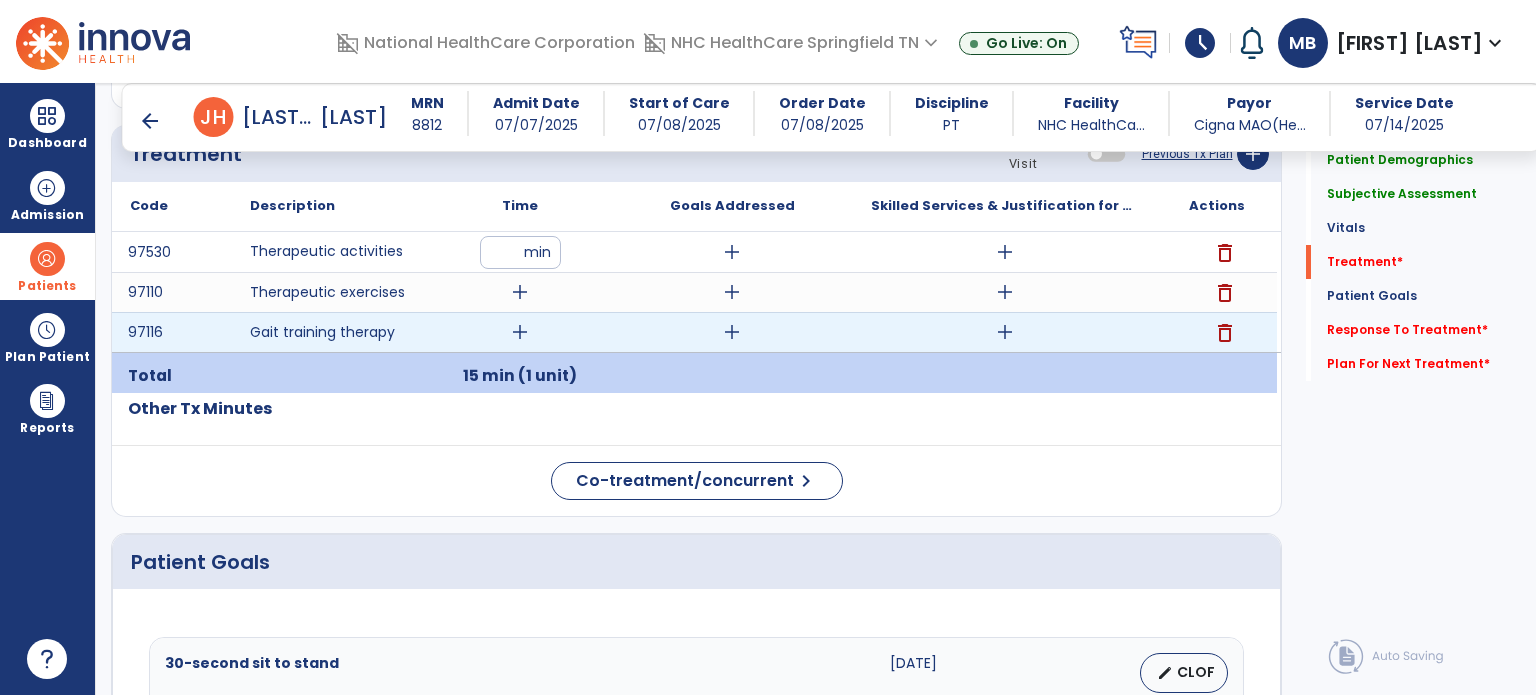 click on "add" at bounding box center (520, 332) 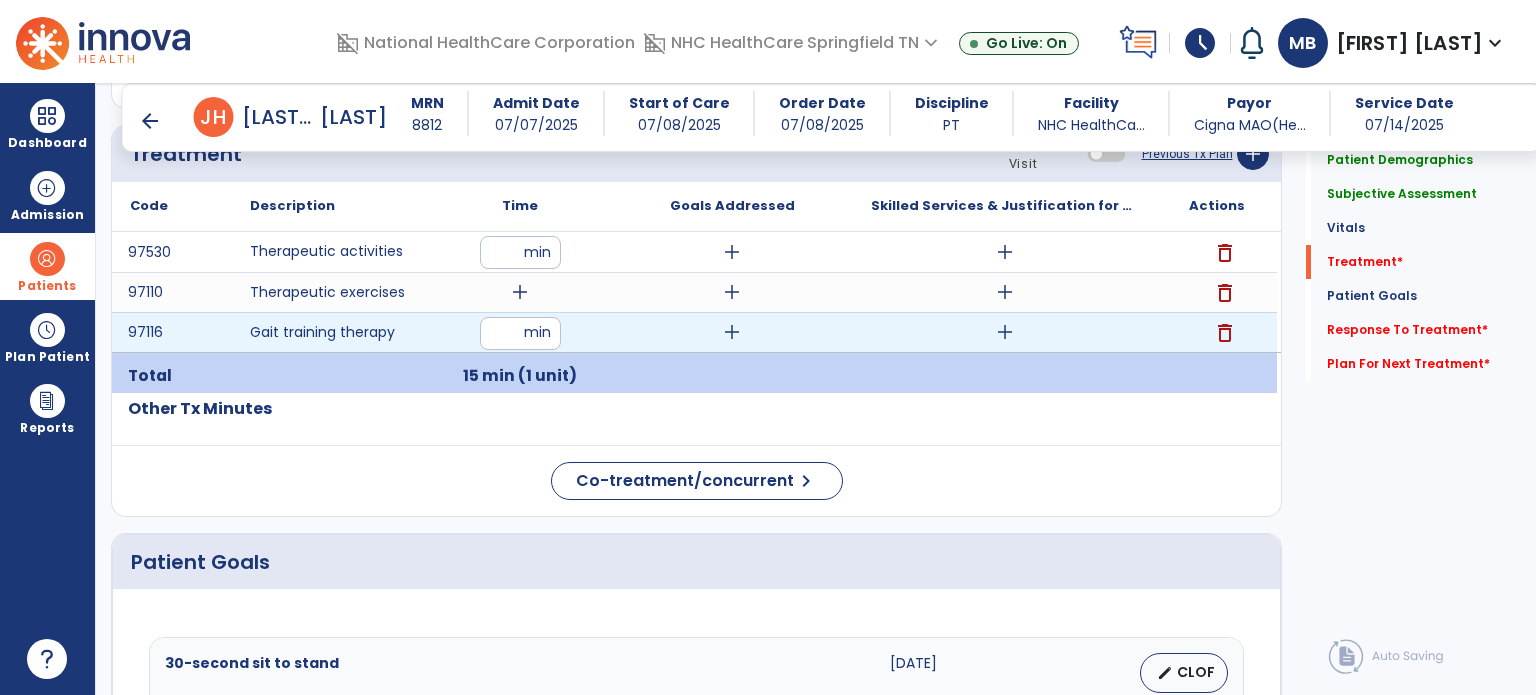 type on "**" 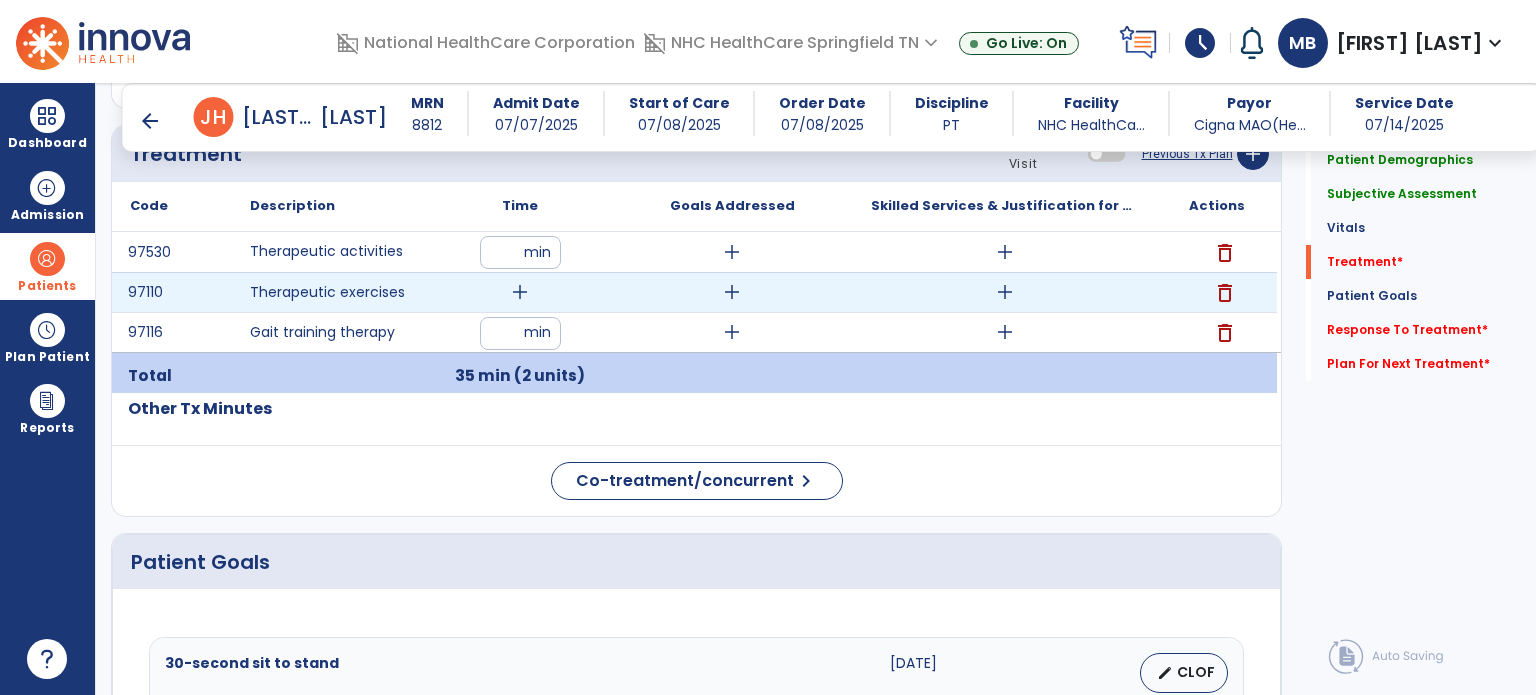click on "add" at bounding box center [520, 292] 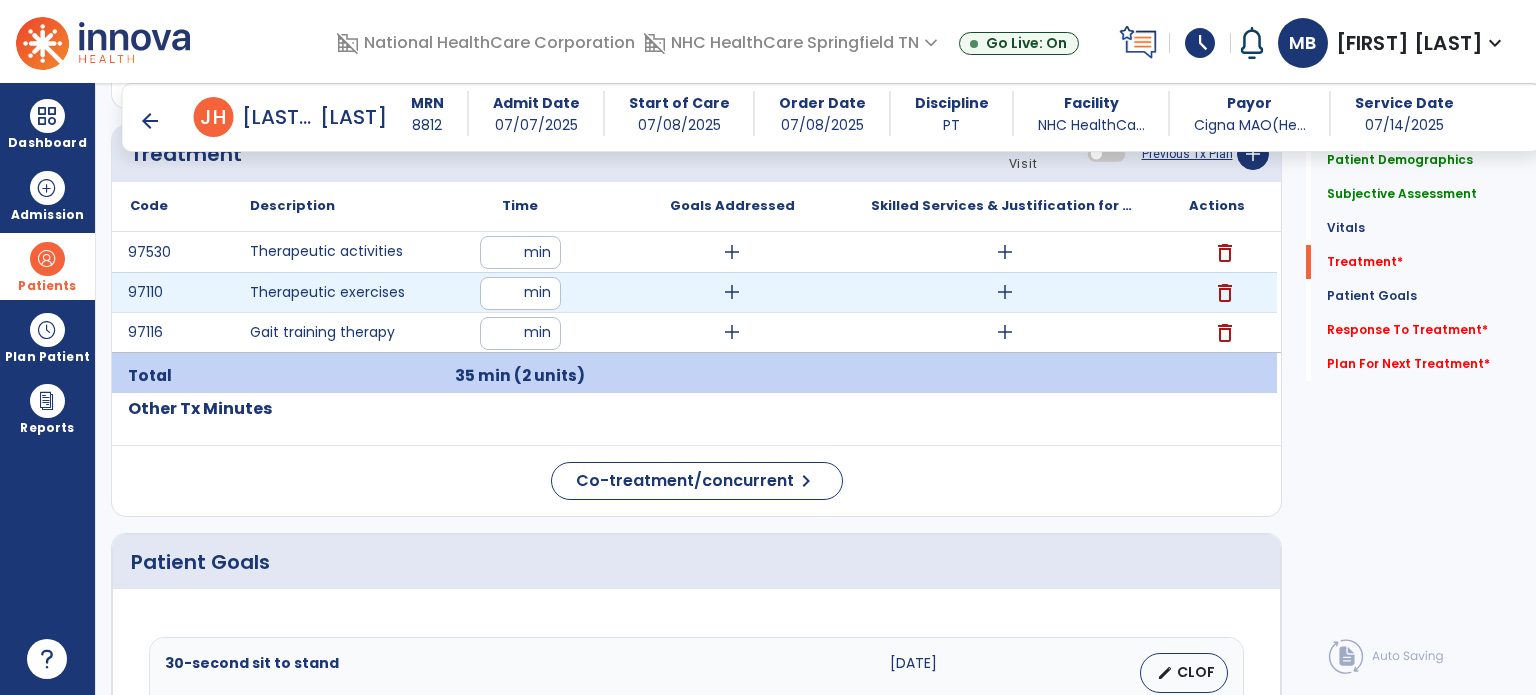 type on "**" 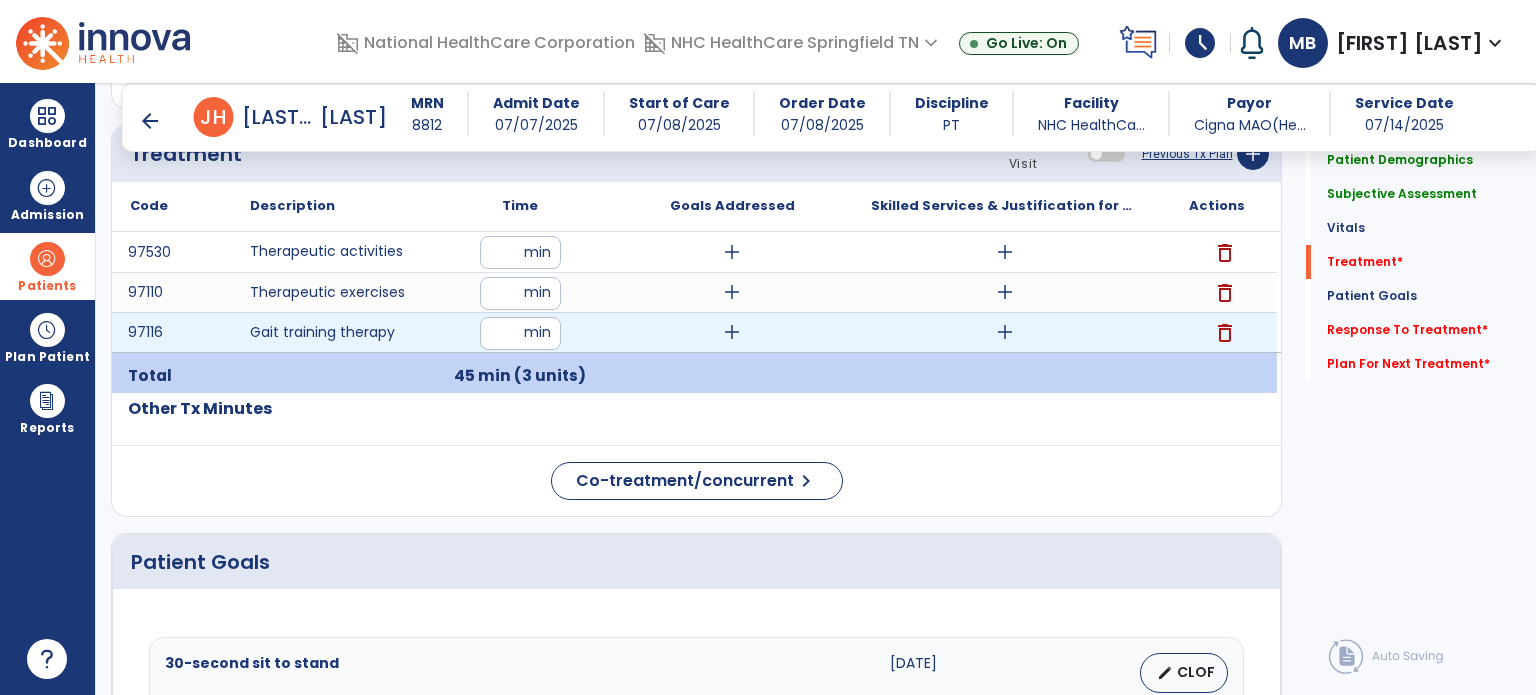 click on "**" at bounding box center [520, 333] 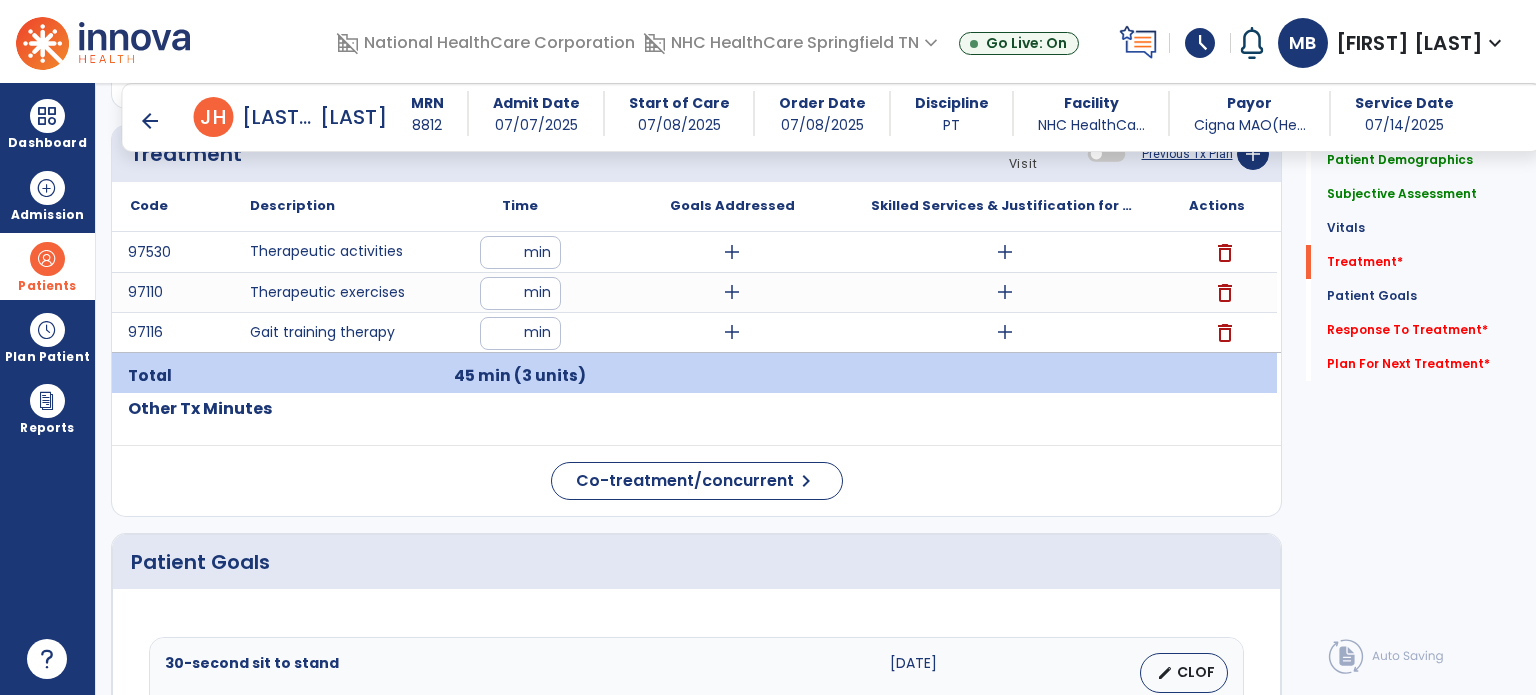 type on "**" 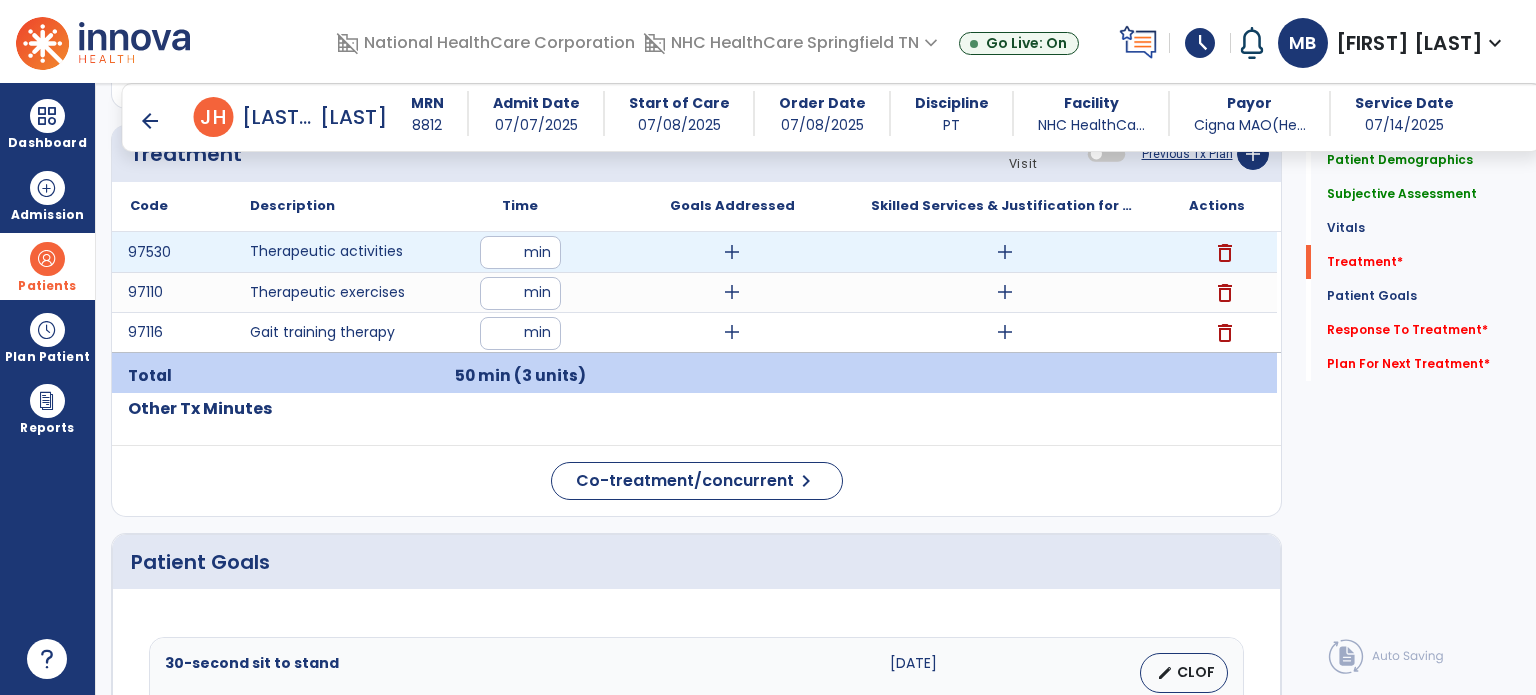 click on "add" at bounding box center (1005, 252) 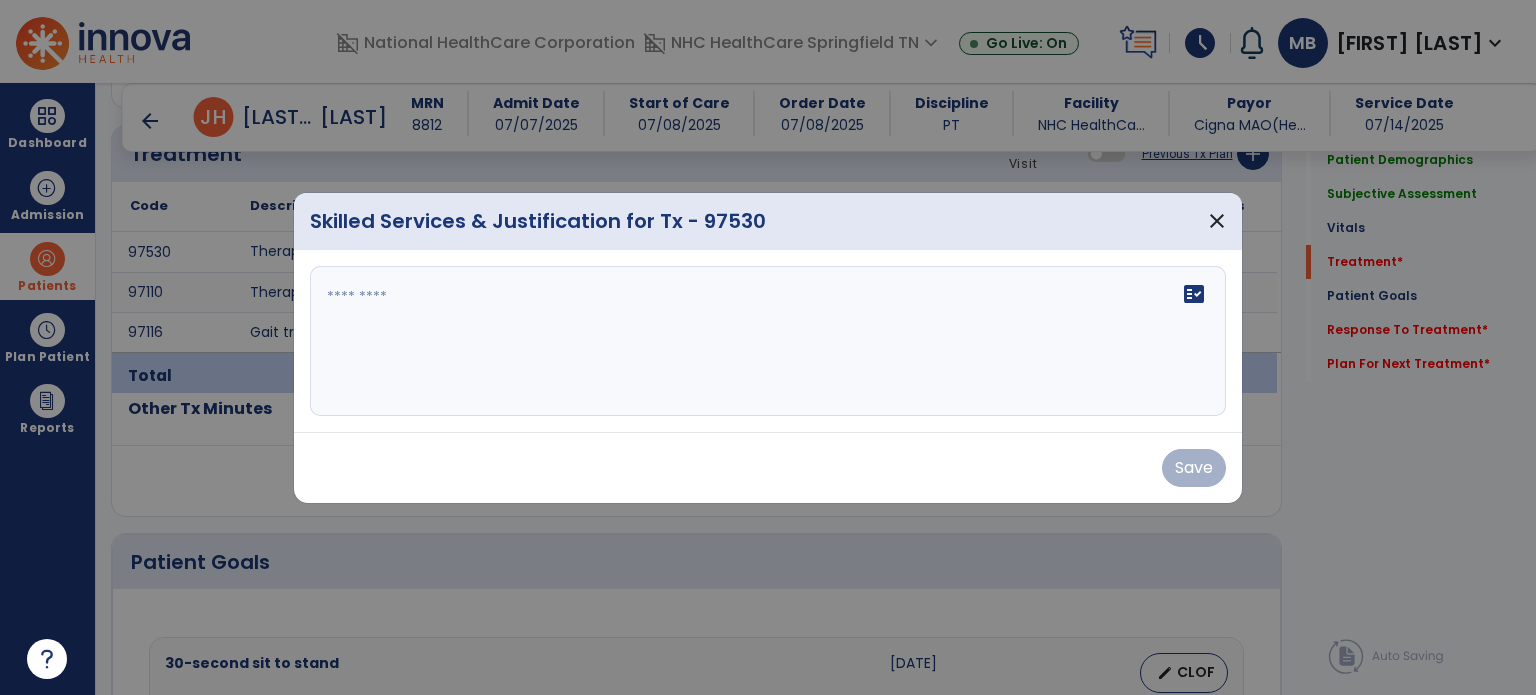 click at bounding box center [768, 341] 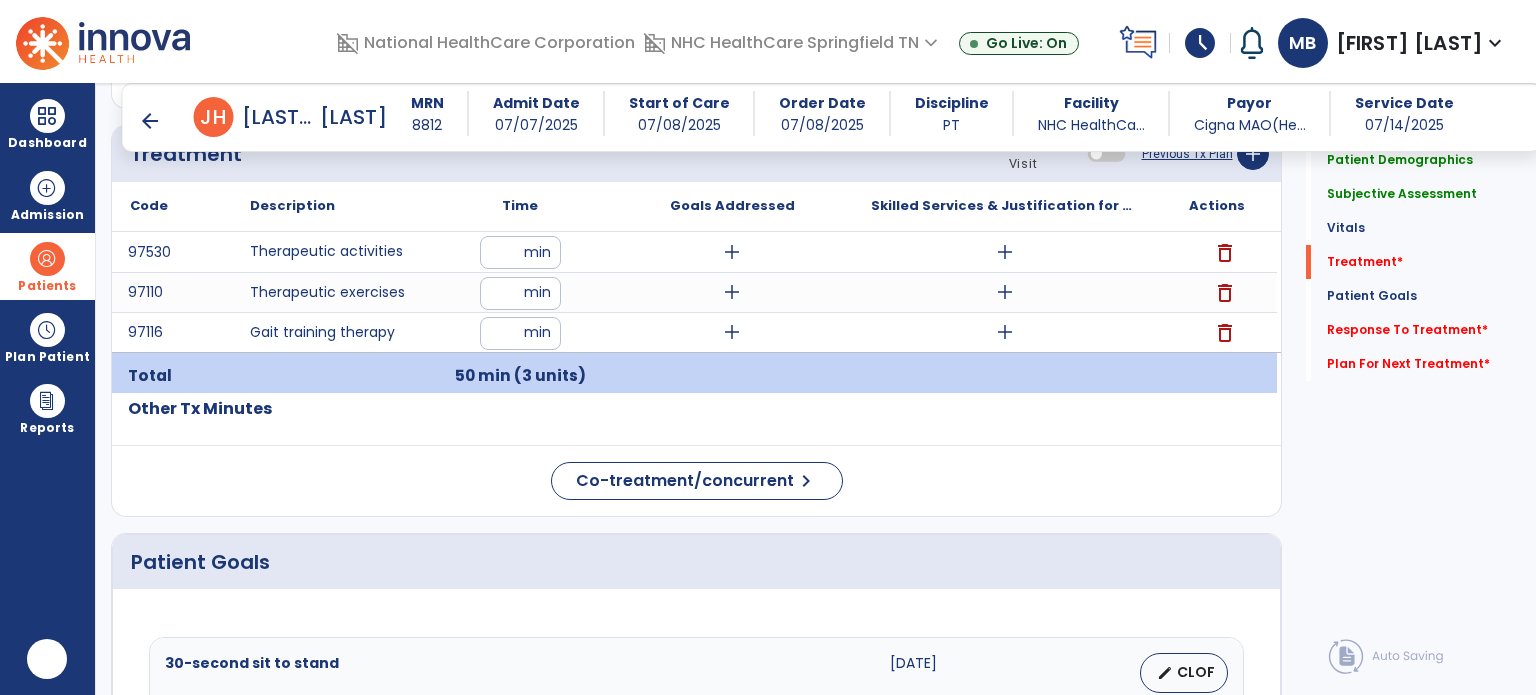 scroll, scrollTop: 0, scrollLeft: 0, axis: both 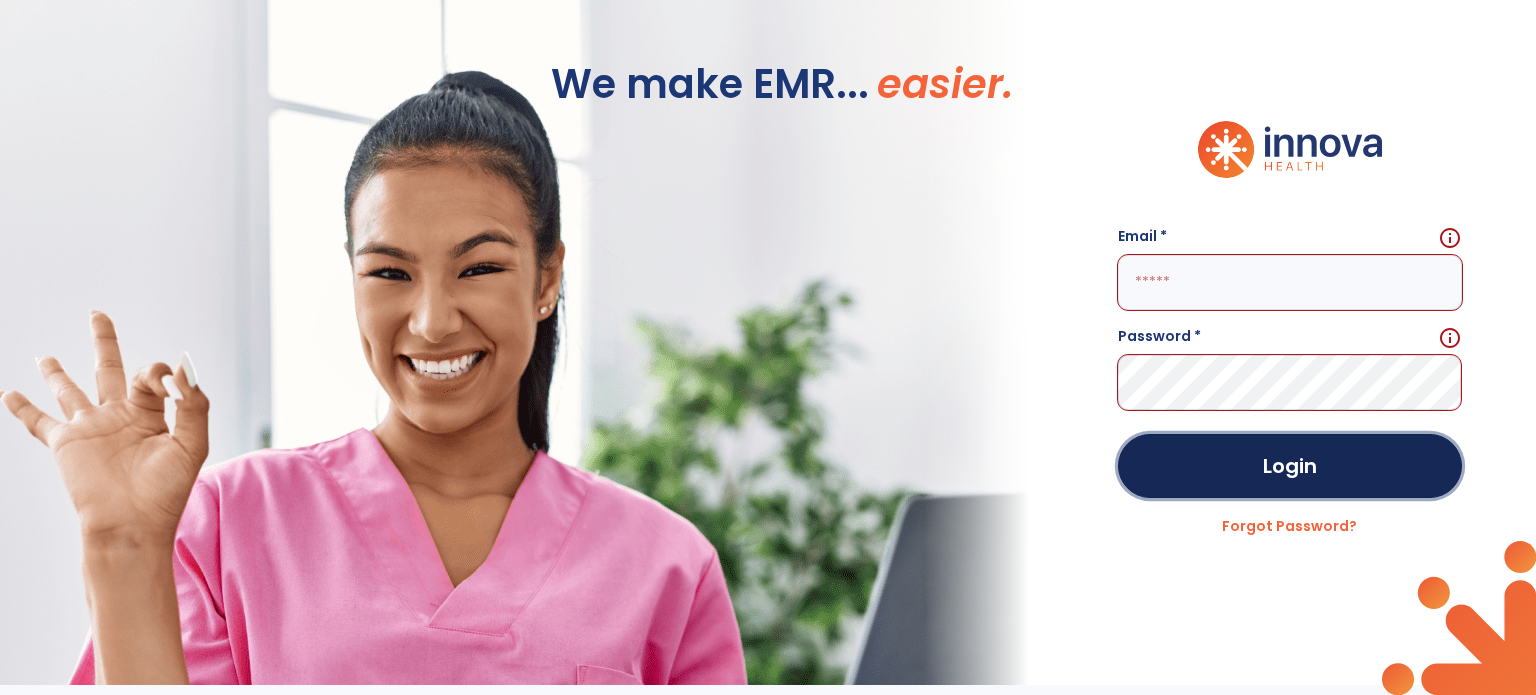 type 